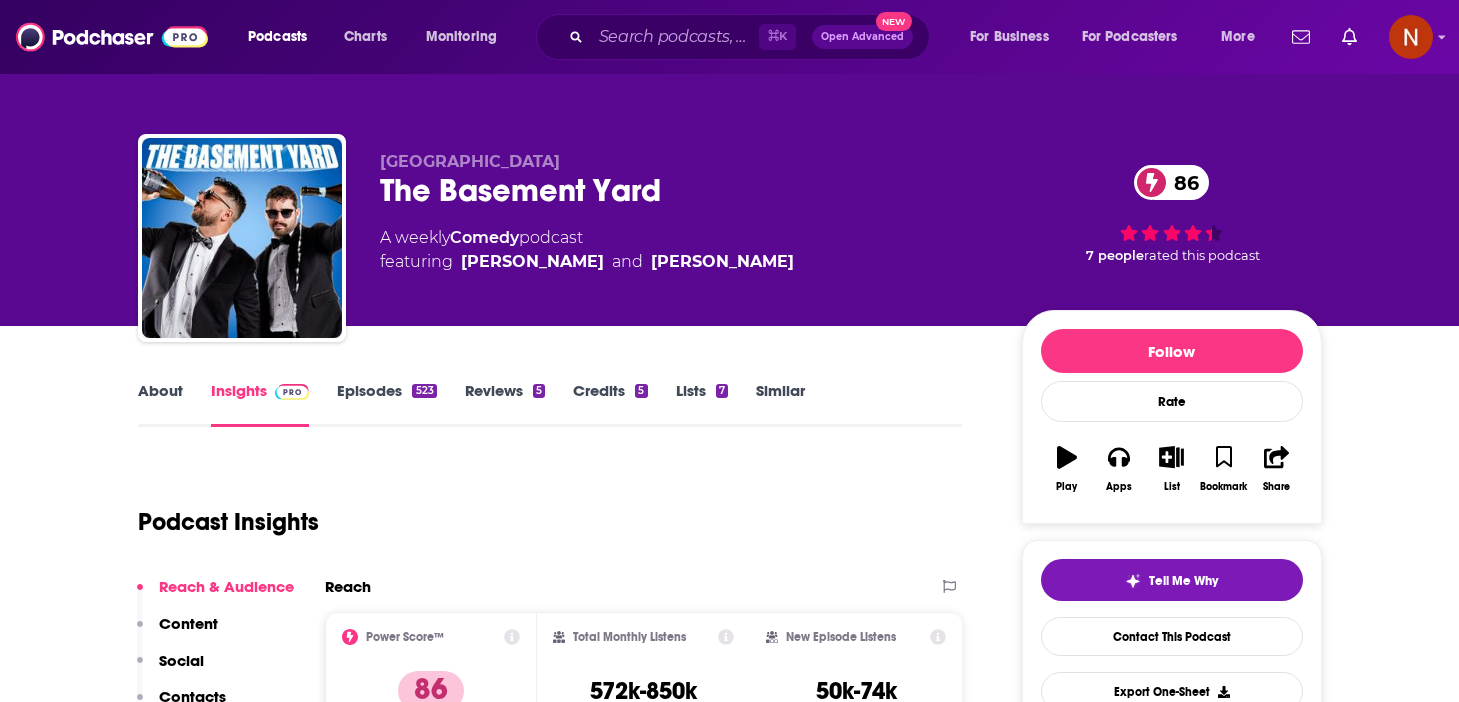 scroll, scrollTop: 0, scrollLeft: 0, axis: both 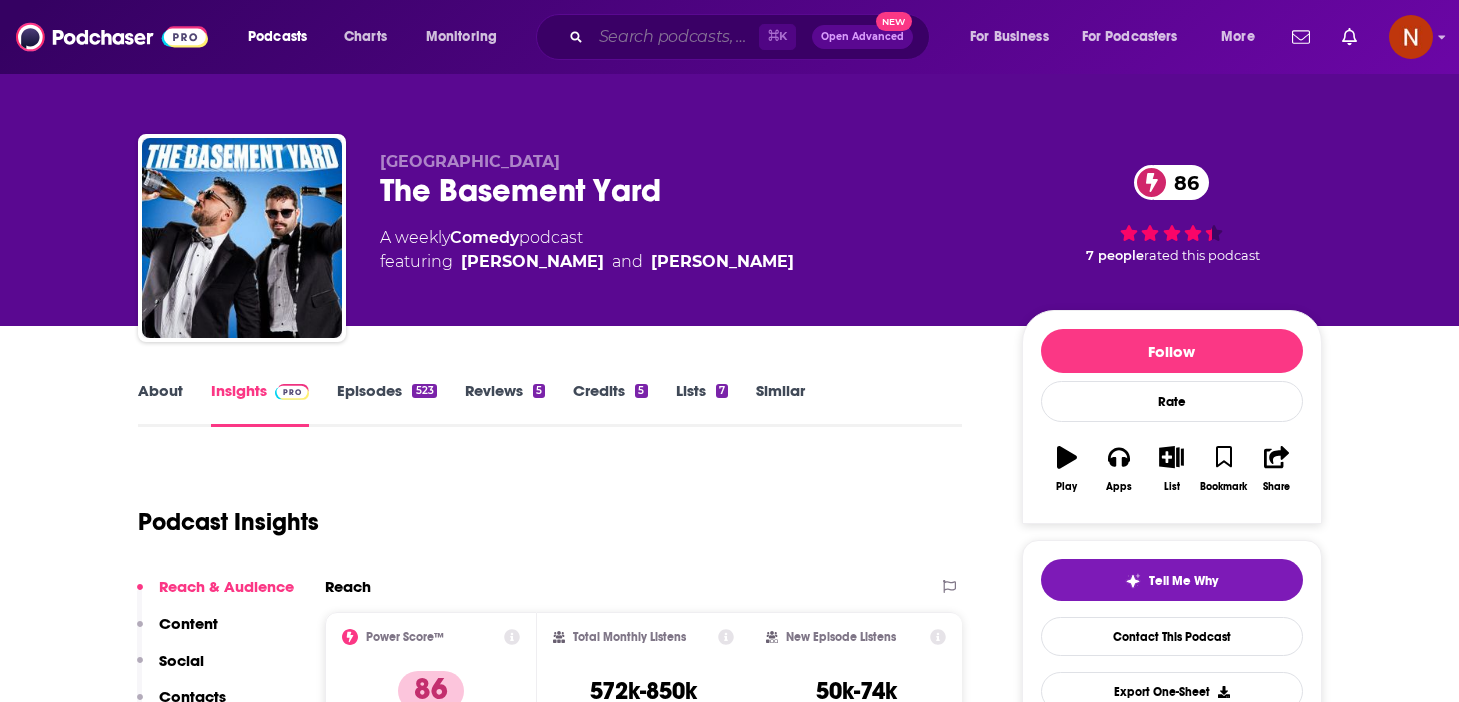 click at bounding box center [675, 37] 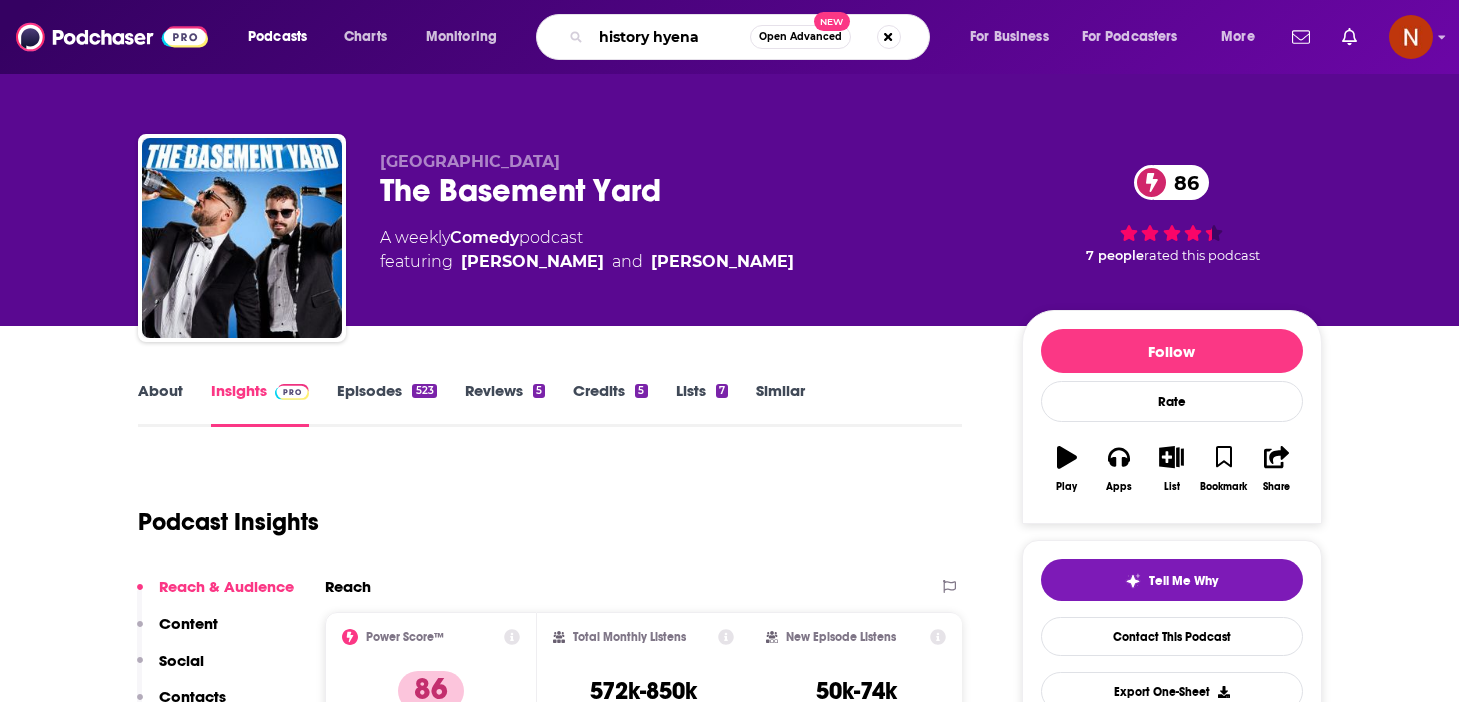 type on "history hyenas" 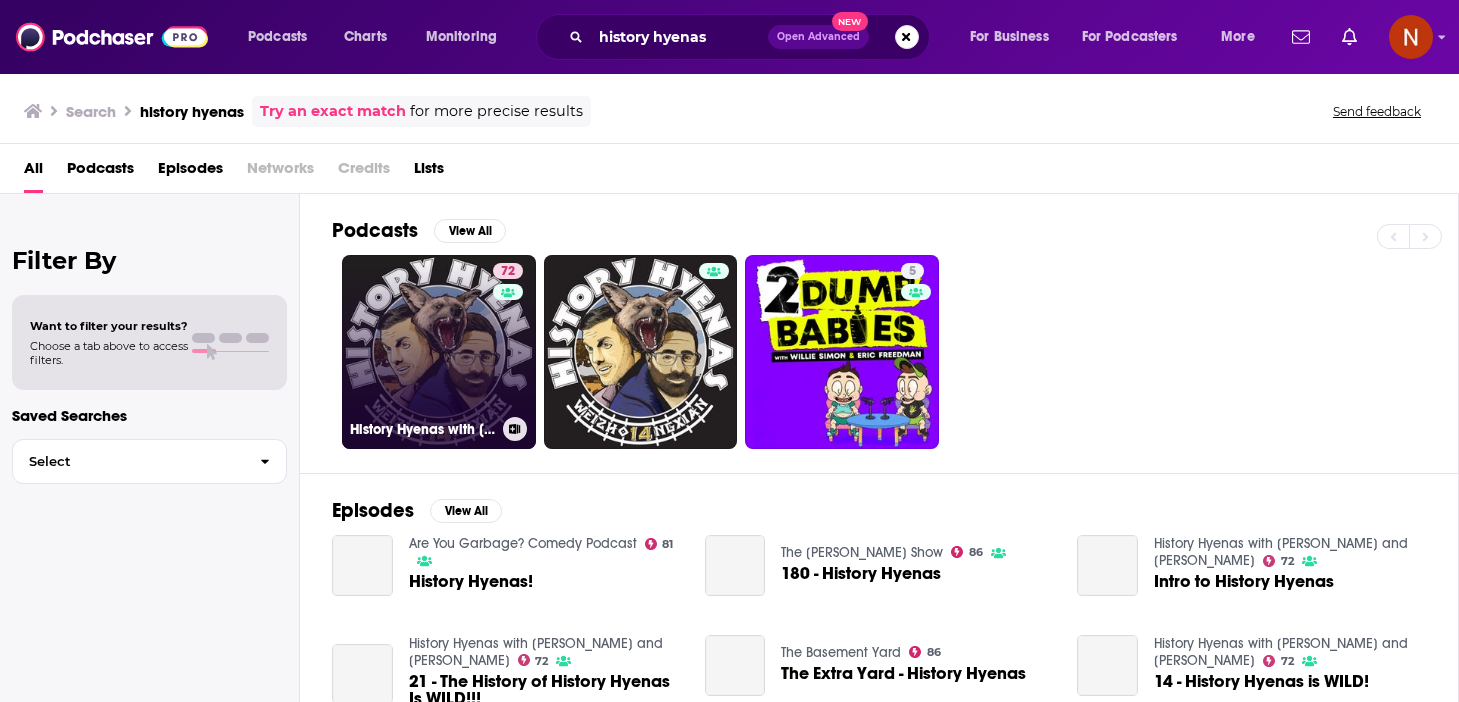 click on "History Hyenas with Chris Distefano and Yannis Pappas" at bounding box center (422, 429) 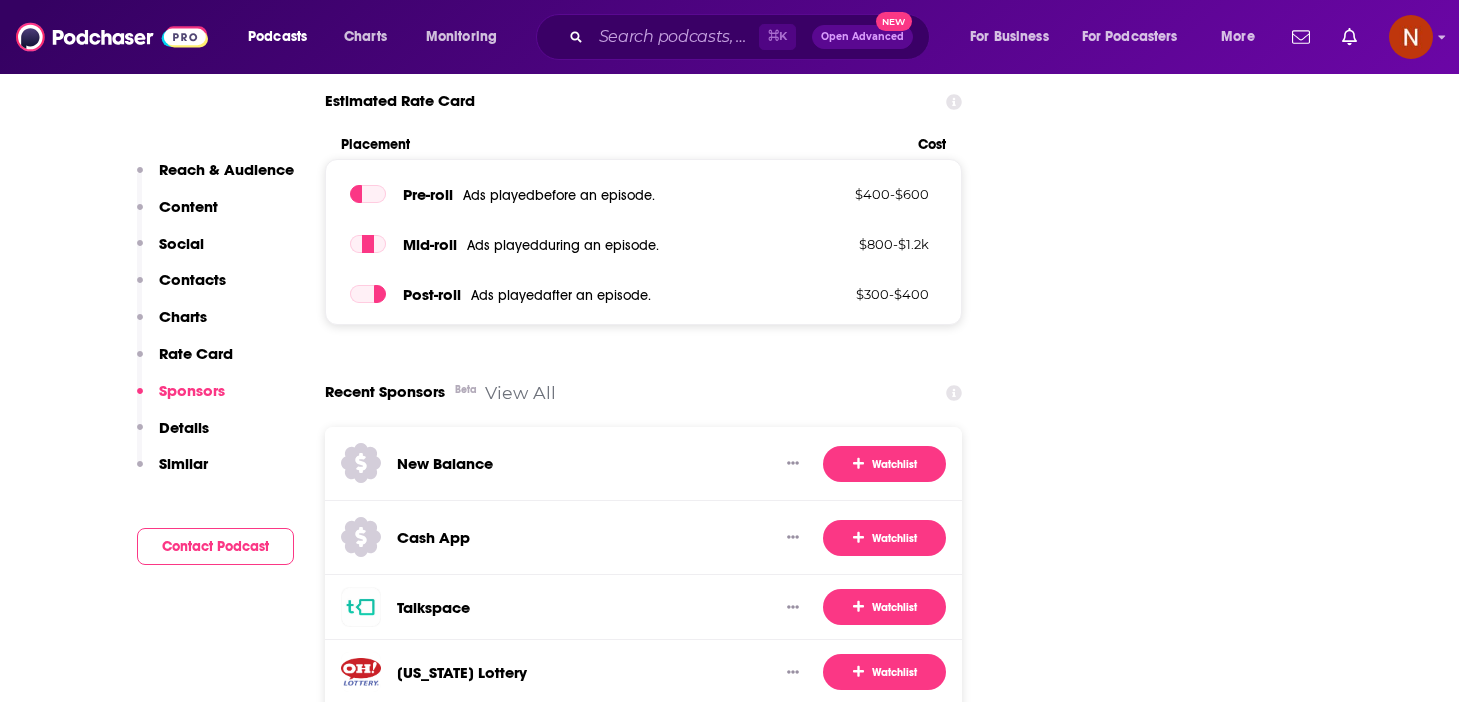 scroll, scrollTop: 0, scrollLeft: 0, axis: both 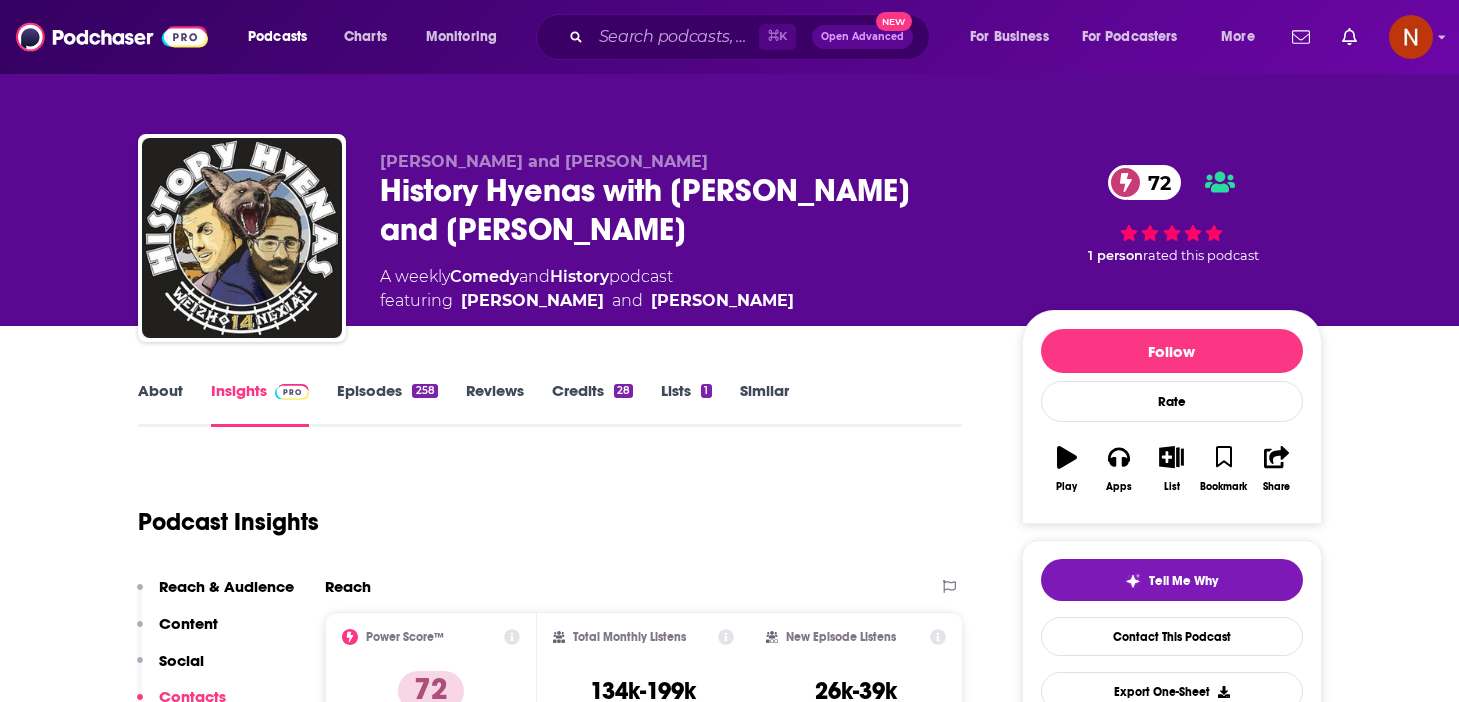 click on "Episodes 258" at bounding box center [387, 404] 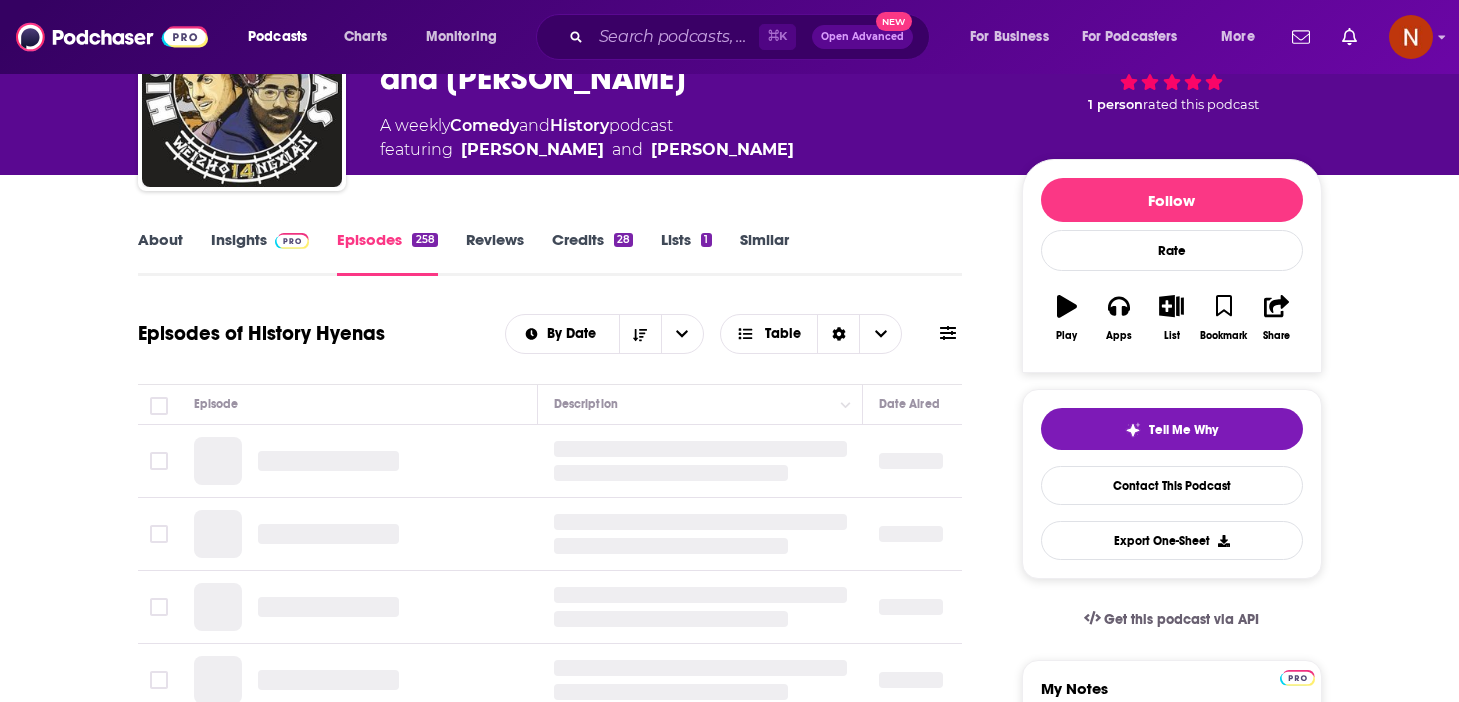 scroll, scrollTop: 154, scrollLeft: 0, axis: vertical 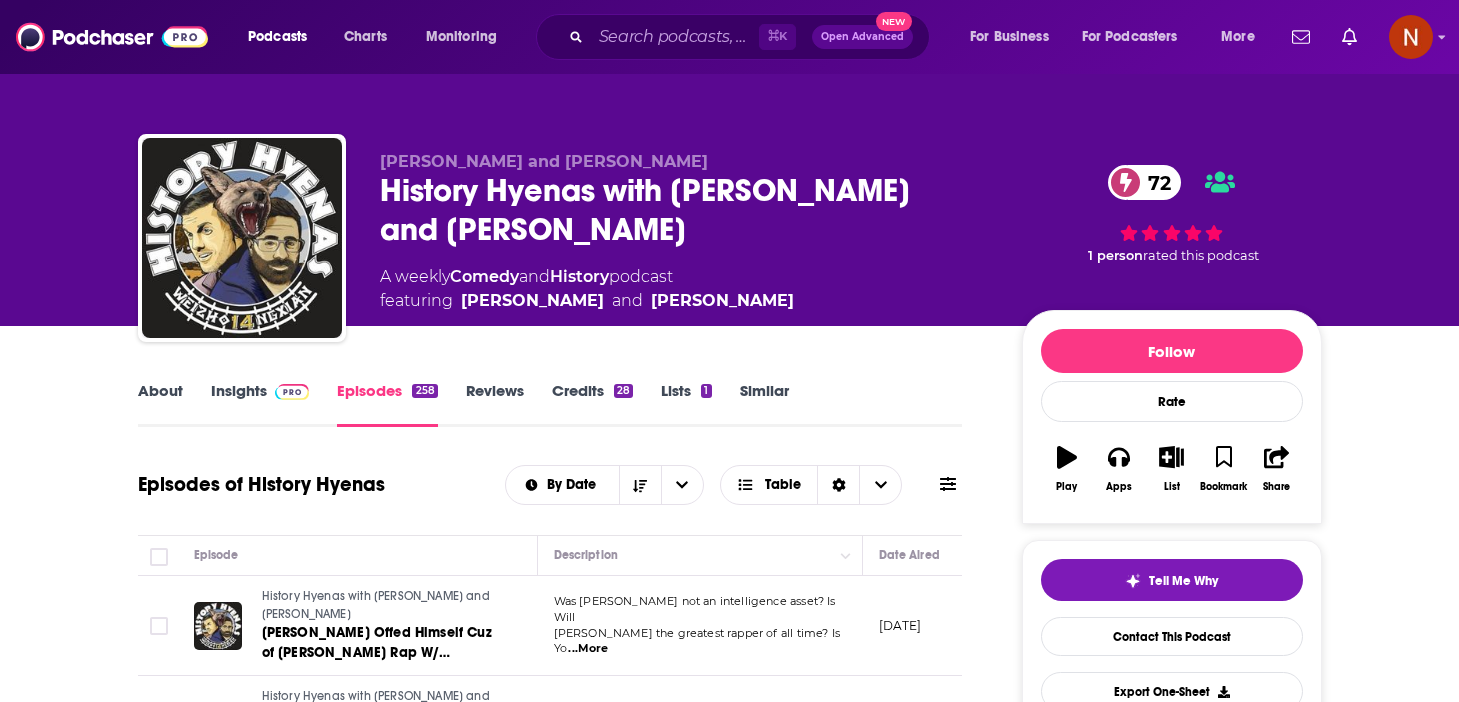 drag, startPoint x: 625, startPoint y: 242, endPoint x: 363, endPoint y: 207, distance: 264.32745 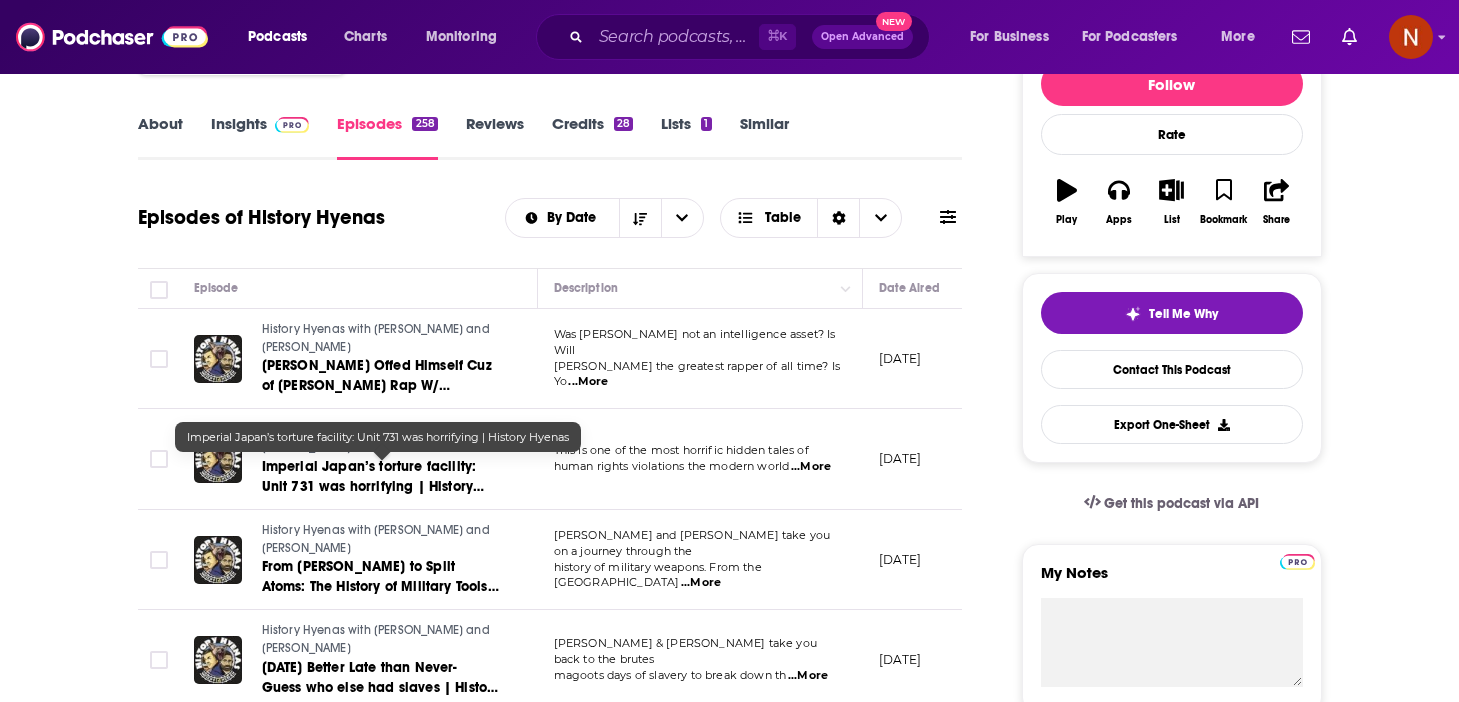 scroll, scrollTop: 268, scrollLeft: 0, axis: vertical 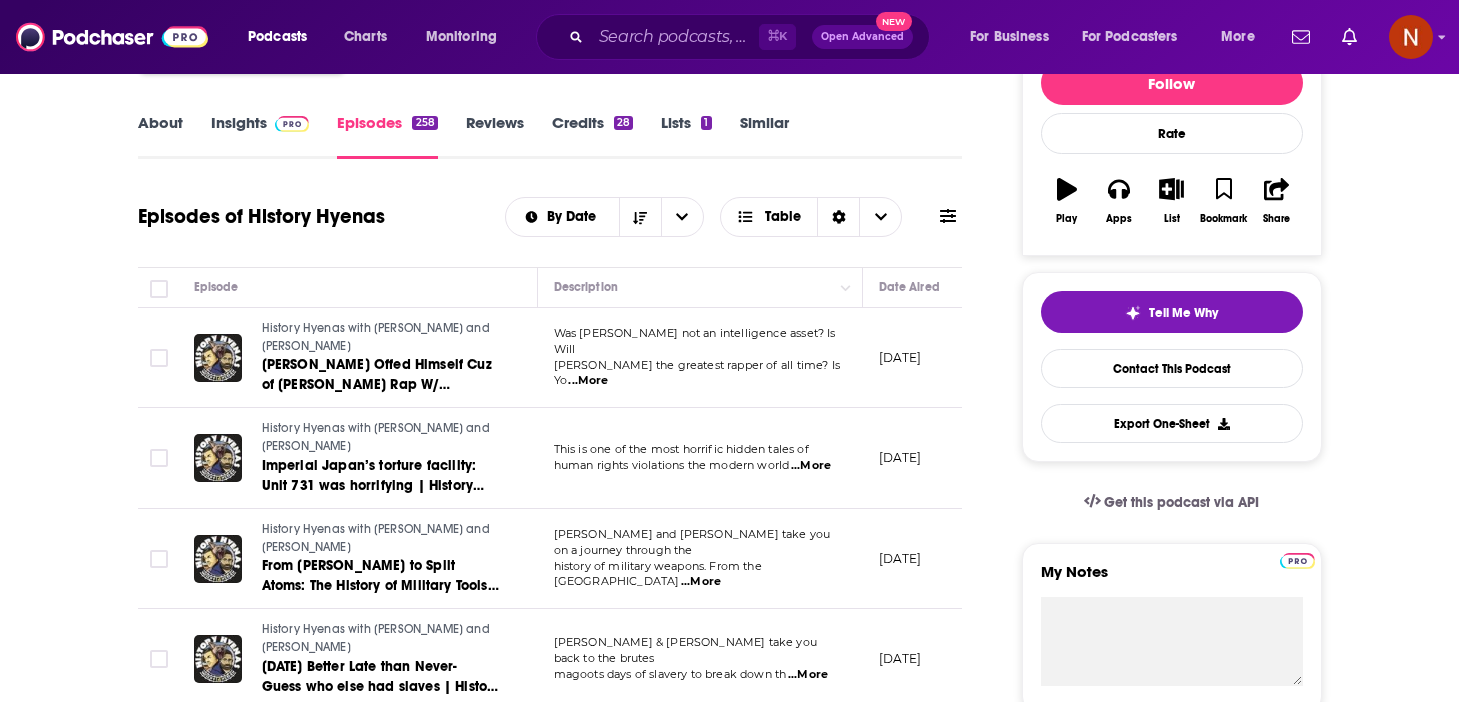 click on "Insights" at bounding box center [260, 136] 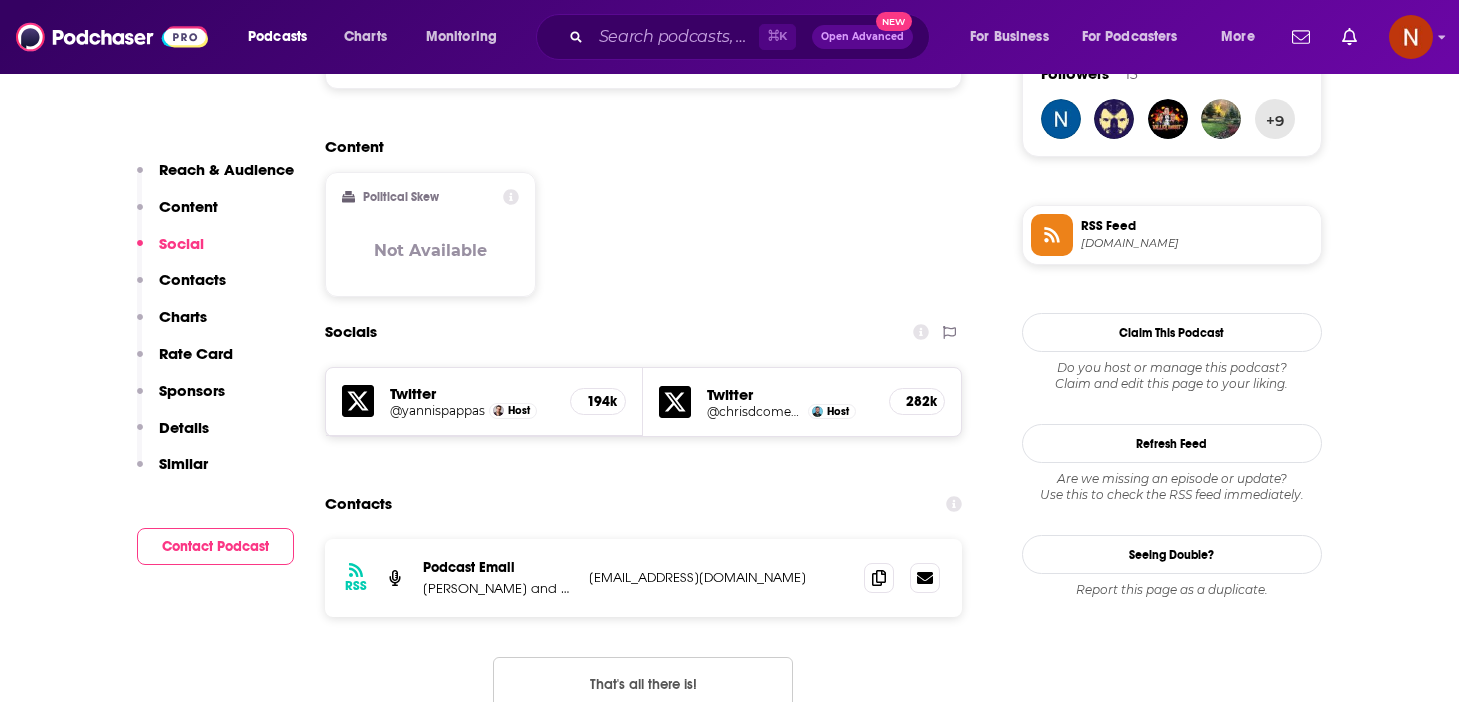 scroll, scrollTop: 1518, scrollLeft: 0, axis: vertical 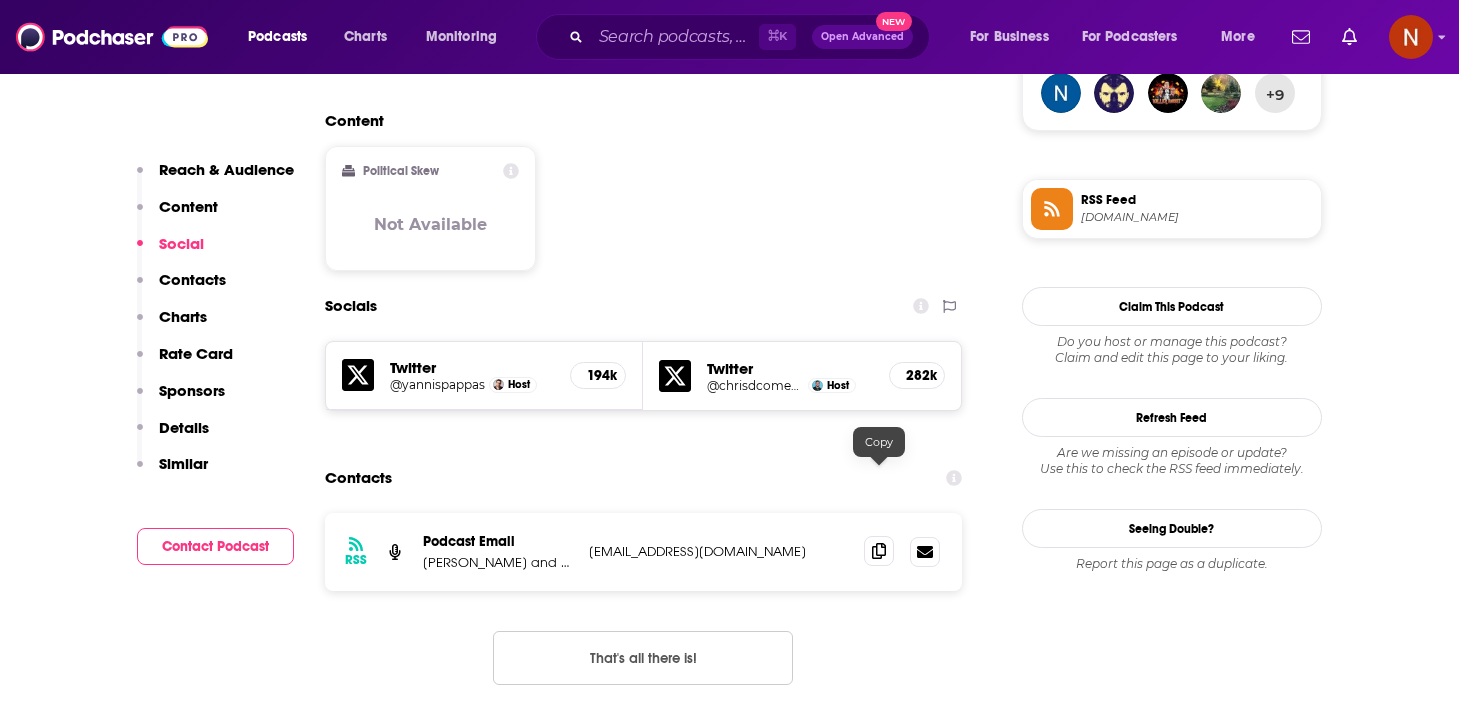 click at bounding box center [879, 551] 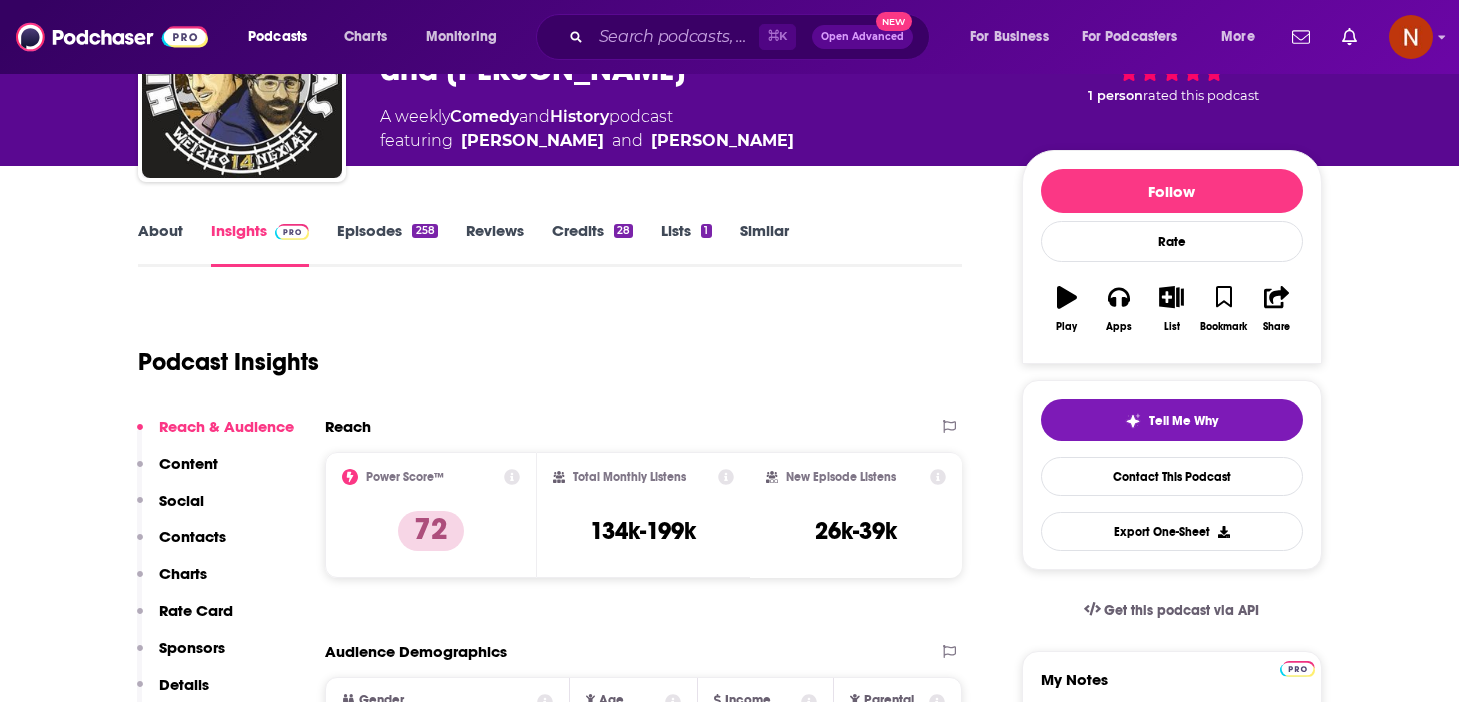 scroll, scrollTop: 0, scrollLeft: 0, axis: both 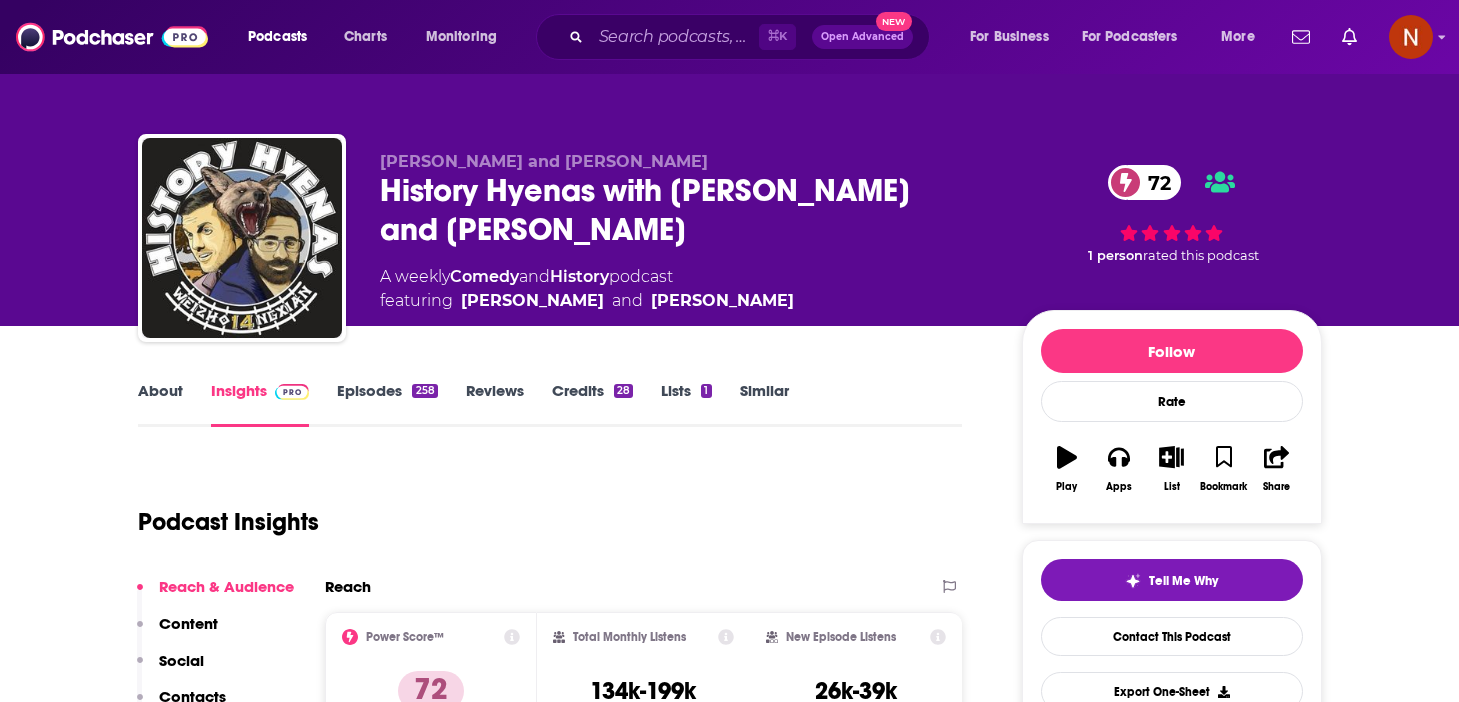 drag, startPoint x: 635, startPoint y: 231, endPoint x: 362, endPoint y: 199, distance: 274.86905 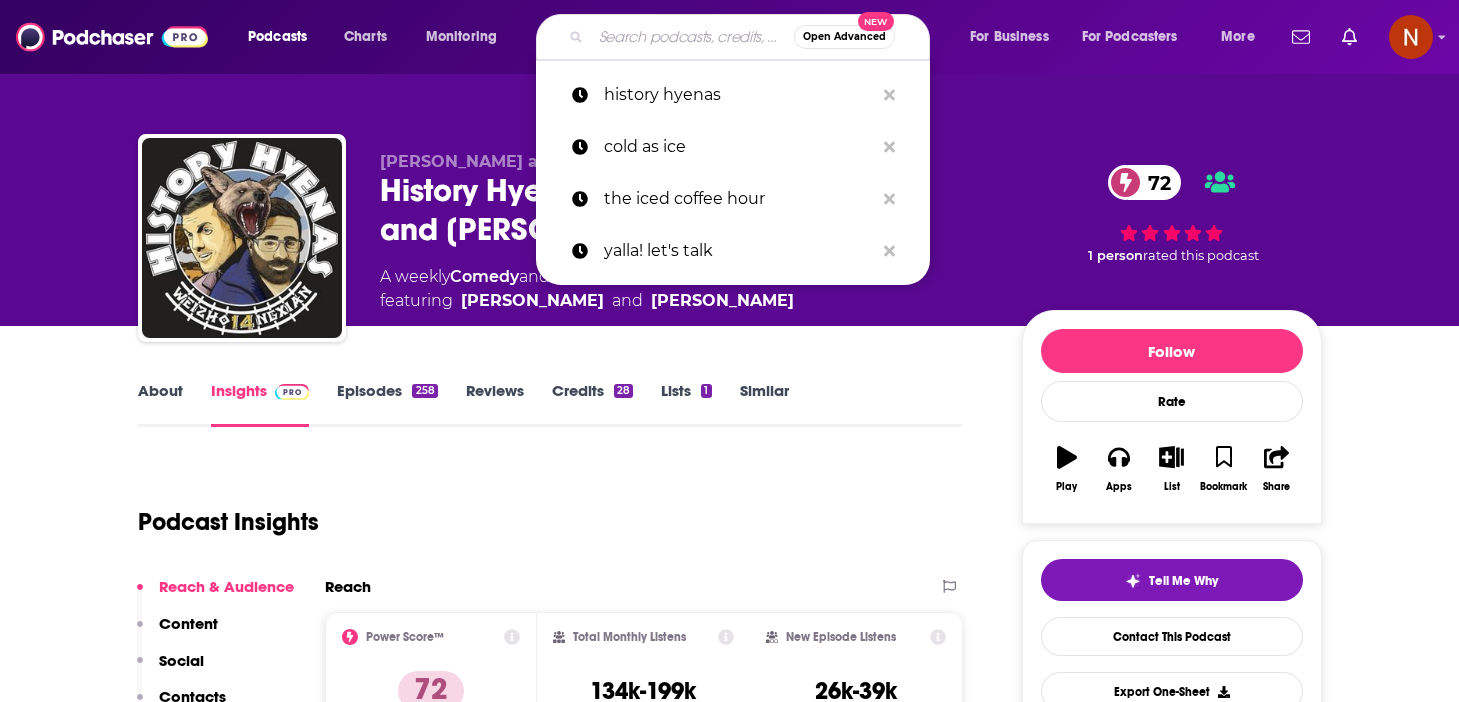 click at bounding box center (692, 37) 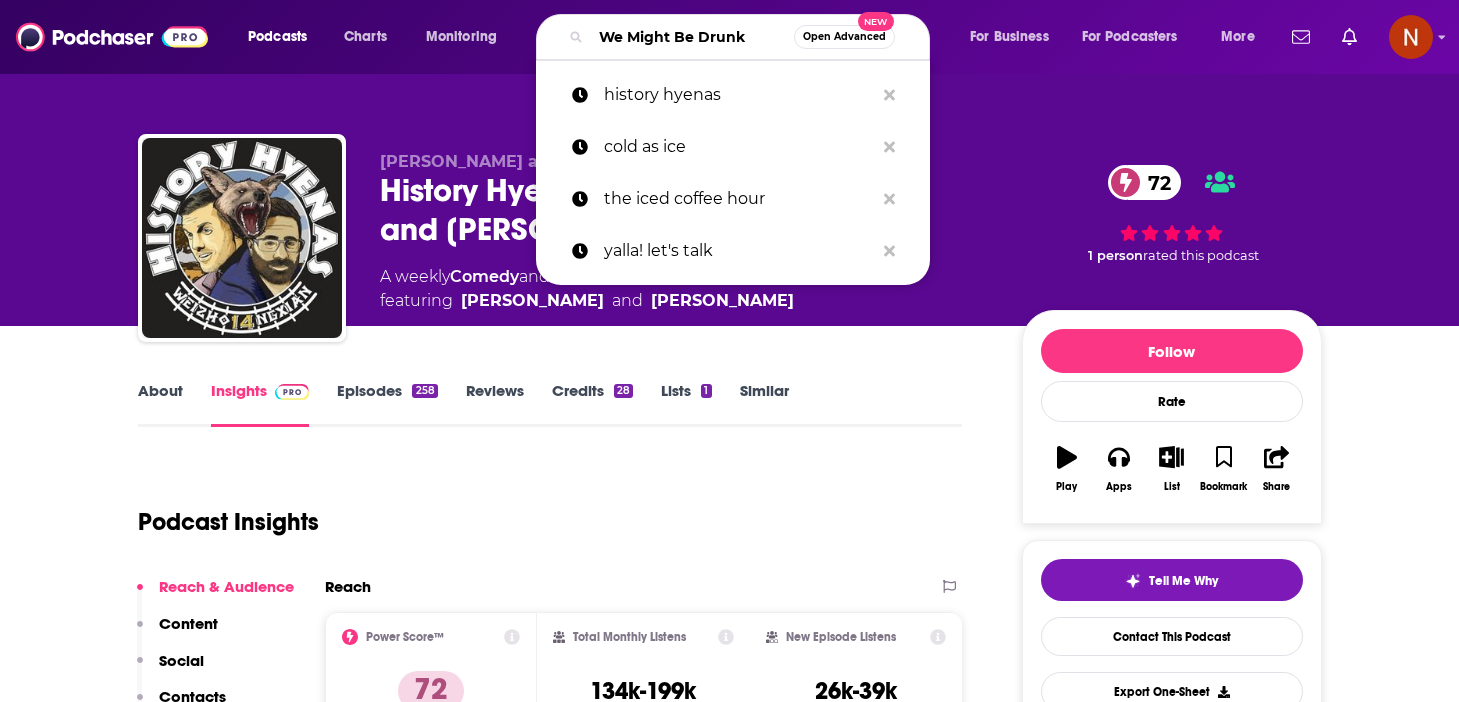 scroll, scrollTop: 0, scrollLeft: 4, axis: horizontal 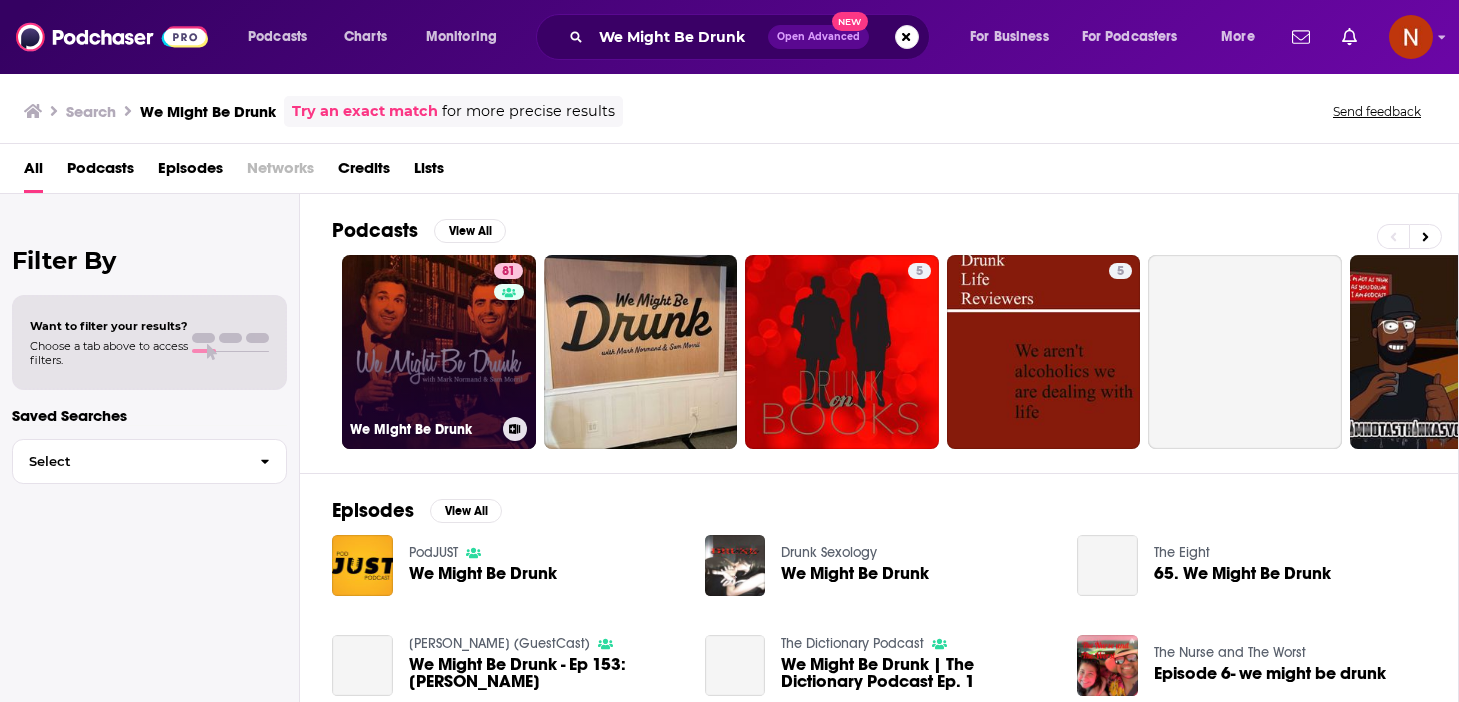click on "We Might Be Drunk" at bounding box center (422, 429) 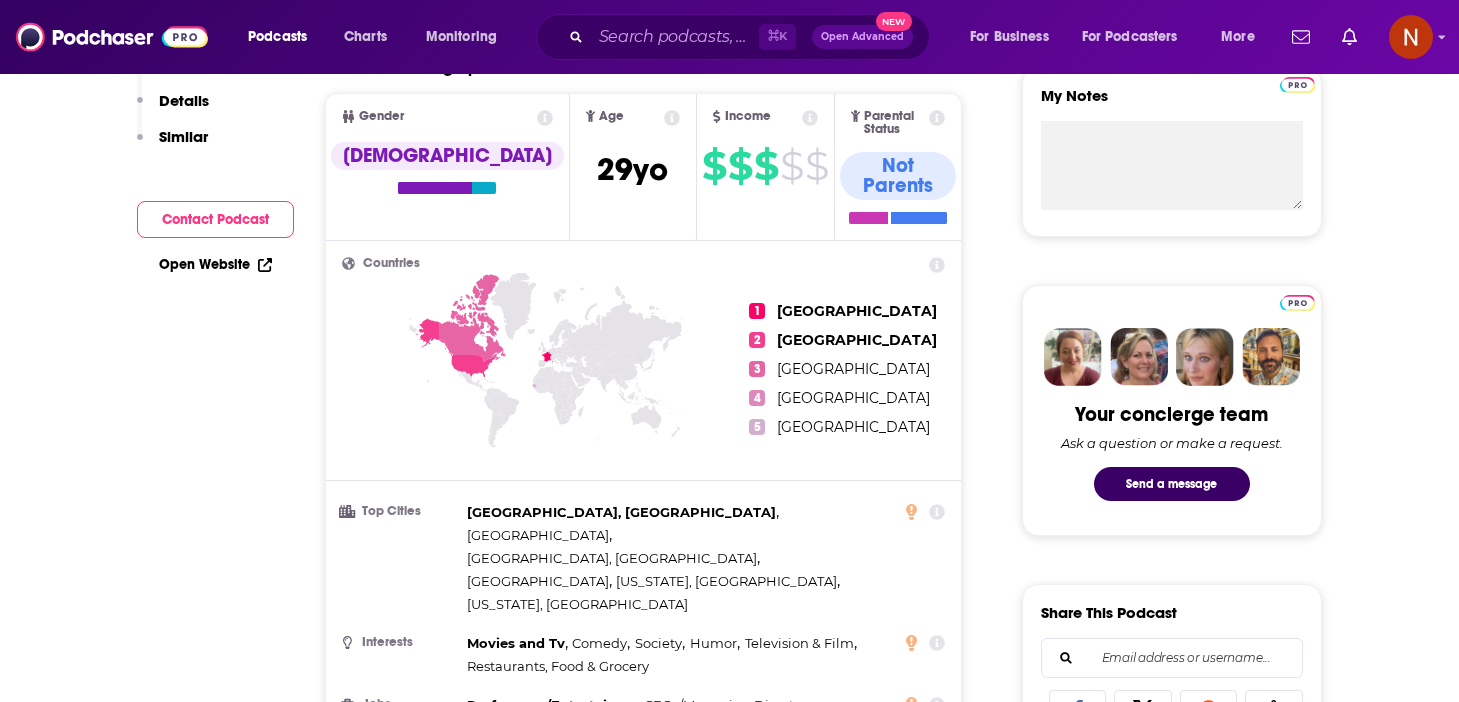 scroll, scrollTop: 0, scrollLeft: 0, axis: both 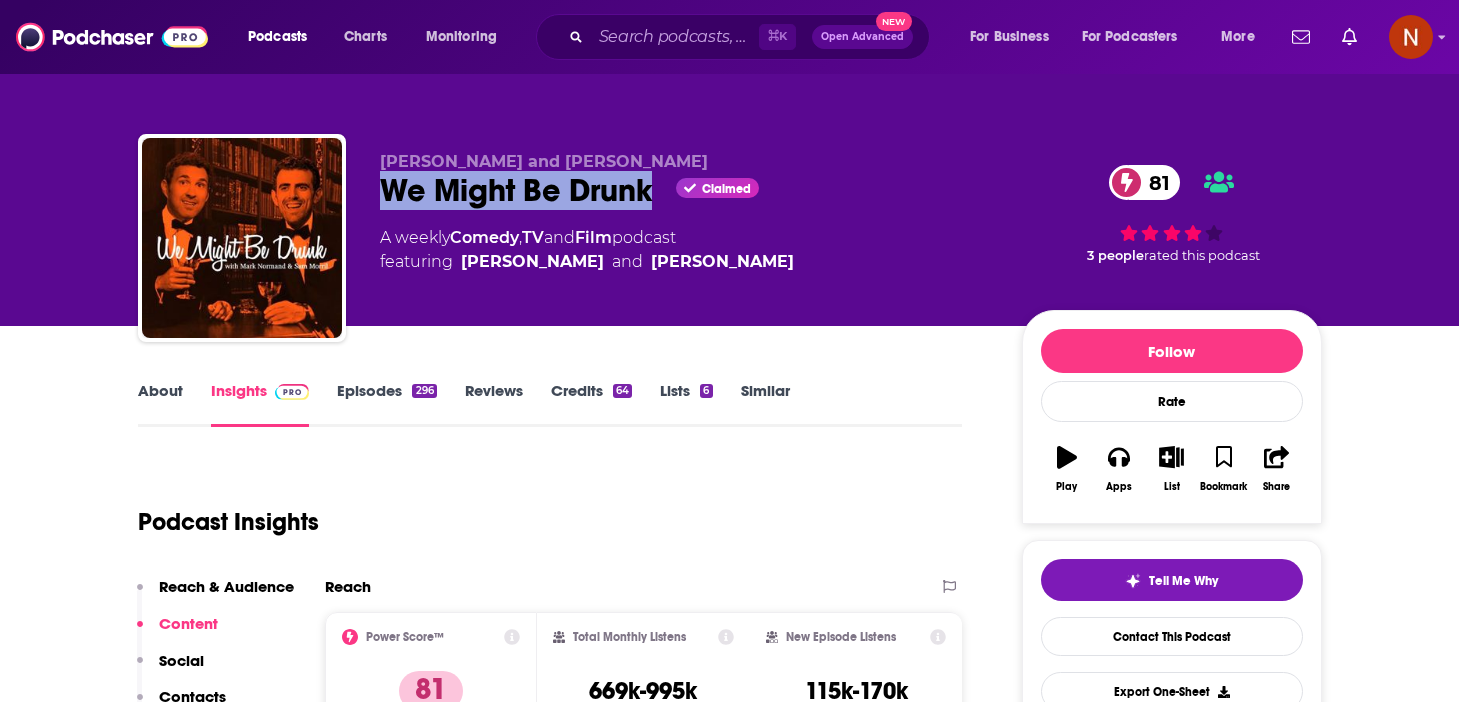drag, startPoint x: 655, startPoint y: 198, endPoint x: 383, endPoint y: 191, distance: 272.09006 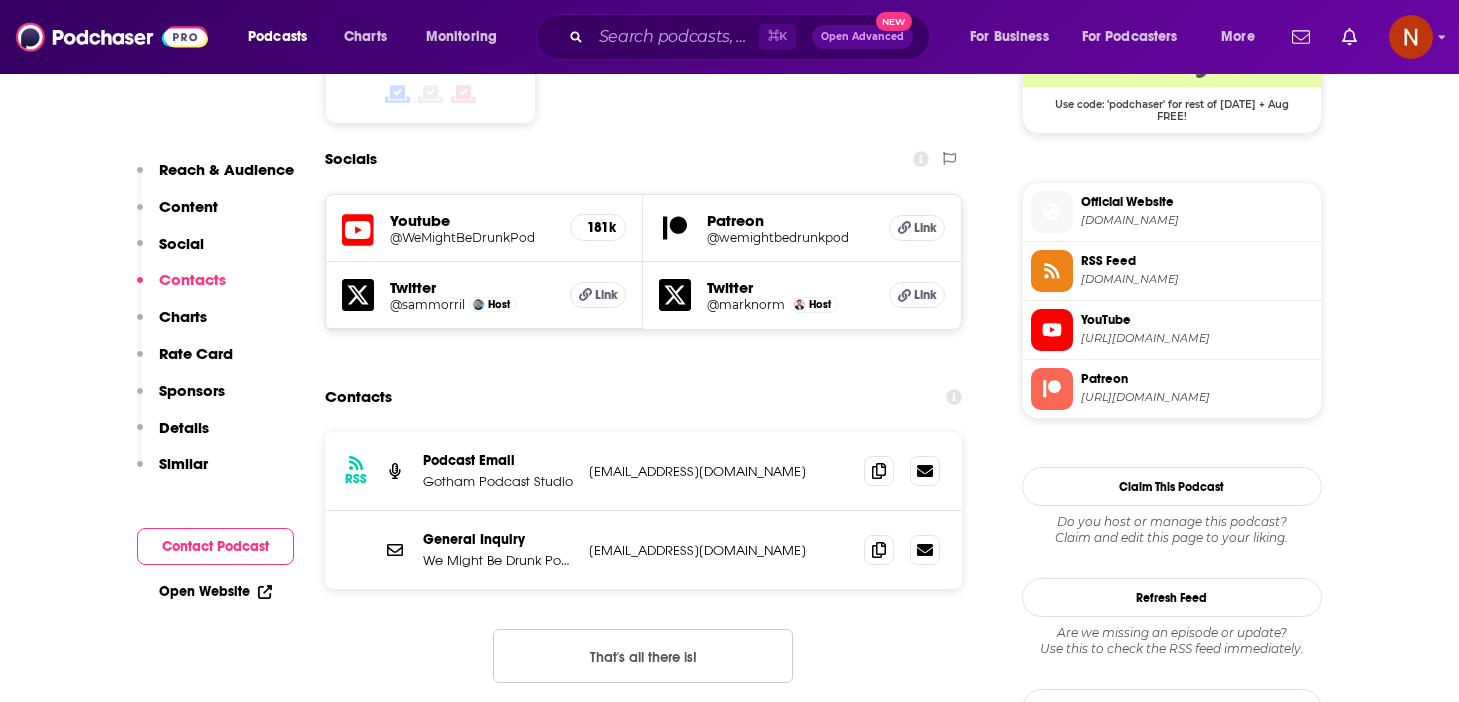 scroll, scrollTop: 1705, scrollLeft: 0, axis: vertical 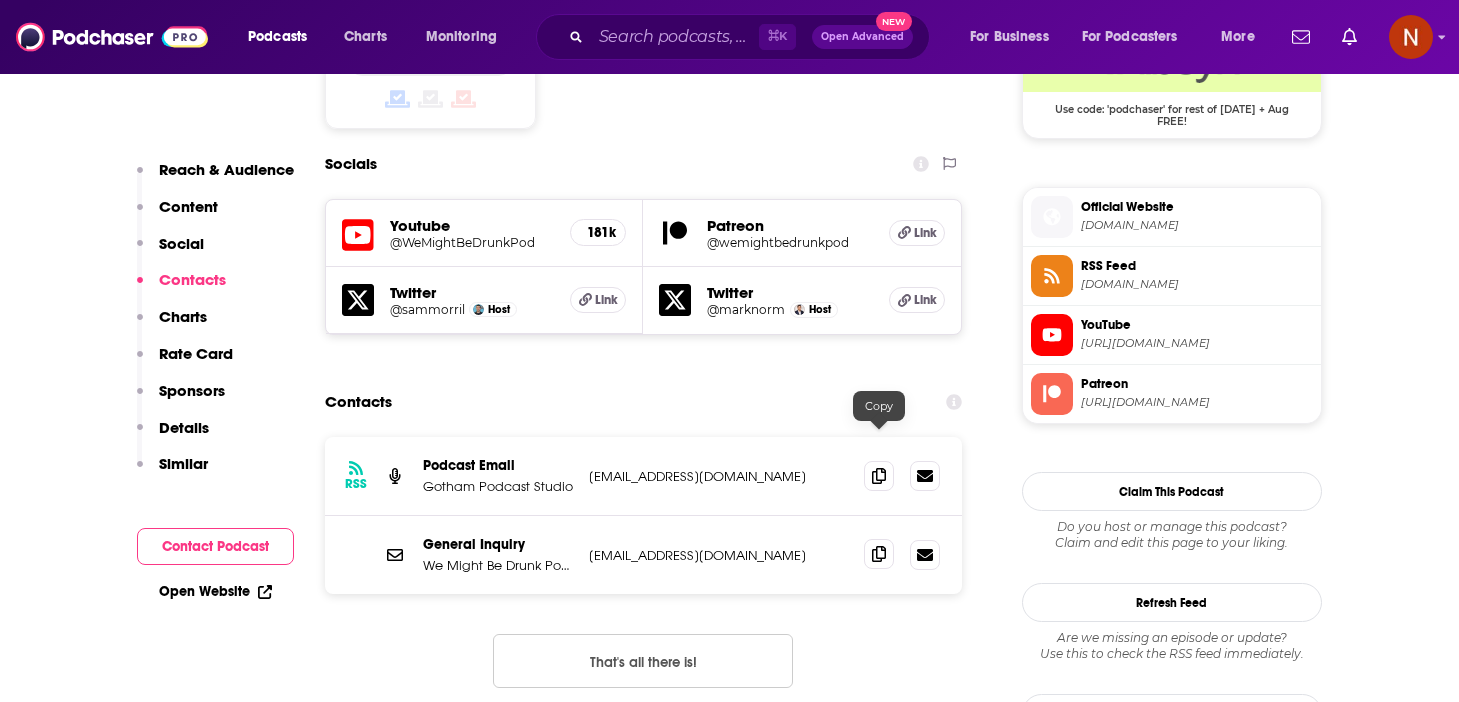 click at bounding box center (879, 554) 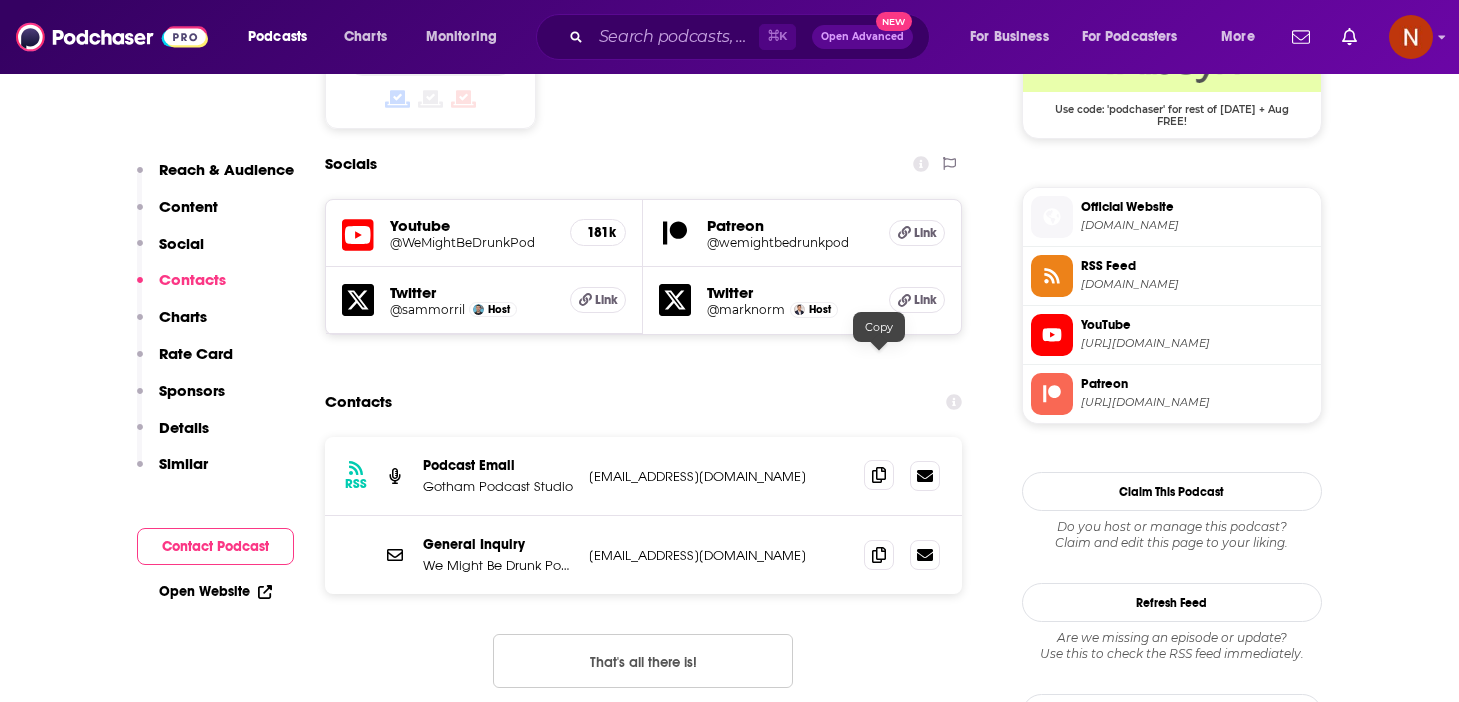 click at bounding box center (879, 475) 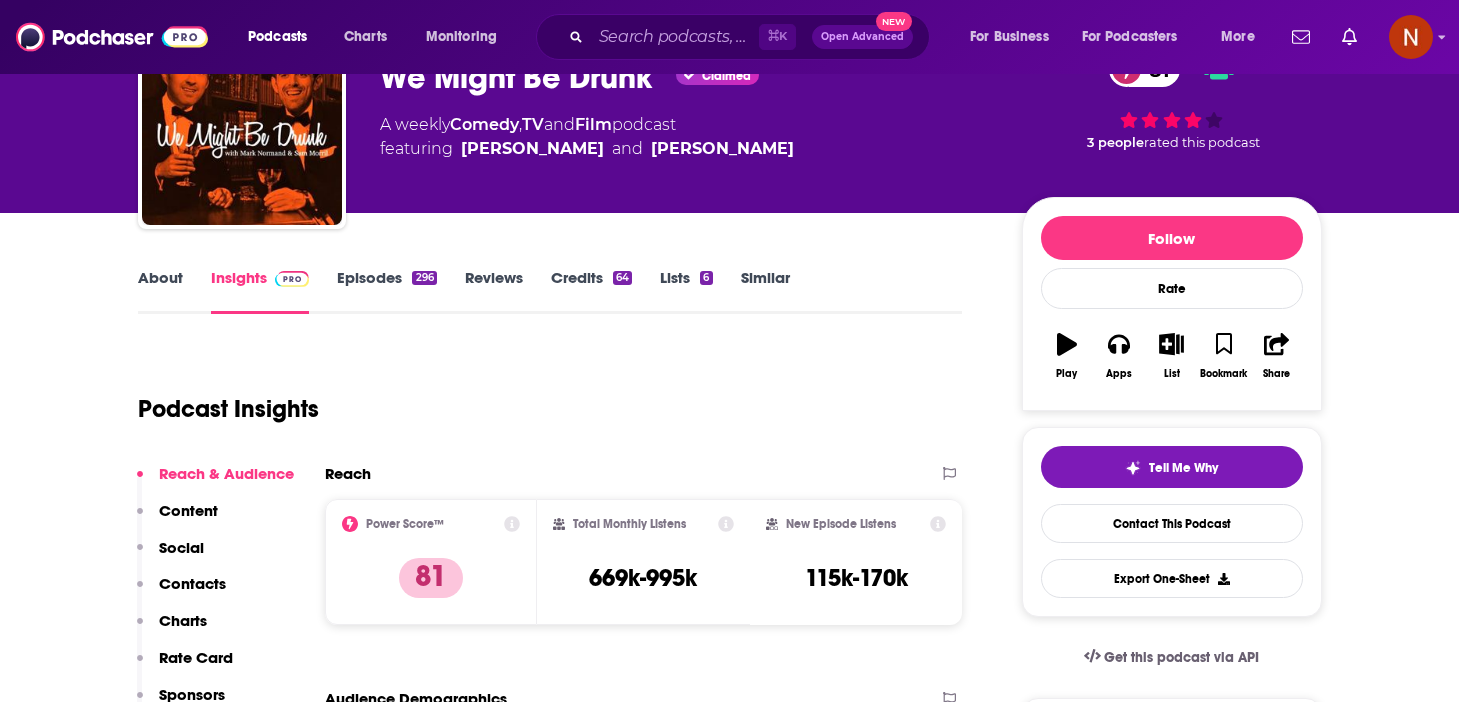 scroll, scrollTop: 0, scrollLeft: 0, axis: both 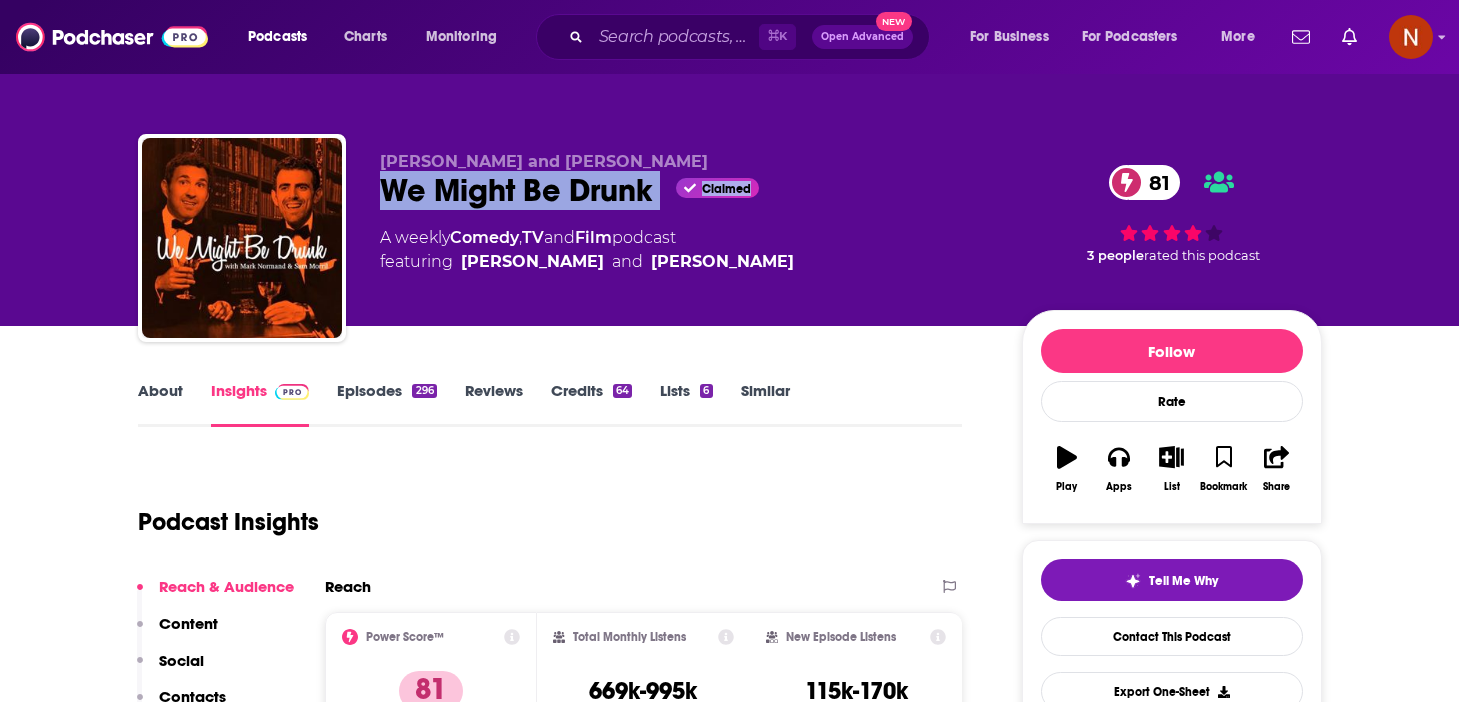 drag, startPoint x: 673, startPoint y: 202, endPoint x: 391, endPoint y: 199, distance: 282.01596 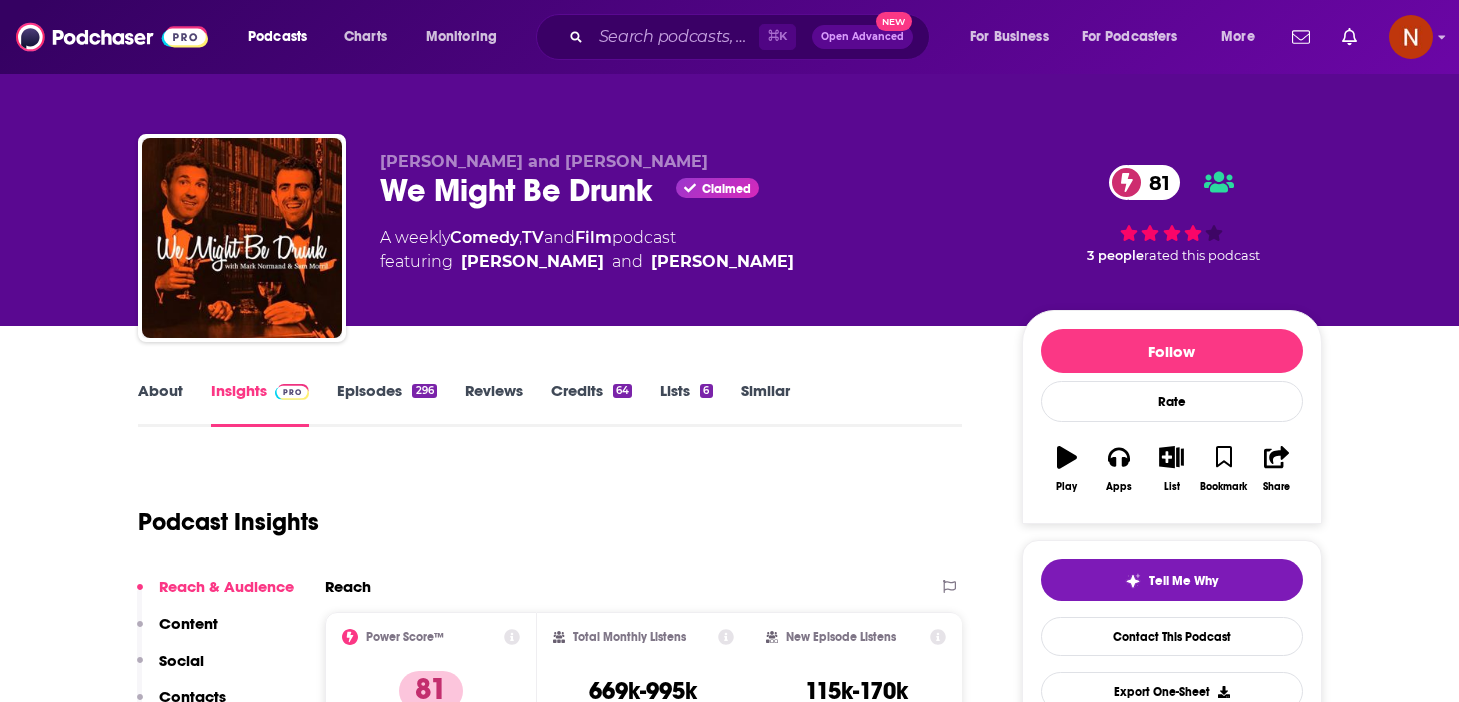click on "We Might Be Drunk Claimed 81" at bounding box center [685, 190] 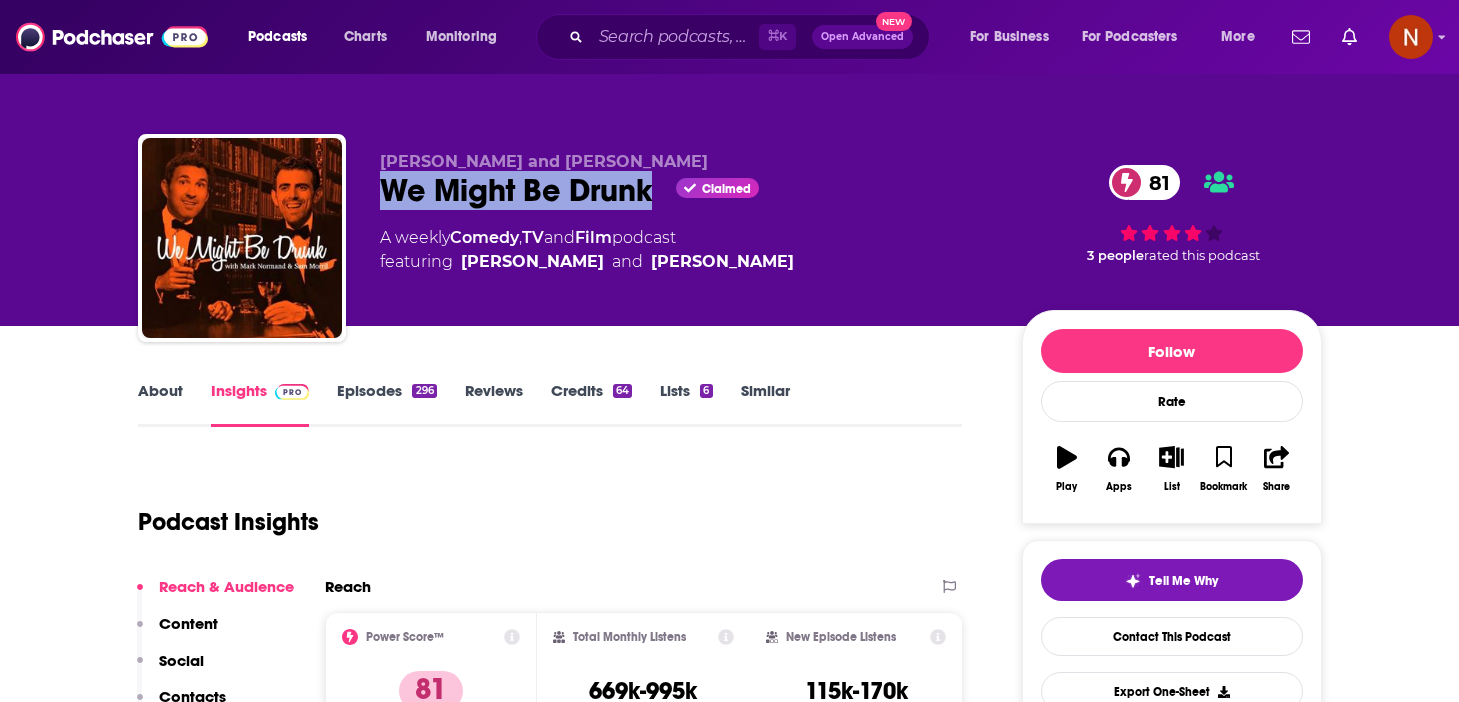drag, startPoint x: 384, startPoint y: 191, endPoint x: 648, endPoint y: 192, distance: 264.0019 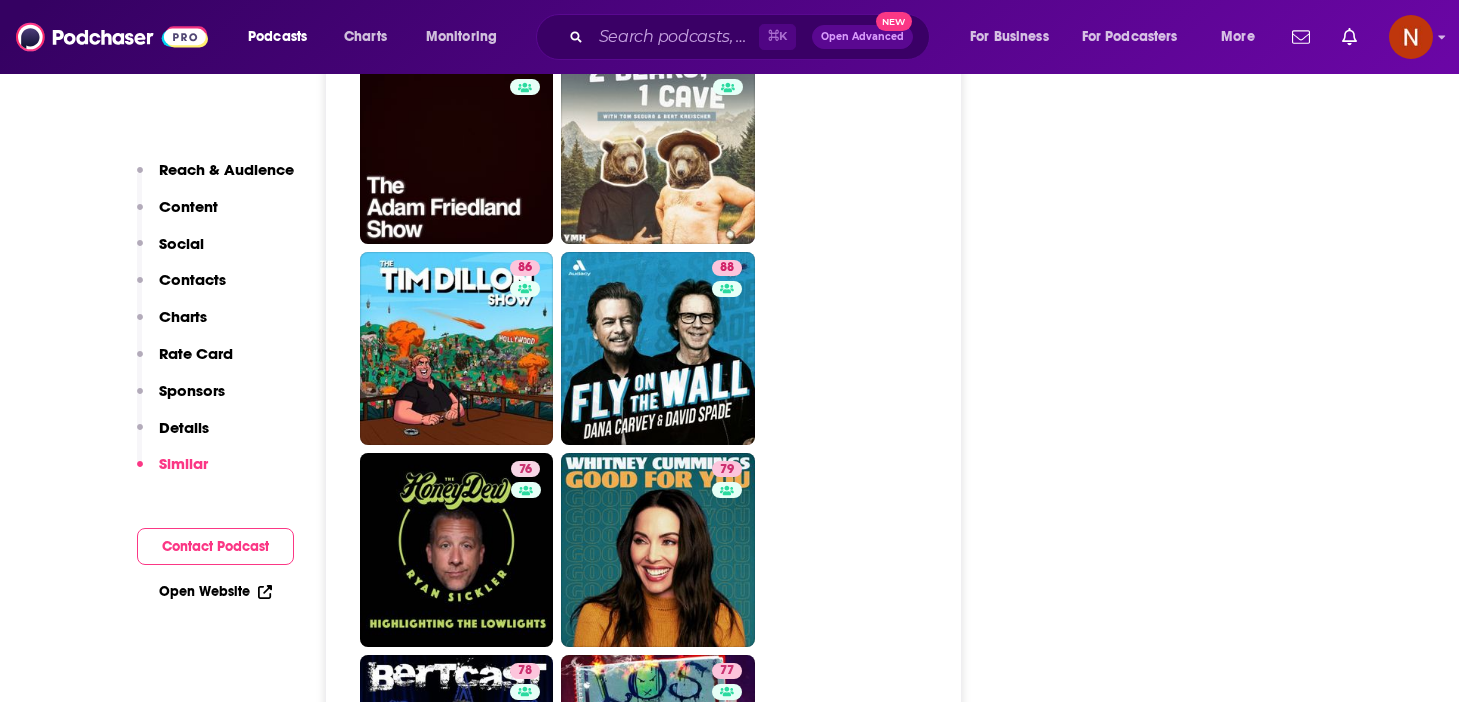 scroll, scrollTop: 4562, scrollLeft: 0, axis: vertical 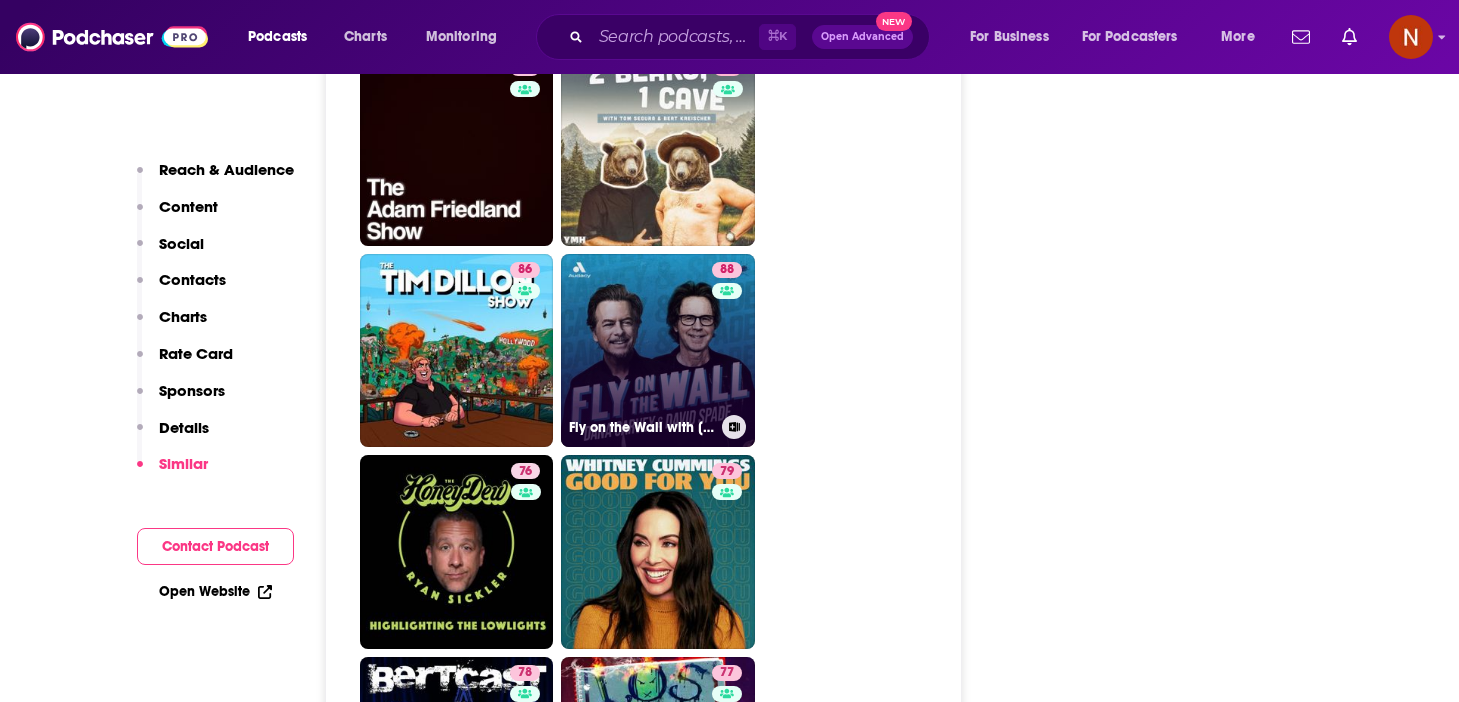 click on "88" at bounding box center (729, 339) 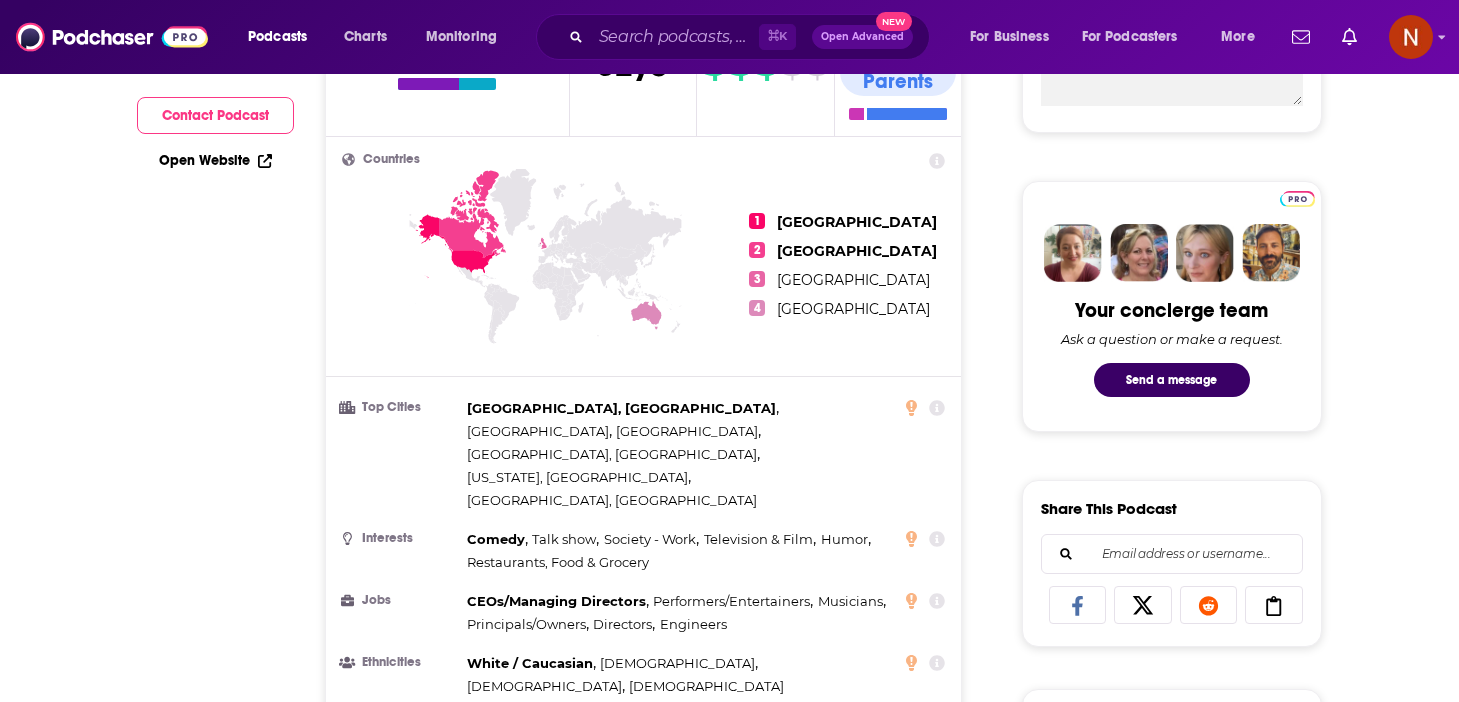 scroll, scrollTop: 0, scrollLeft: 0, axis: both 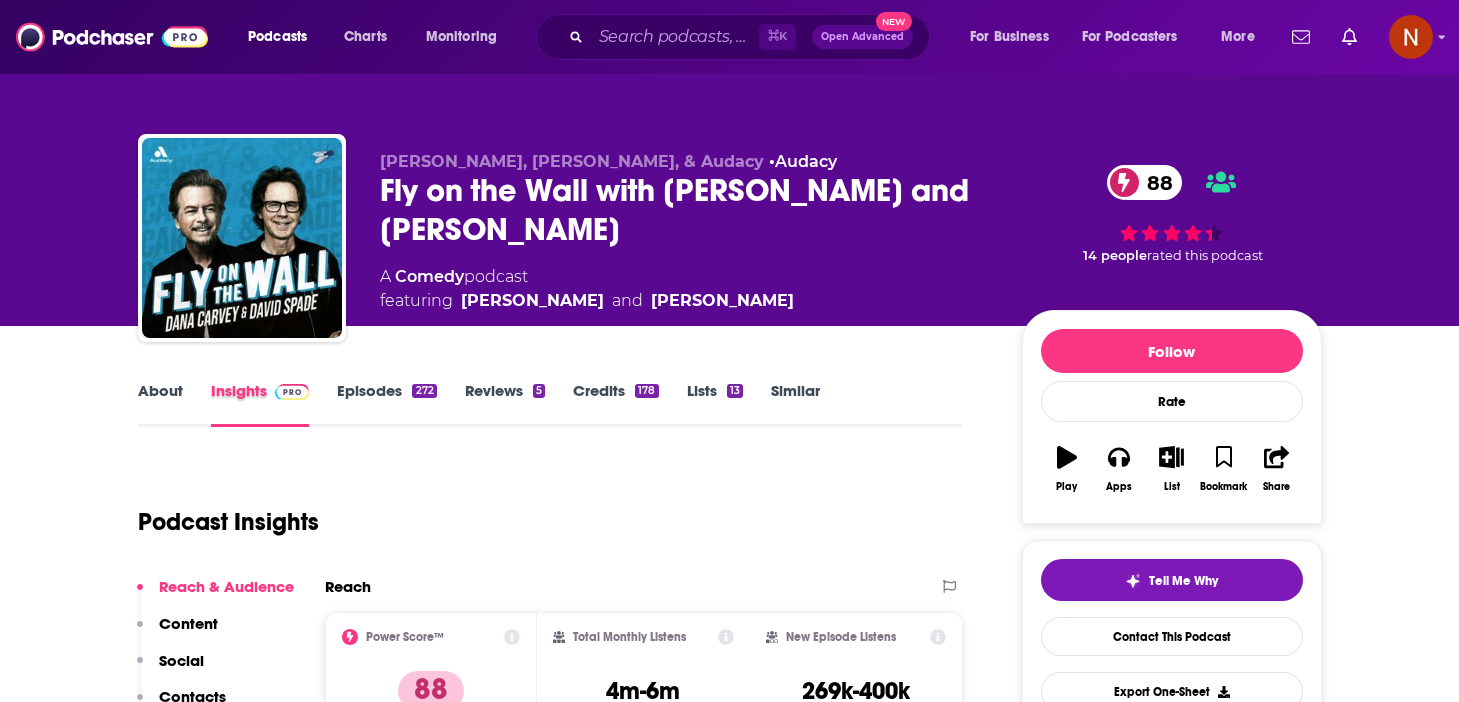 click on "Insights" at bounding box center [274, 404] 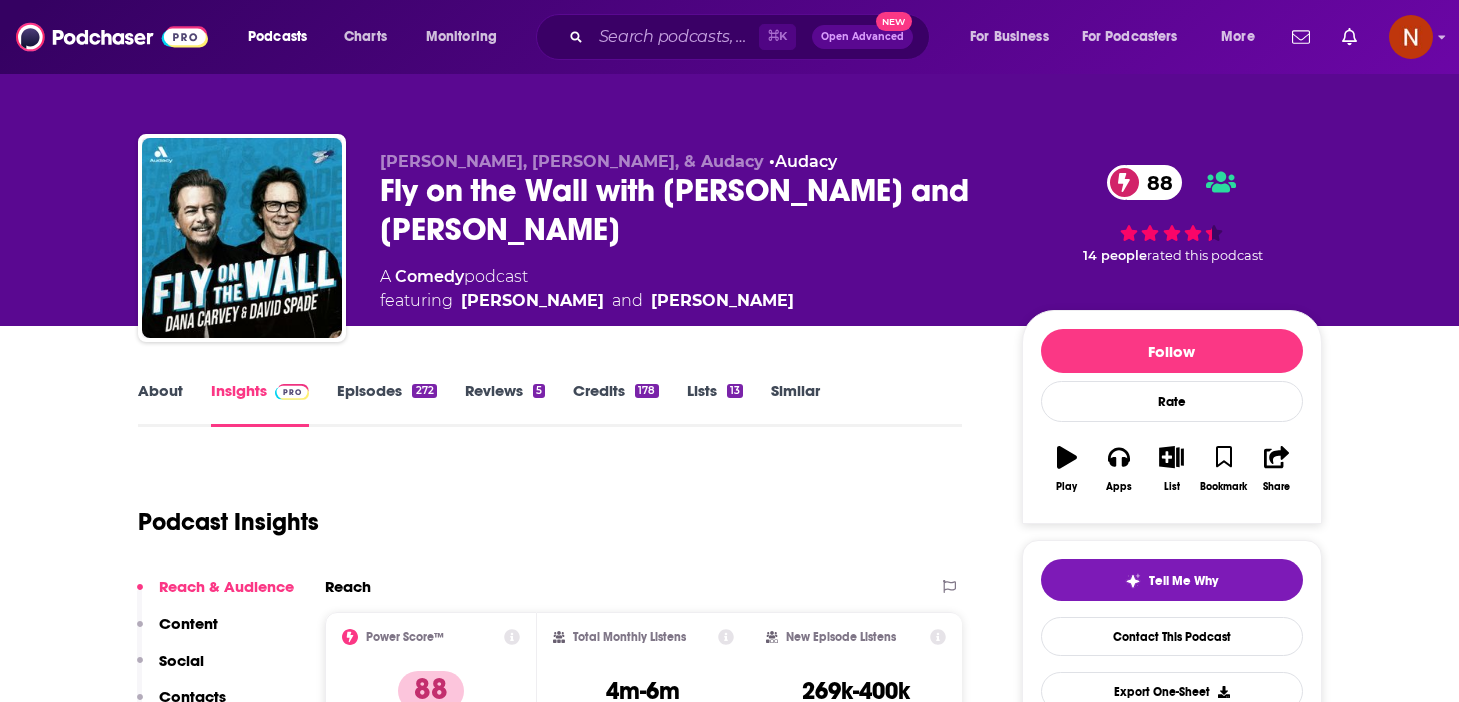 click on "Episodes 272" at bounding box center (386, 404) 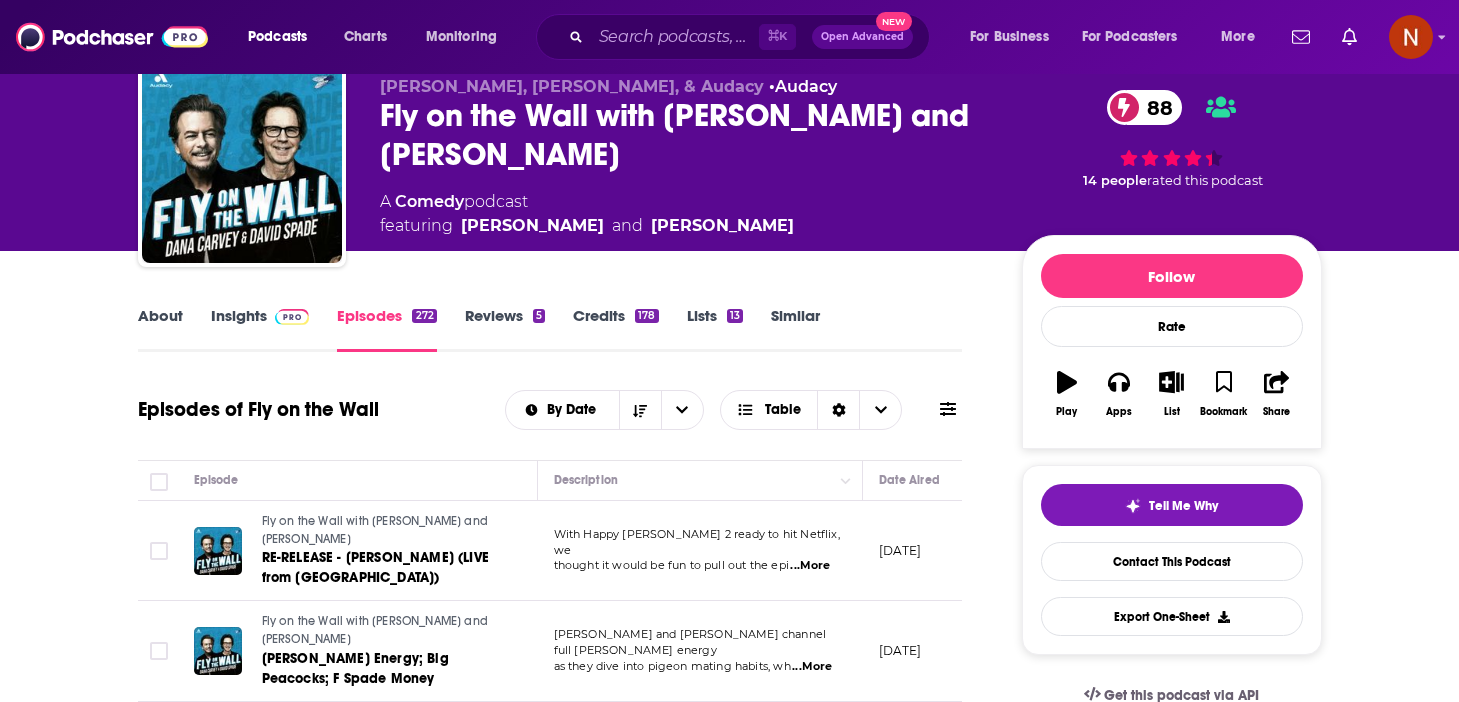 scroll, scrollTop: 0, scrollLeft: 0, axis: both 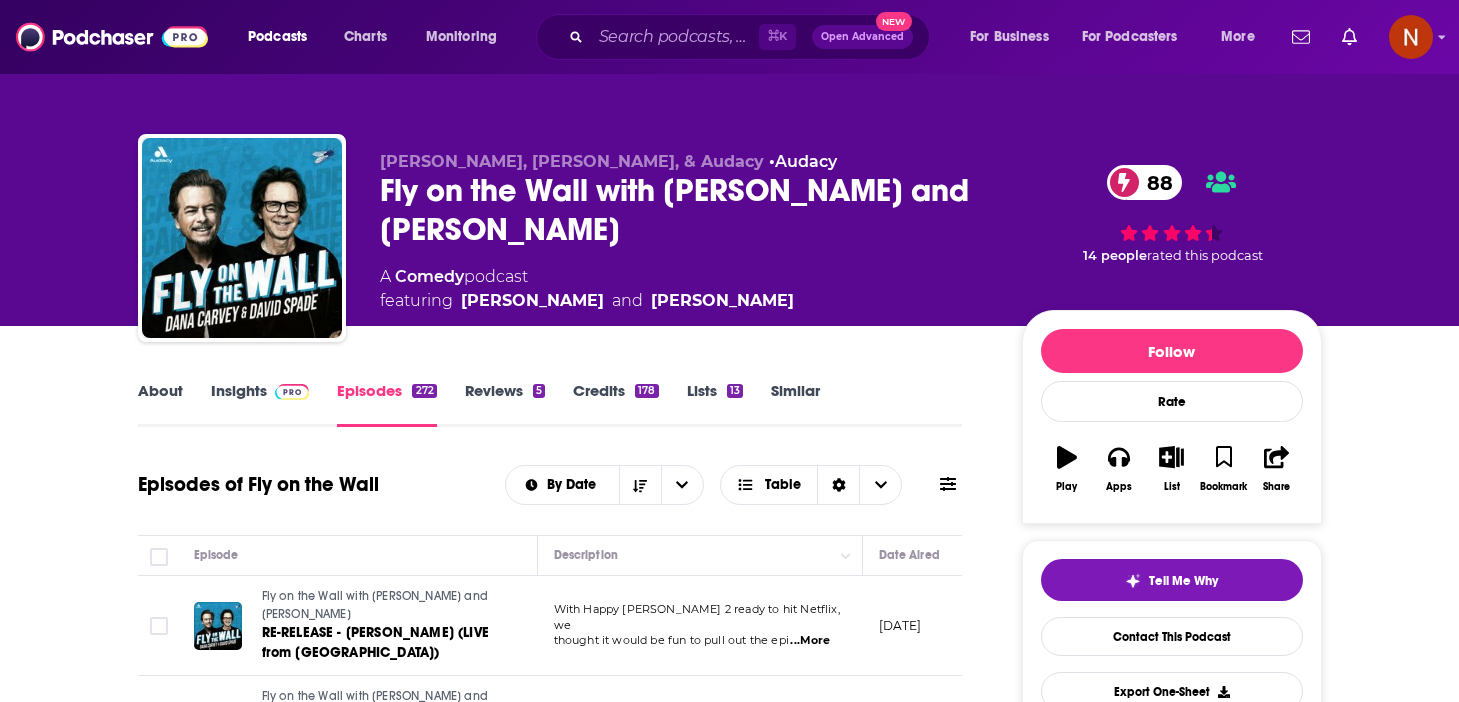 click at bounding box center (288, 390) 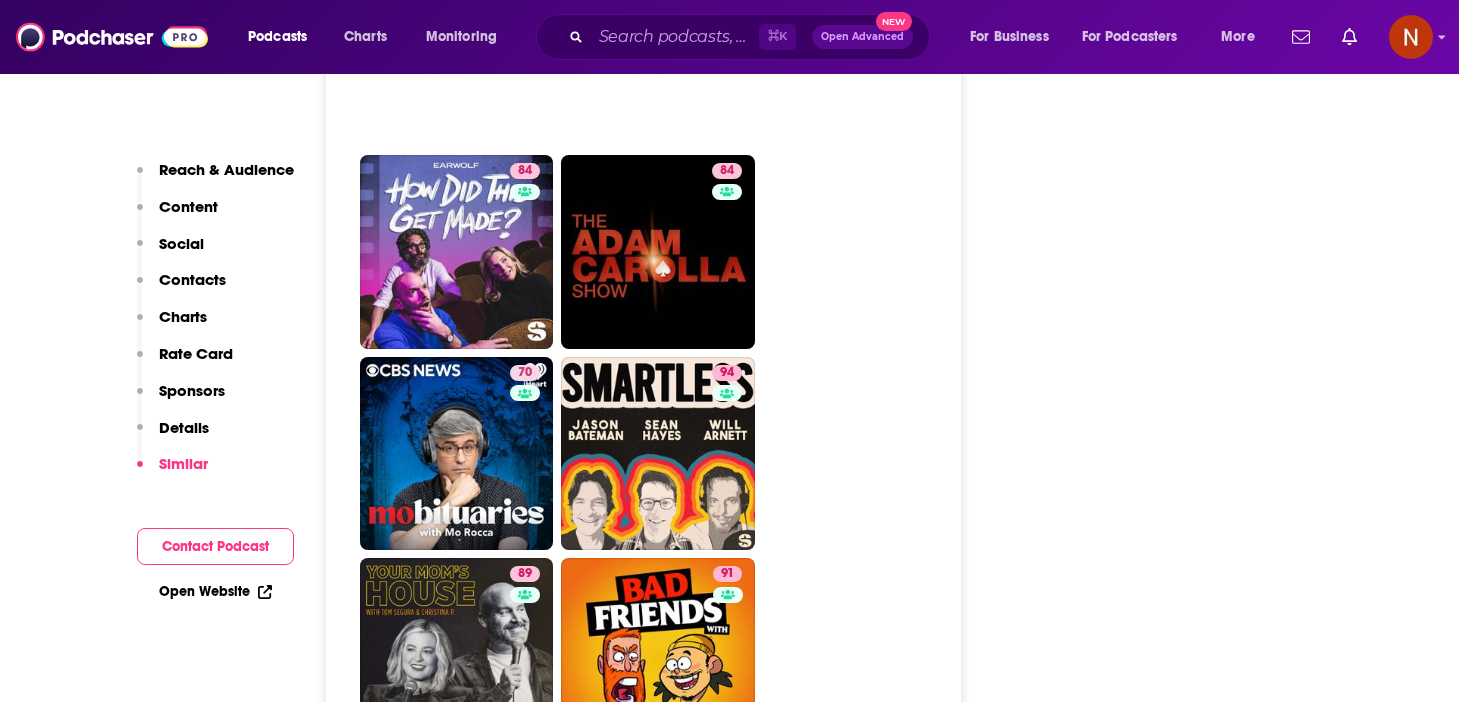 scroll, scrollTop: 5409, scrollLeft: 0, axis: vertical 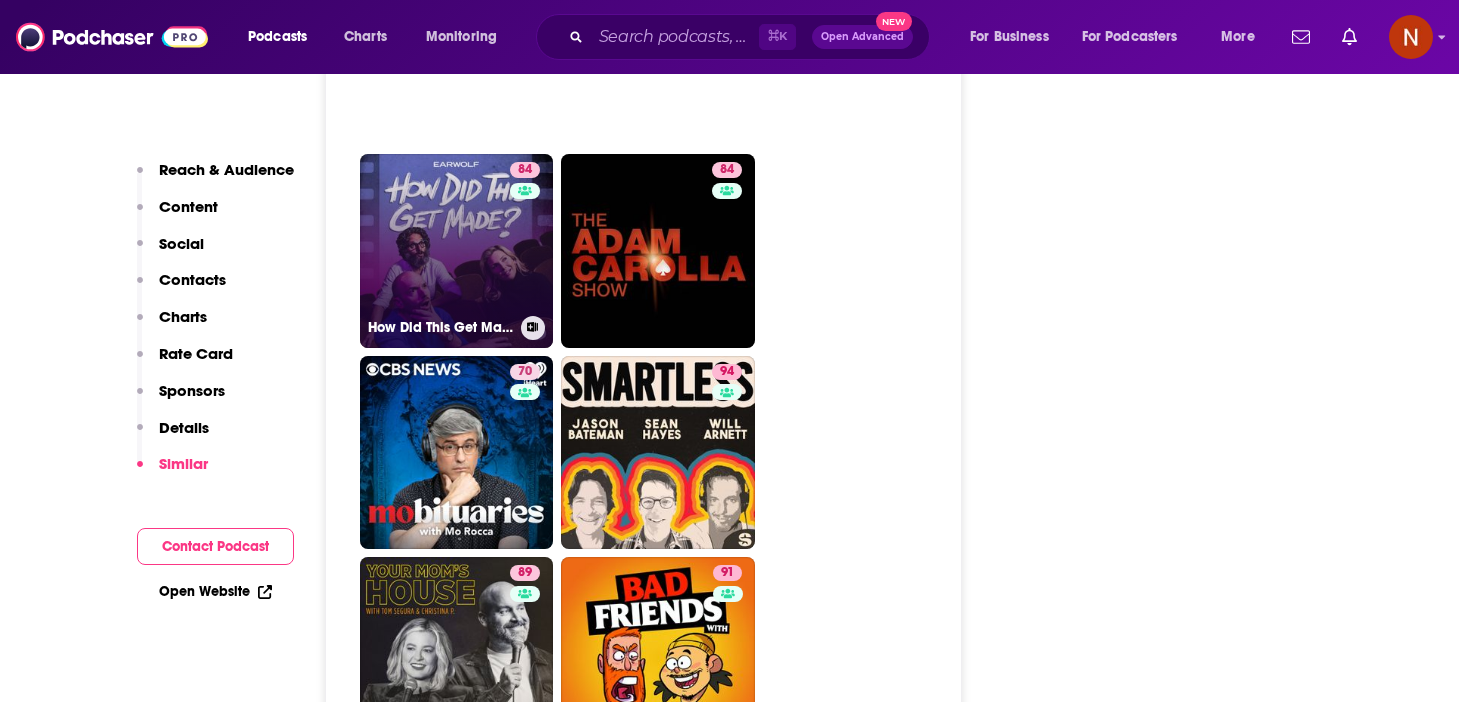 click on "84 How Did This Get Made?" at bounding box center [457, 251] 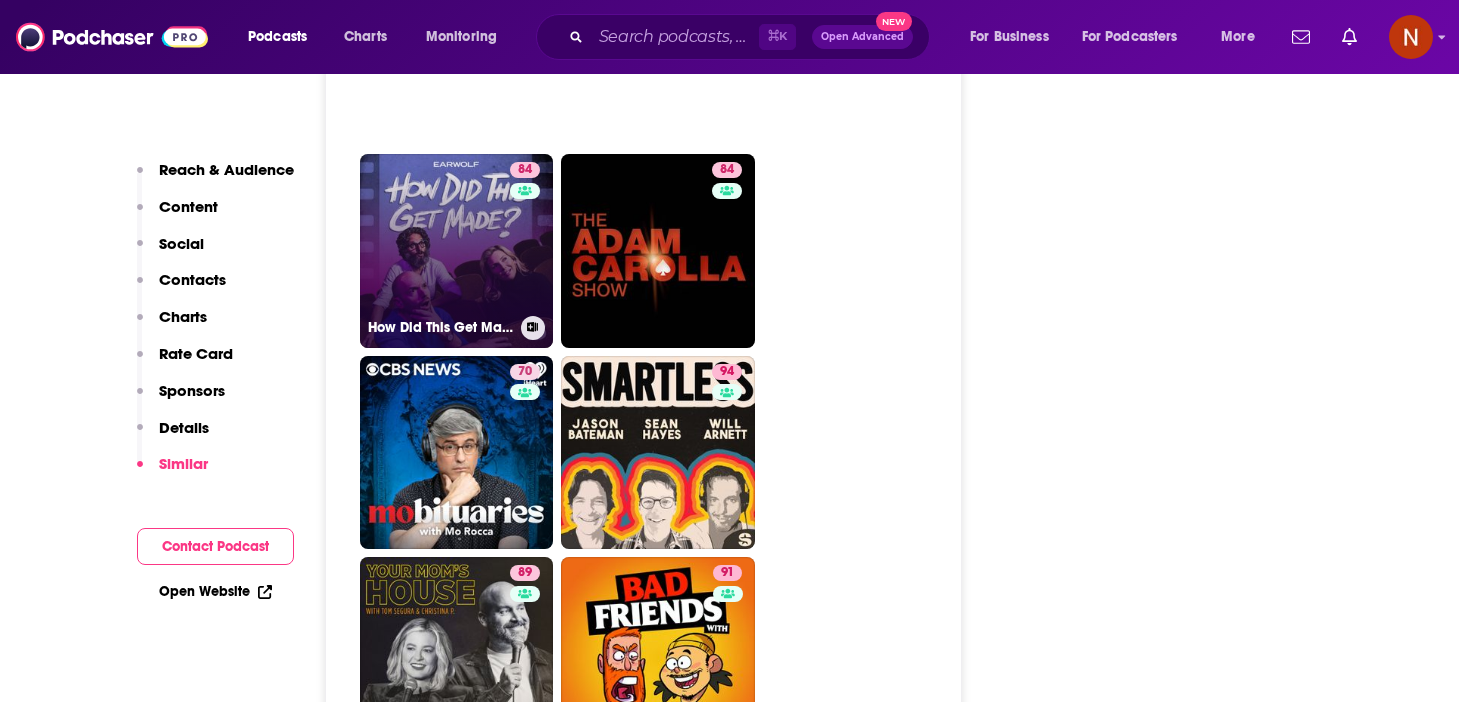 type on "https://www.podchaser.com/podcasts/how-did-this-get-made-28211" 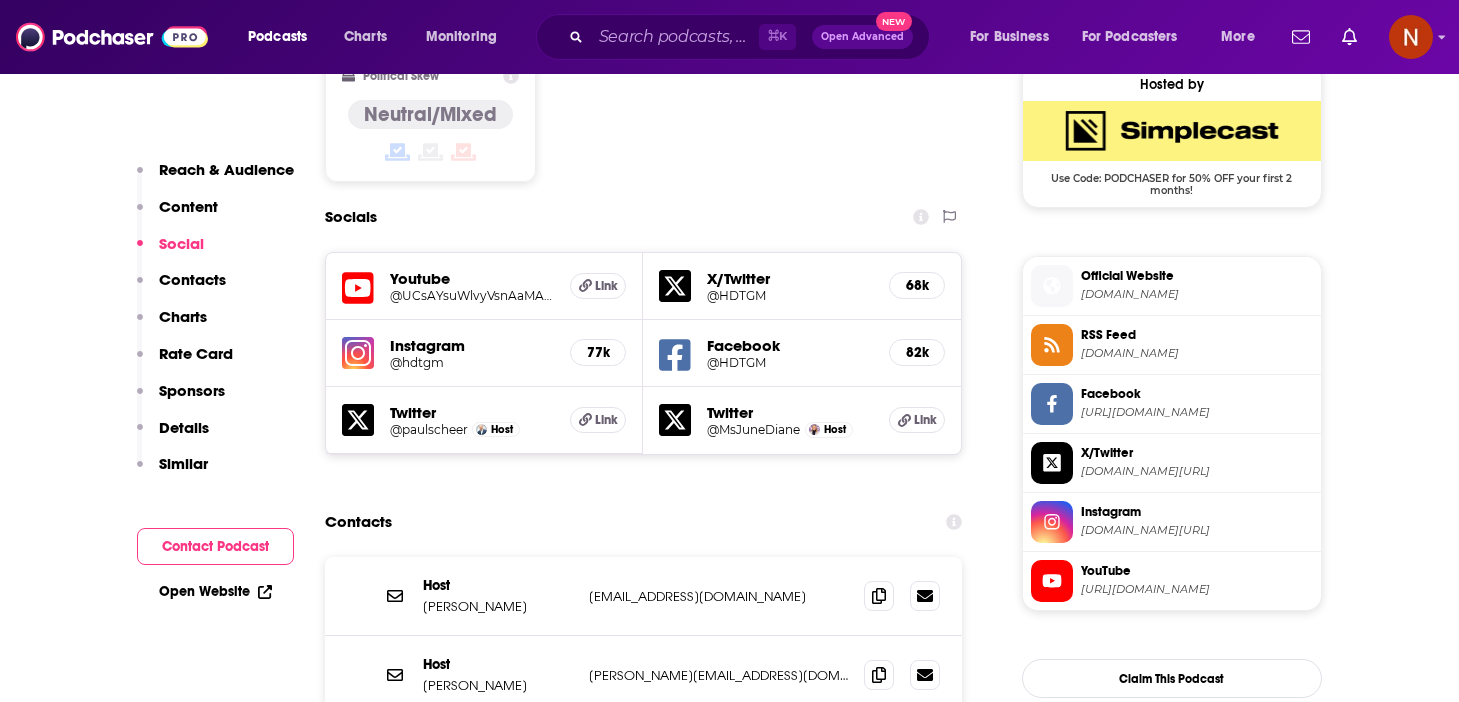 scroll, scrollTop: 0, scrollLeft: 0, axis: both 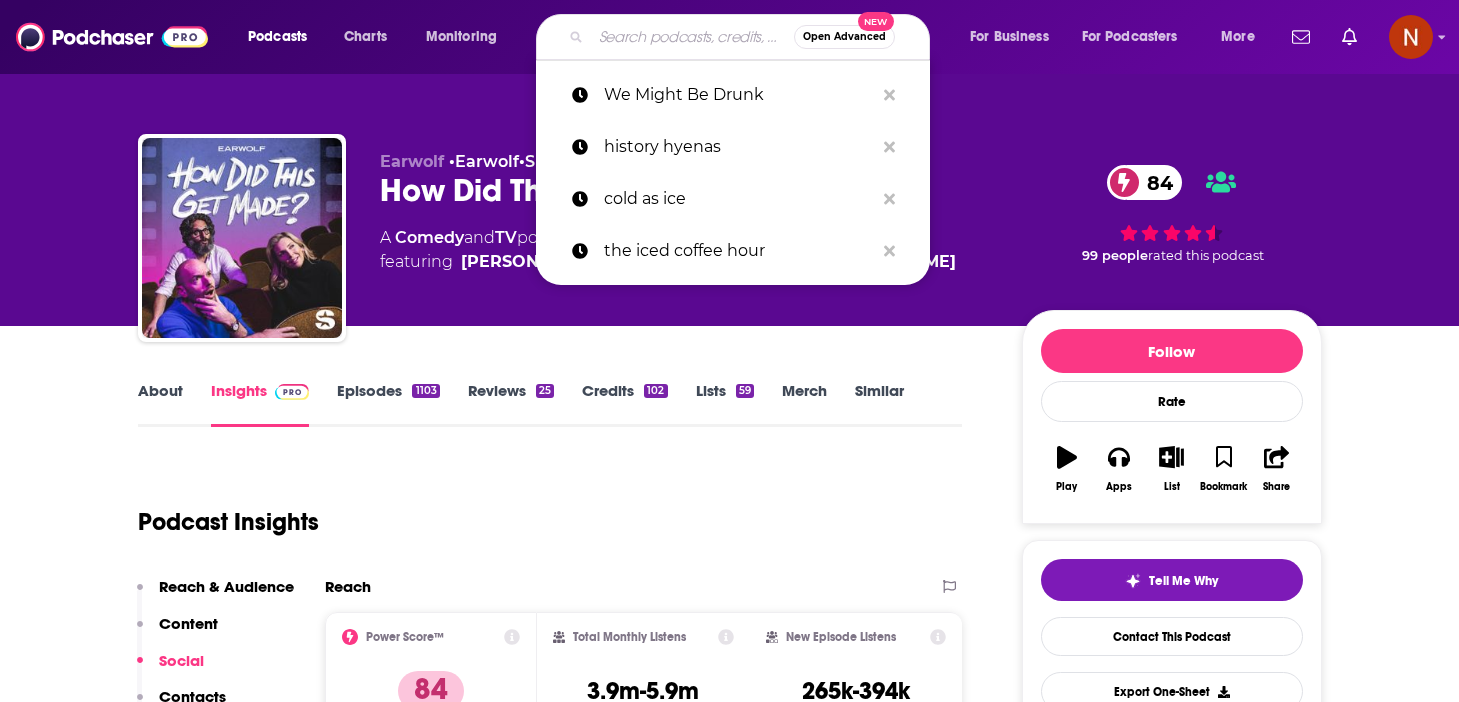 click at bounding box center [692, 37] 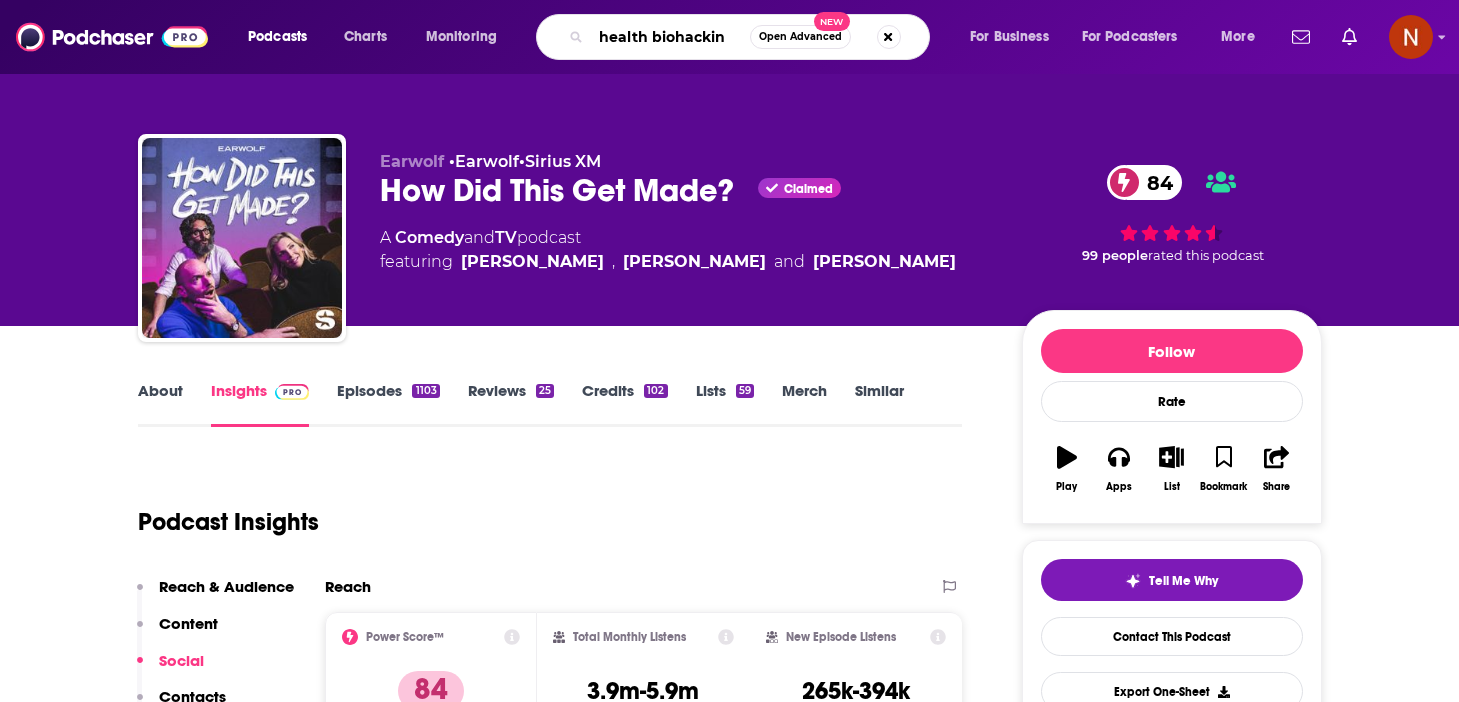 type on "health biohacking" 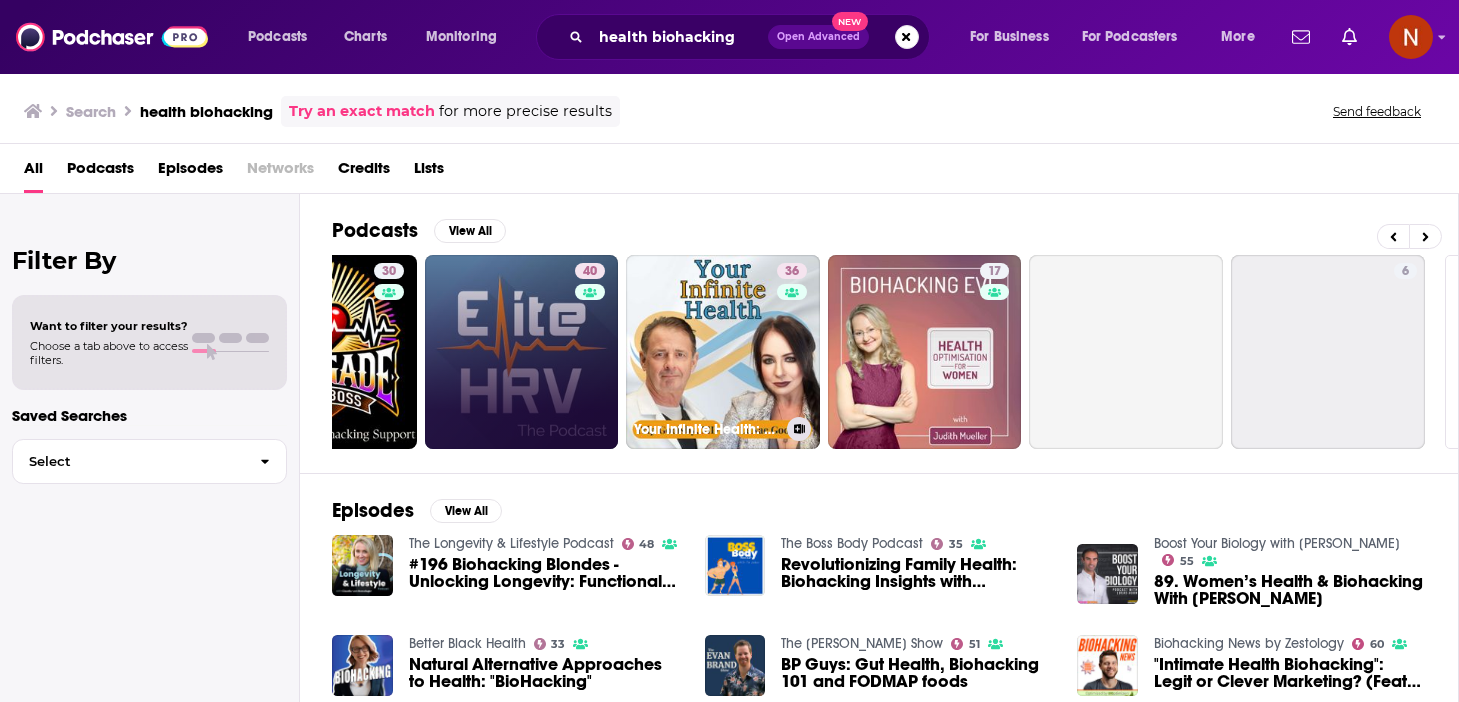 scroll, scrollTop: 0, scrollLeft: 710, axis: horizontal 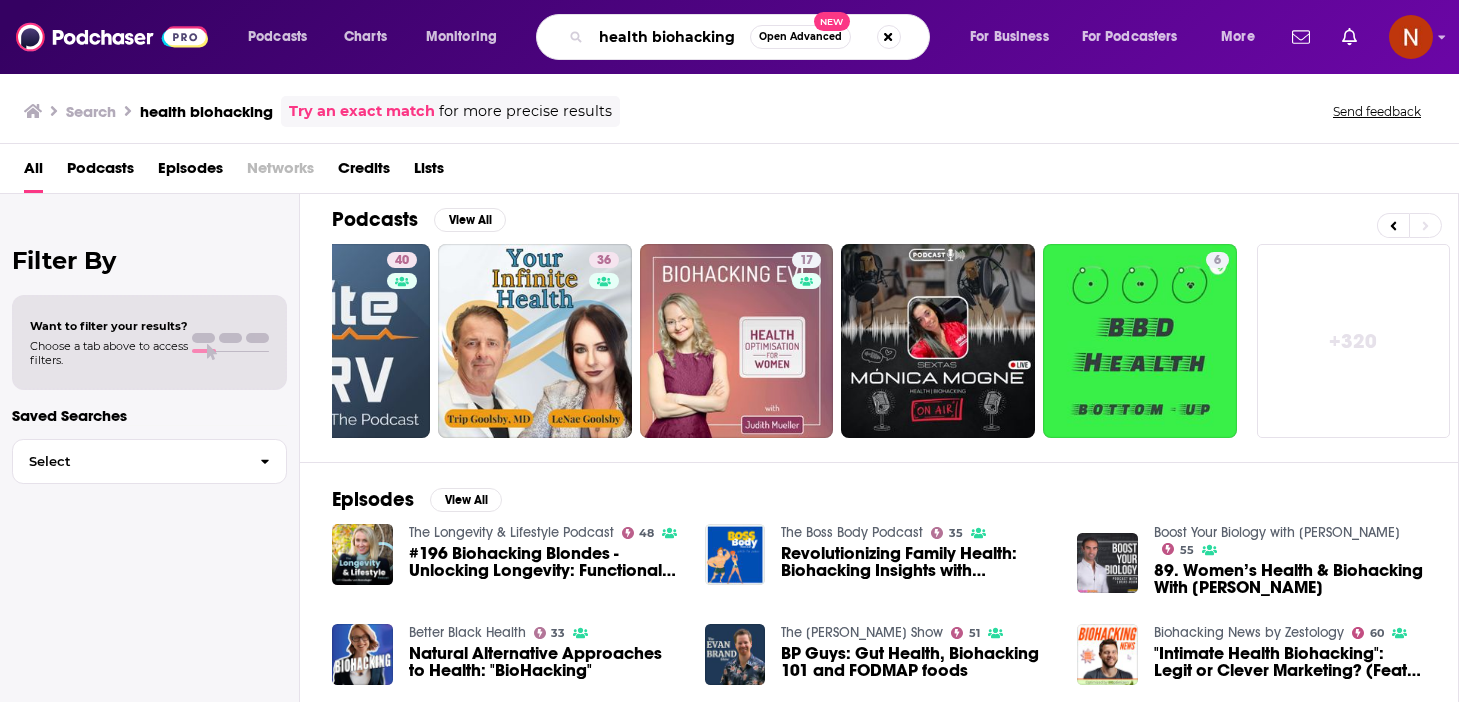 click on "health biohacking" at bounding box center [670, 37] 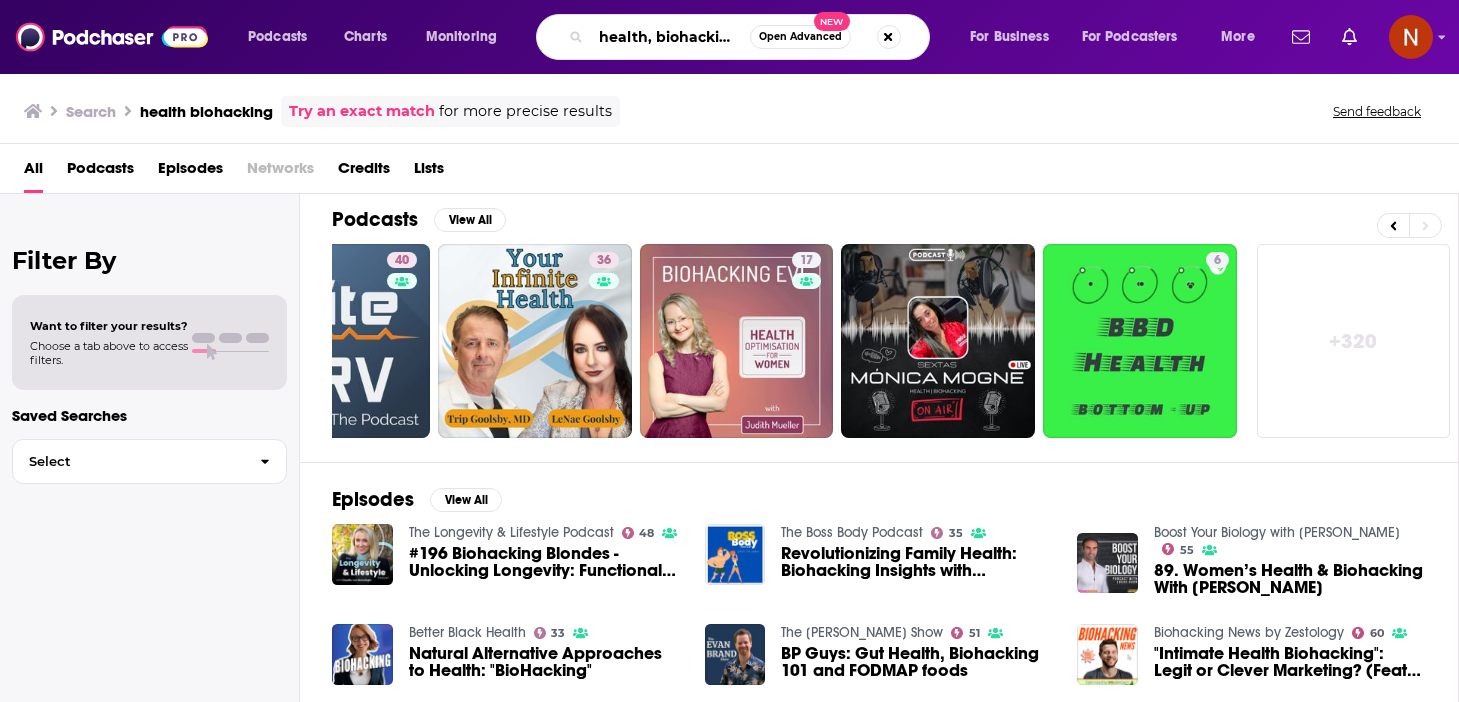 click on "health, biohacking" at bounding box center [670, 37] 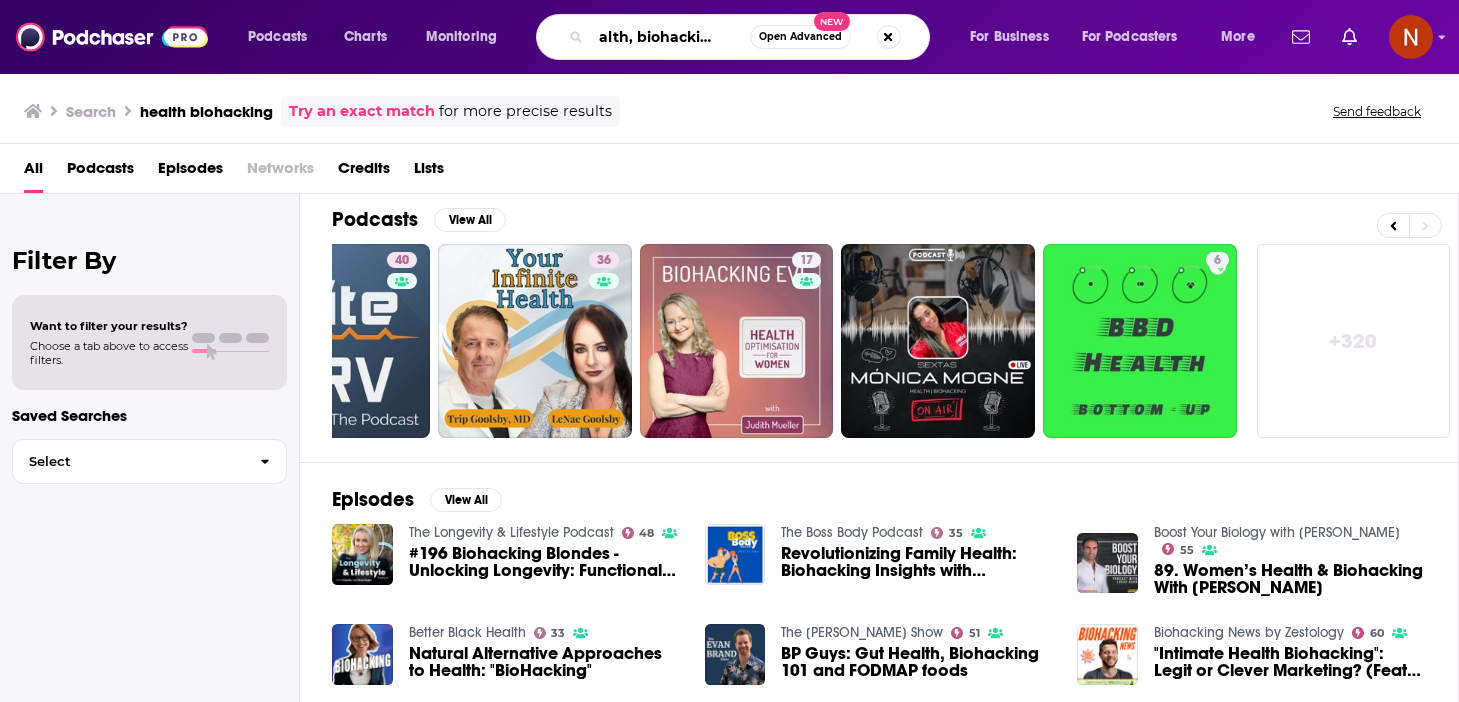 scroll, scrollTop: 0, scrollLeft: 29, axis: horizontal 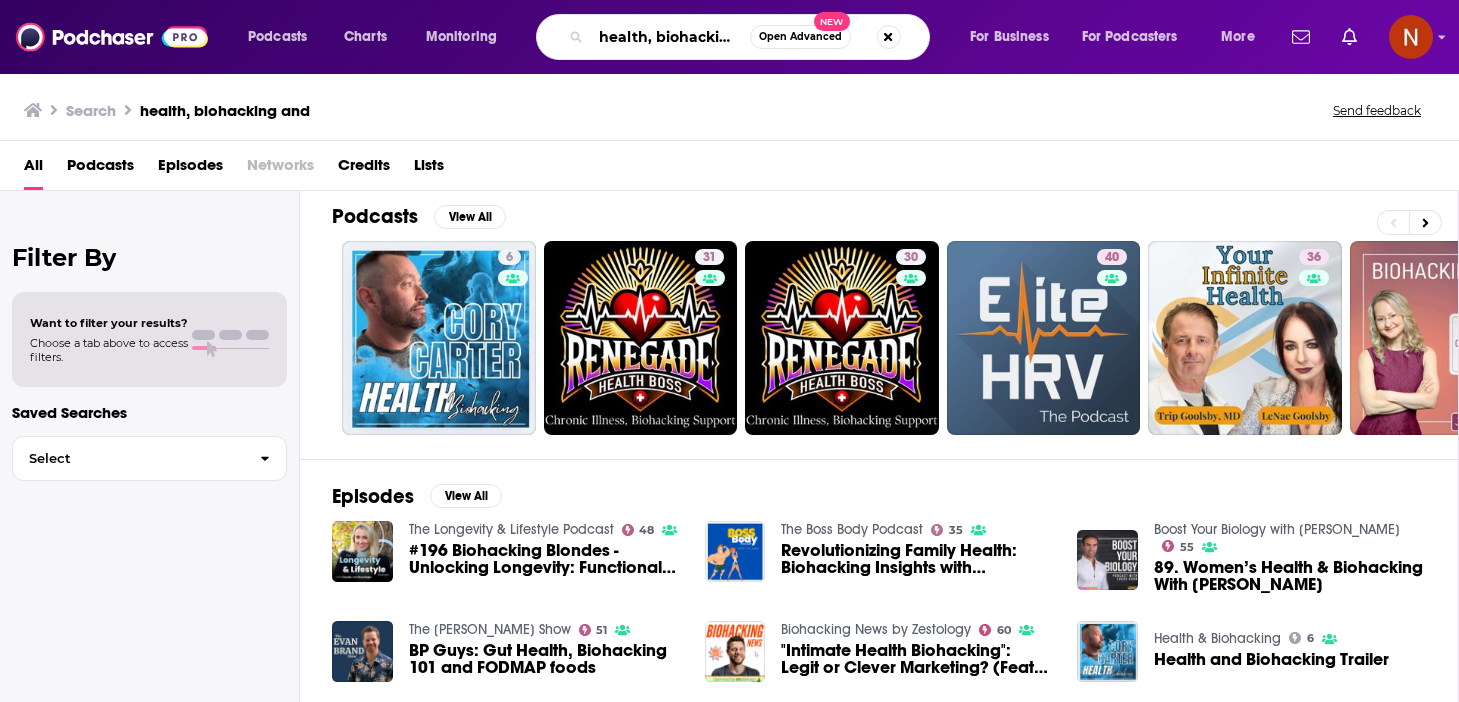 click on "health, biohacking and" at bounding box center (670, 37) 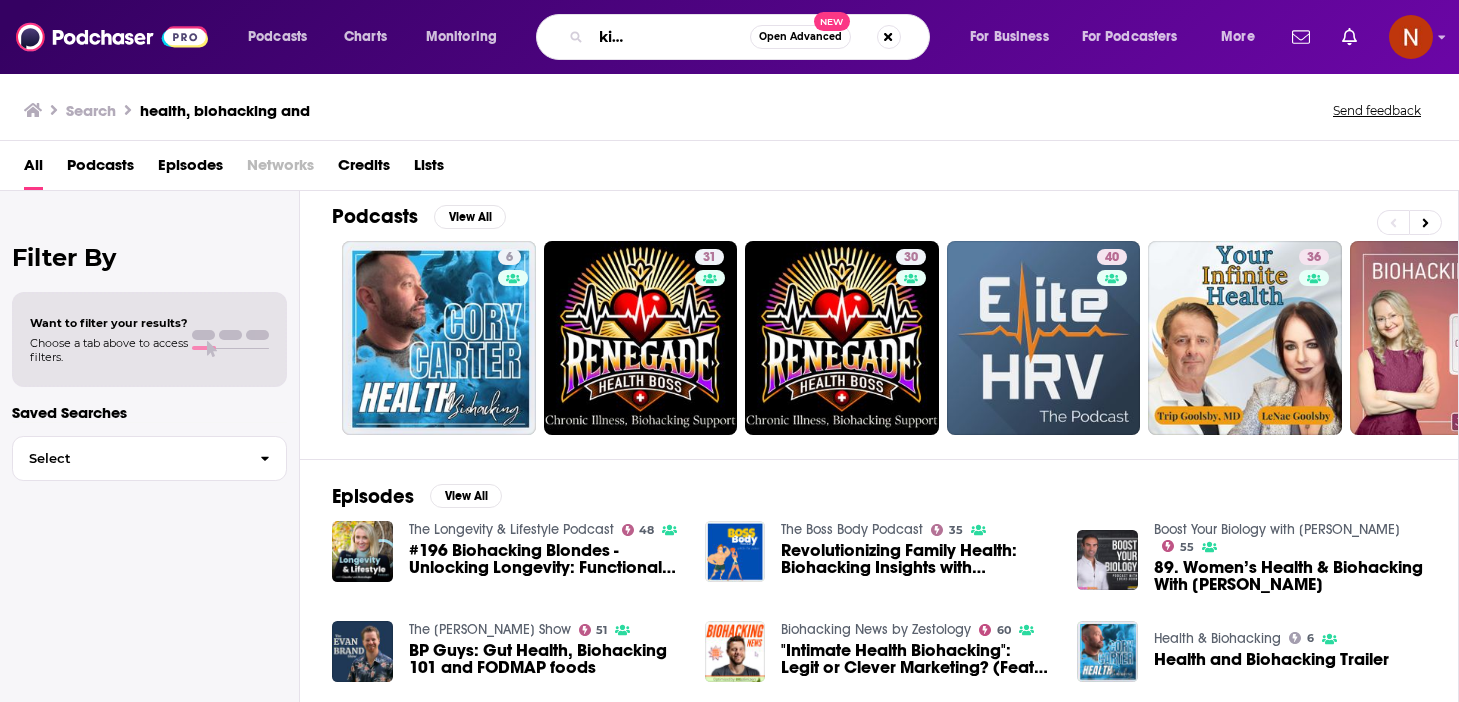 scroll, scrollTop: 0, scrollLeft: 115, axis: horizontal 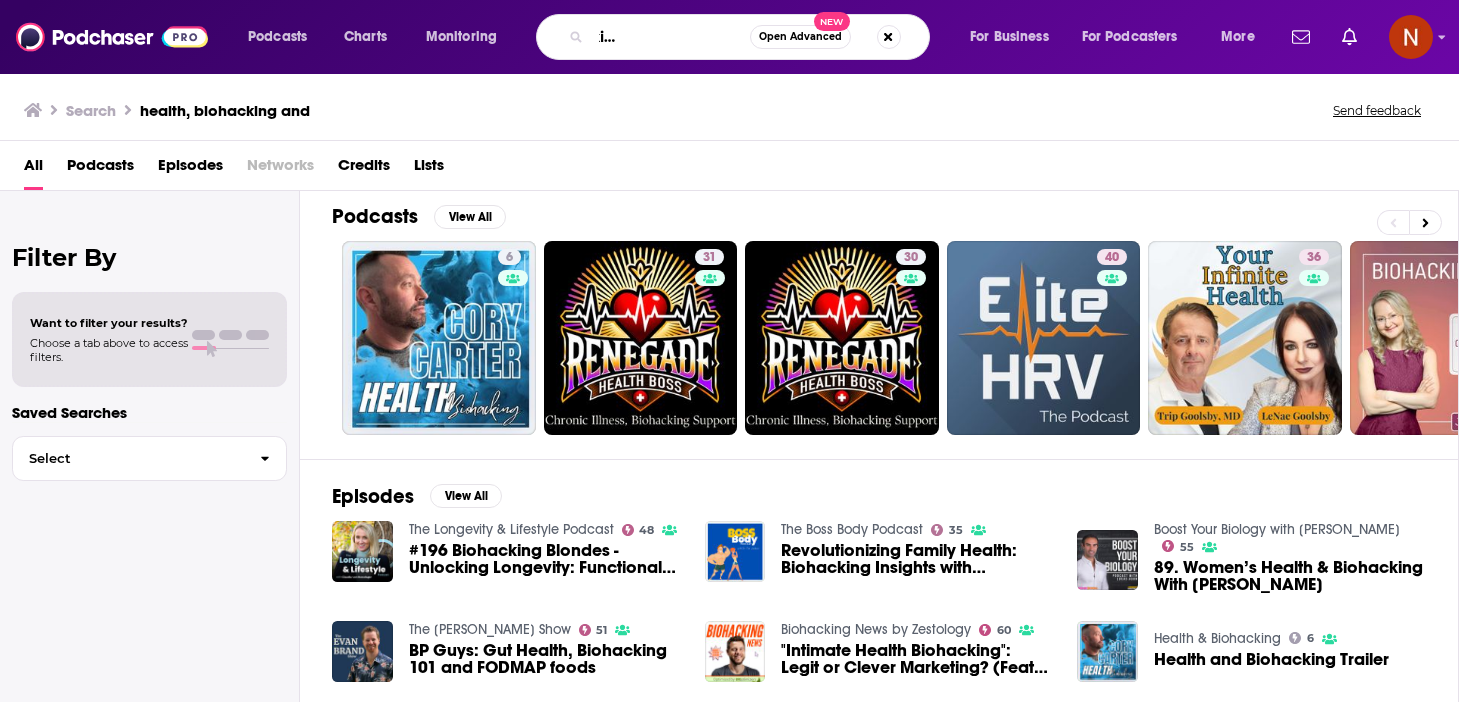 type on "health, biohacking and abundance" 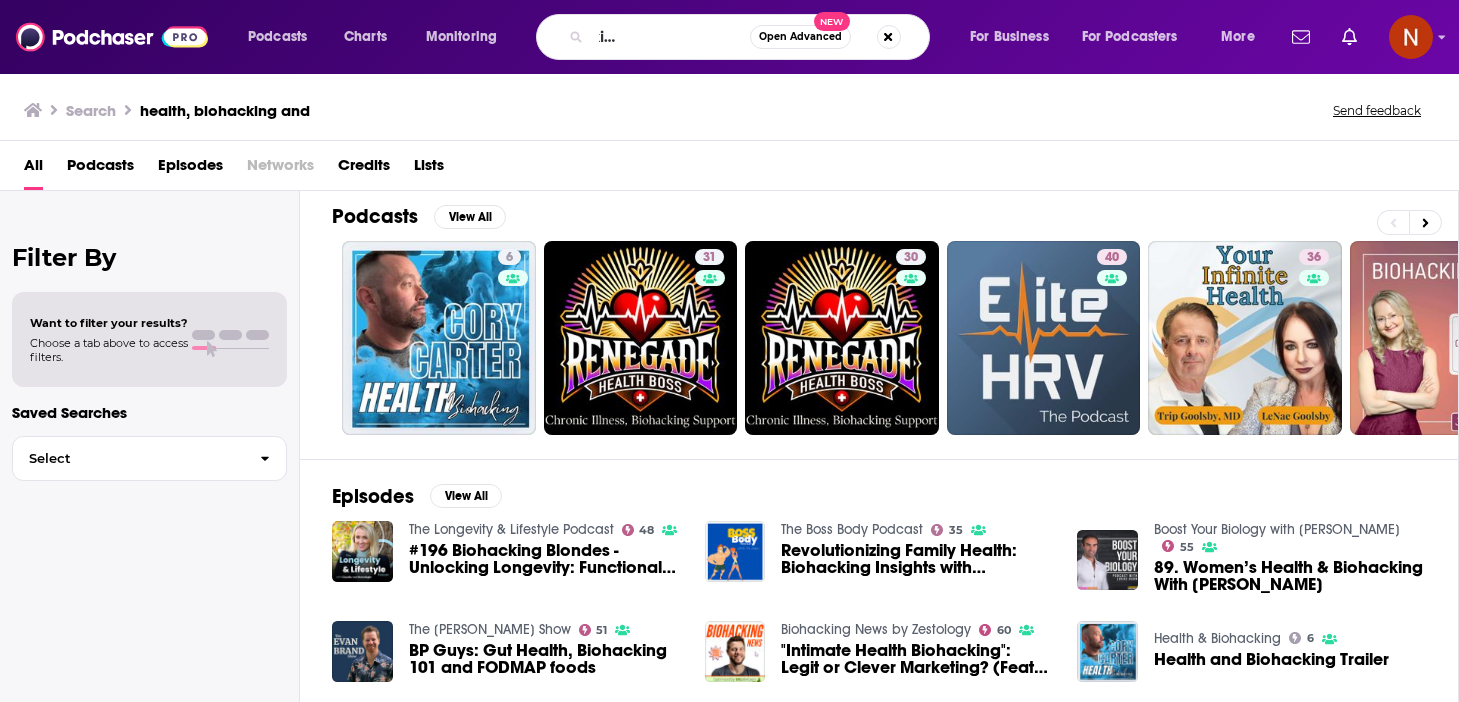 scroll, scrollTop: 0, scrollLeft: 0, axis: both 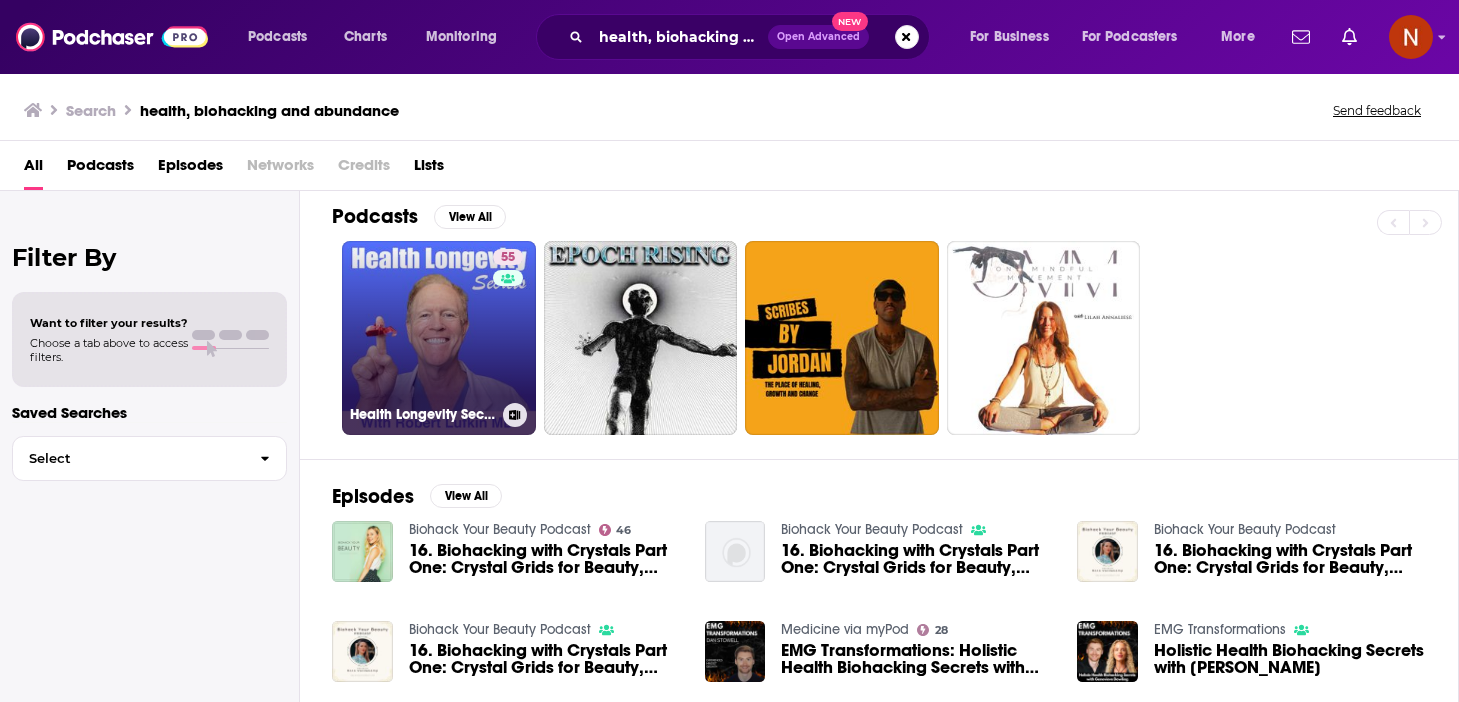 click on "Health Longevity Secrets" at bounding box center [422, 414] 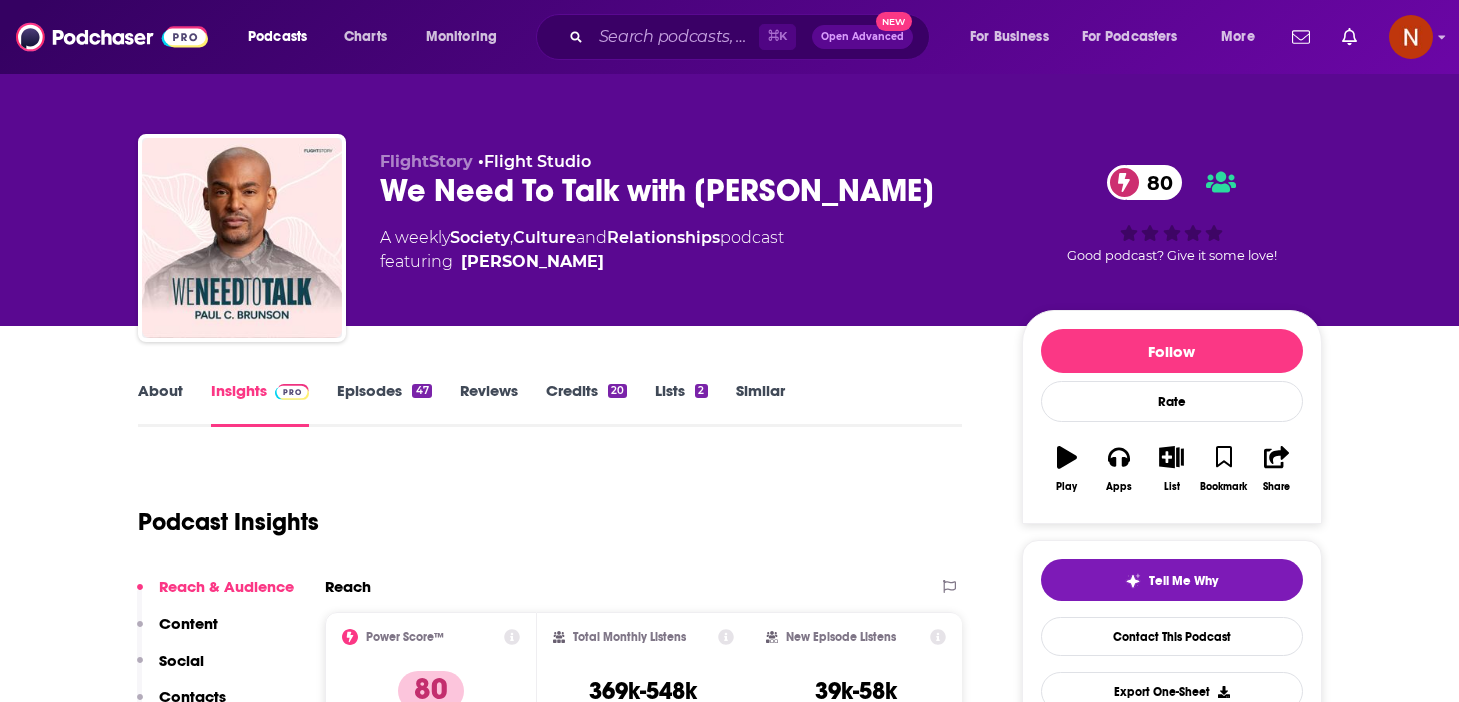 scroll, scrollTop: 0, scrollLeft: 0, axis: both 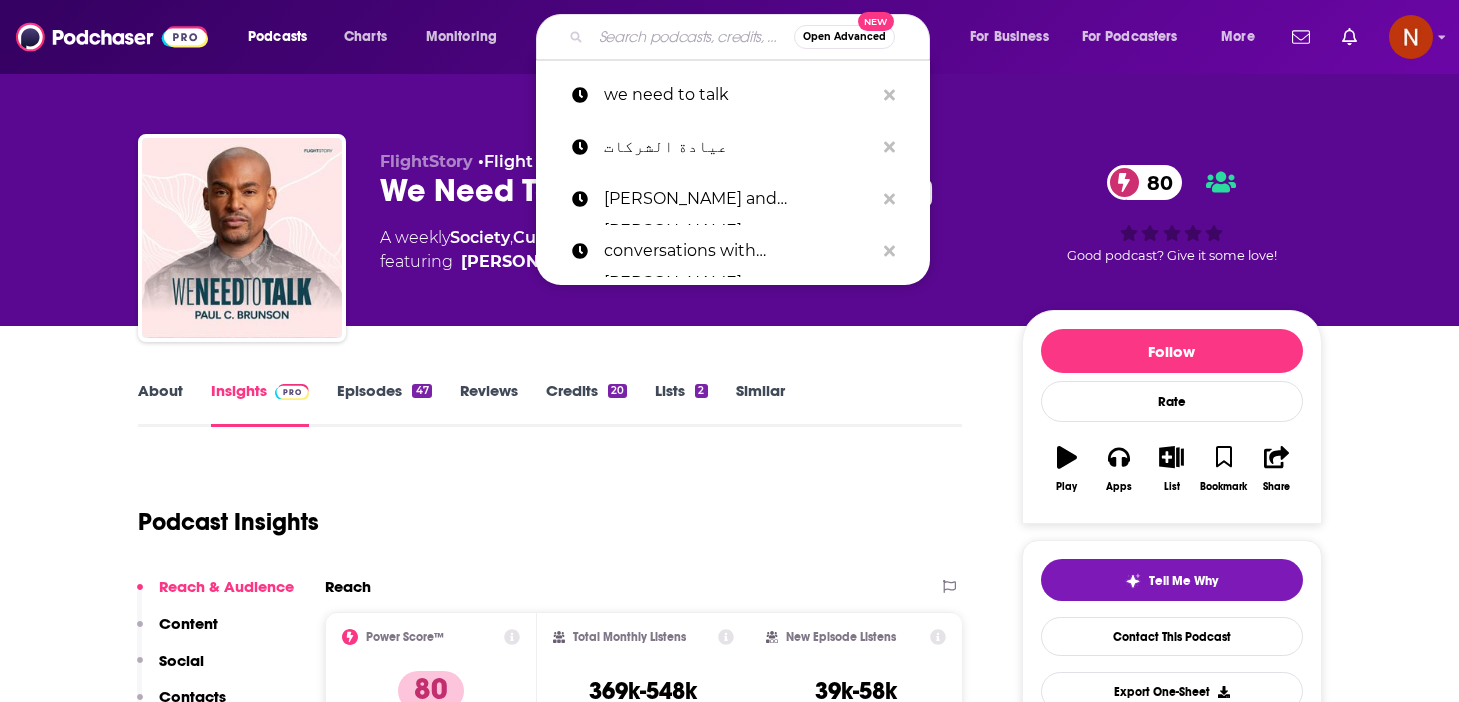 click at bounding box center [692, 37] 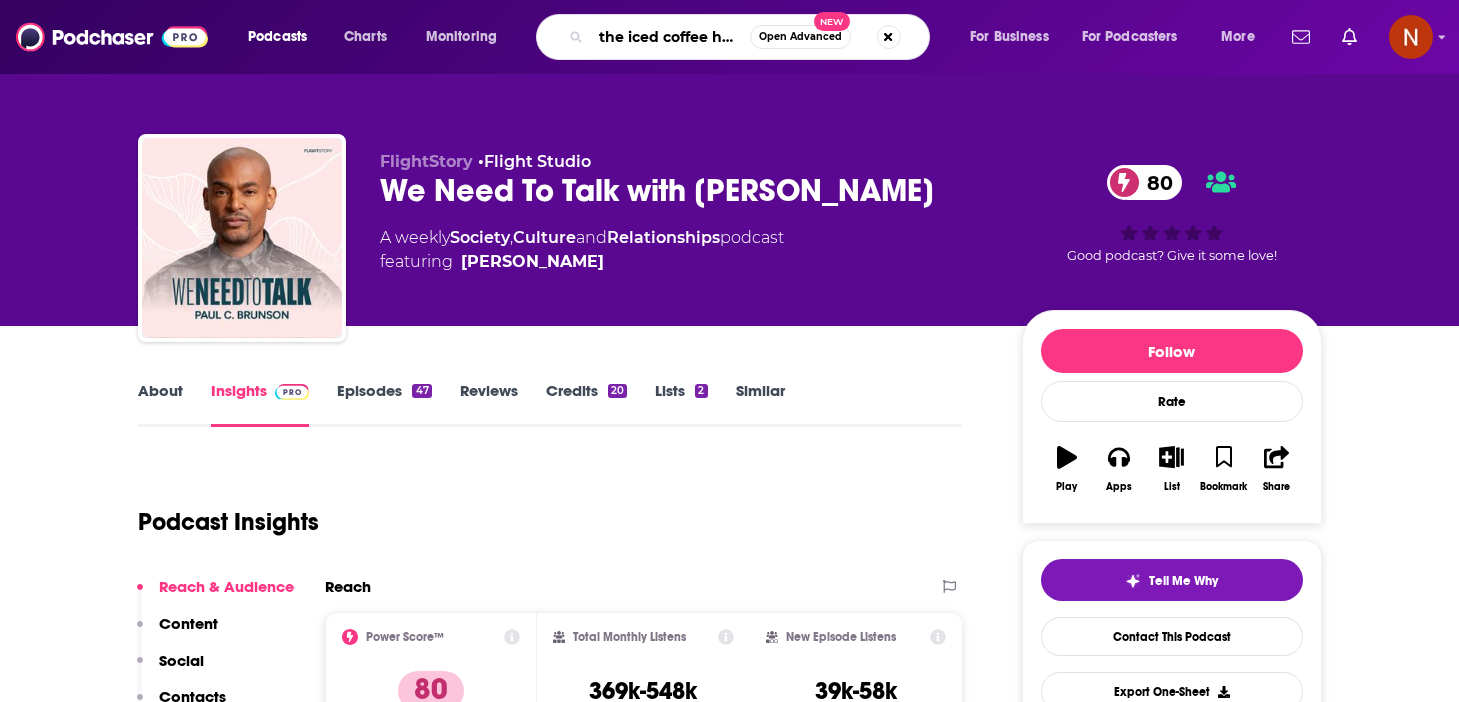 type on "the iced coffee hour" 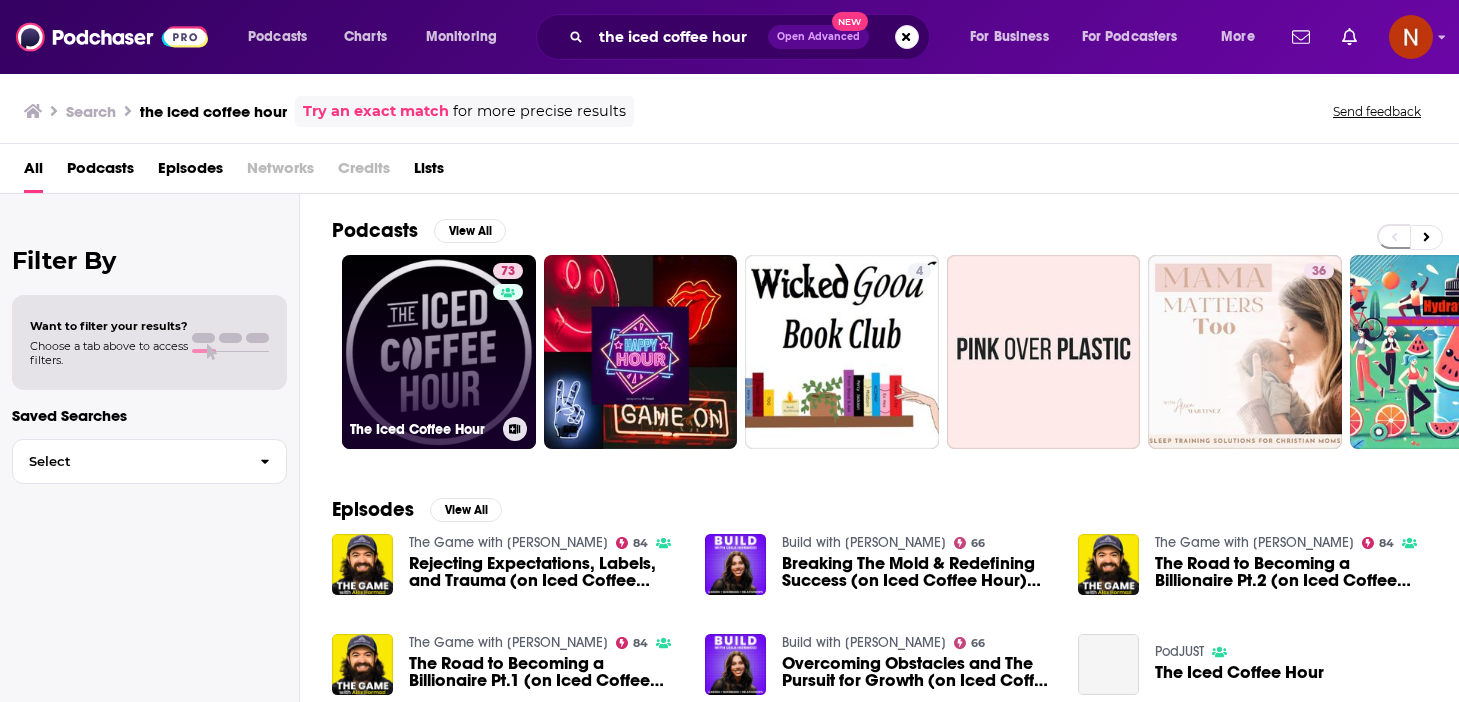 click on "The Iced Coffee Hour" at bounding box center (422, 429) 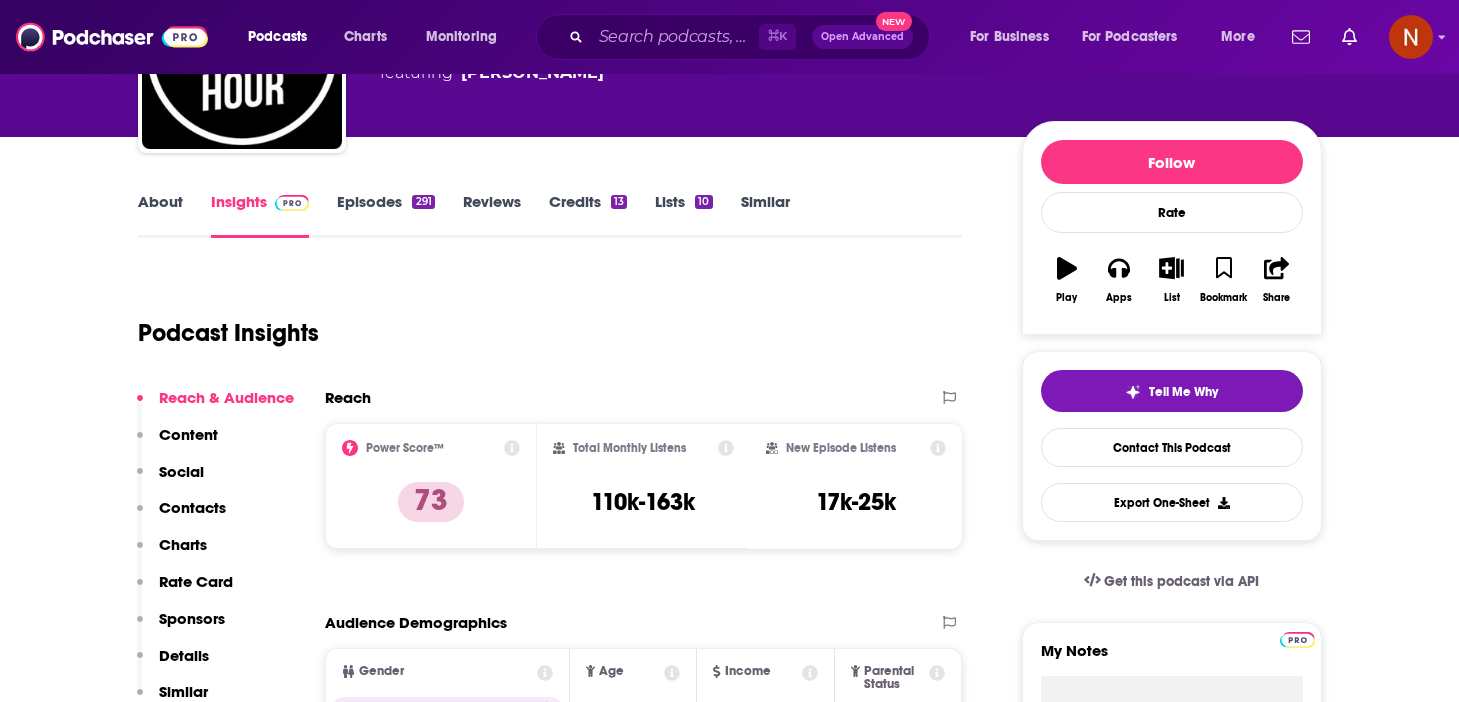 scroll, scrollTop: 0, scrollLeft: 0, axis: both 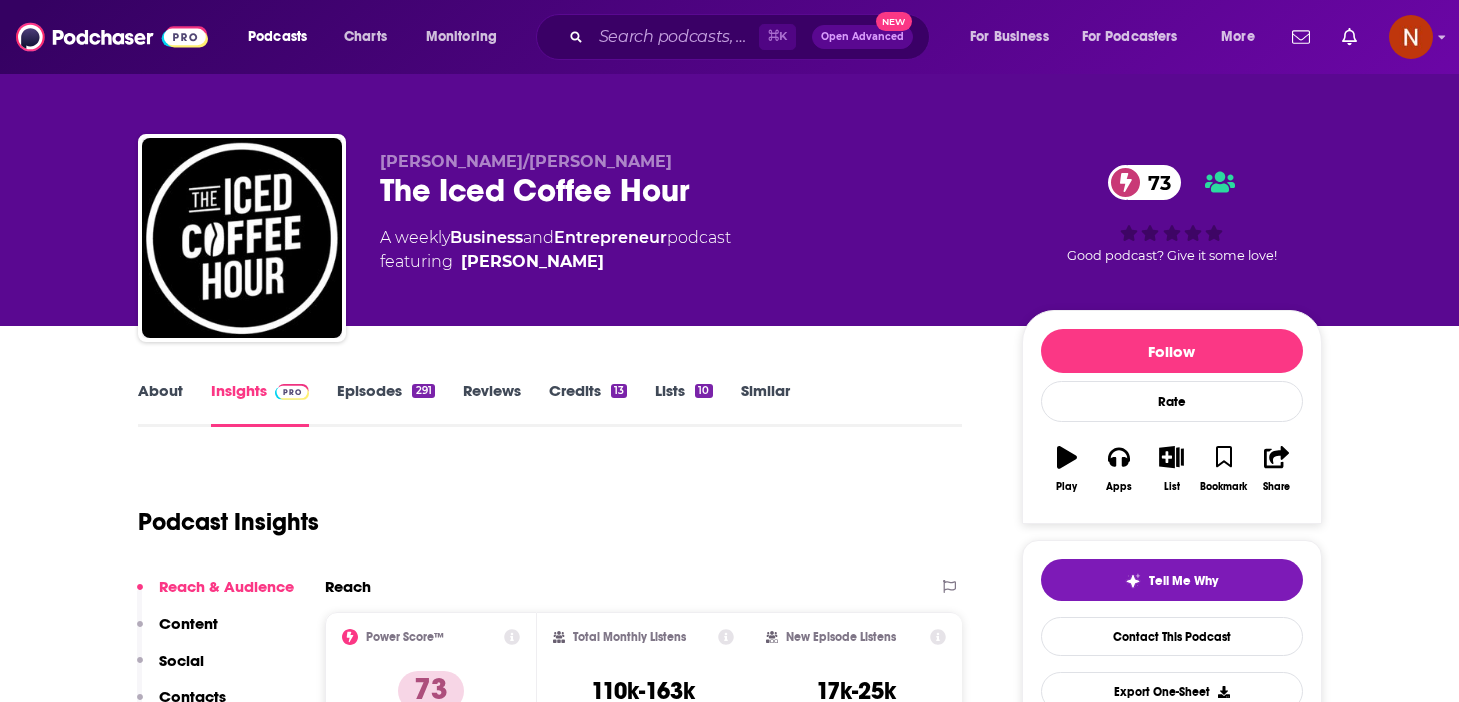 click on "About Insights Episodes 291 Reviews Credits 13 Lists 10 Similar Podcast Insights Reach & Audience Content Social Contacts Charts Rate Card Sponsors Details Similar Contact Podcast Open Website  Reach Power Score™ 73 Total Monthly Listens 110k-163k New Episode Listens 17k-25k Export One-Sheet Audience Demographics Gender Male Age 27 yo Income $ $ $ $ $ Parental Status Not Parents Countries 1 United States 2 Canada 3 United Kingdom 4 Australia 5 India Top Cities Los Angeles, CA , New York, NY , Vancouver, WA , Chicago, IL , Philadelphia, PA , San Francisco, CA Interests Technology , American football , Gaming , News , Alternative/Indie rock , Basketball Jobs Software Engineers , Engineers , Marketing Coordinators , CEOs/Managing Directors , Entrepreneurs , Company Founders Ethnicities White / Caucasian , Hispanic , African American , Asian Show More Content Political Skew Low Right Socials Youtube @TheIcedCoffeeHour 1m Instagram @jlsselby 34k Twitter @GrahamStephan Host 196k Contacts   RSS   Podcast Email" at bounding box center [730, 5694] 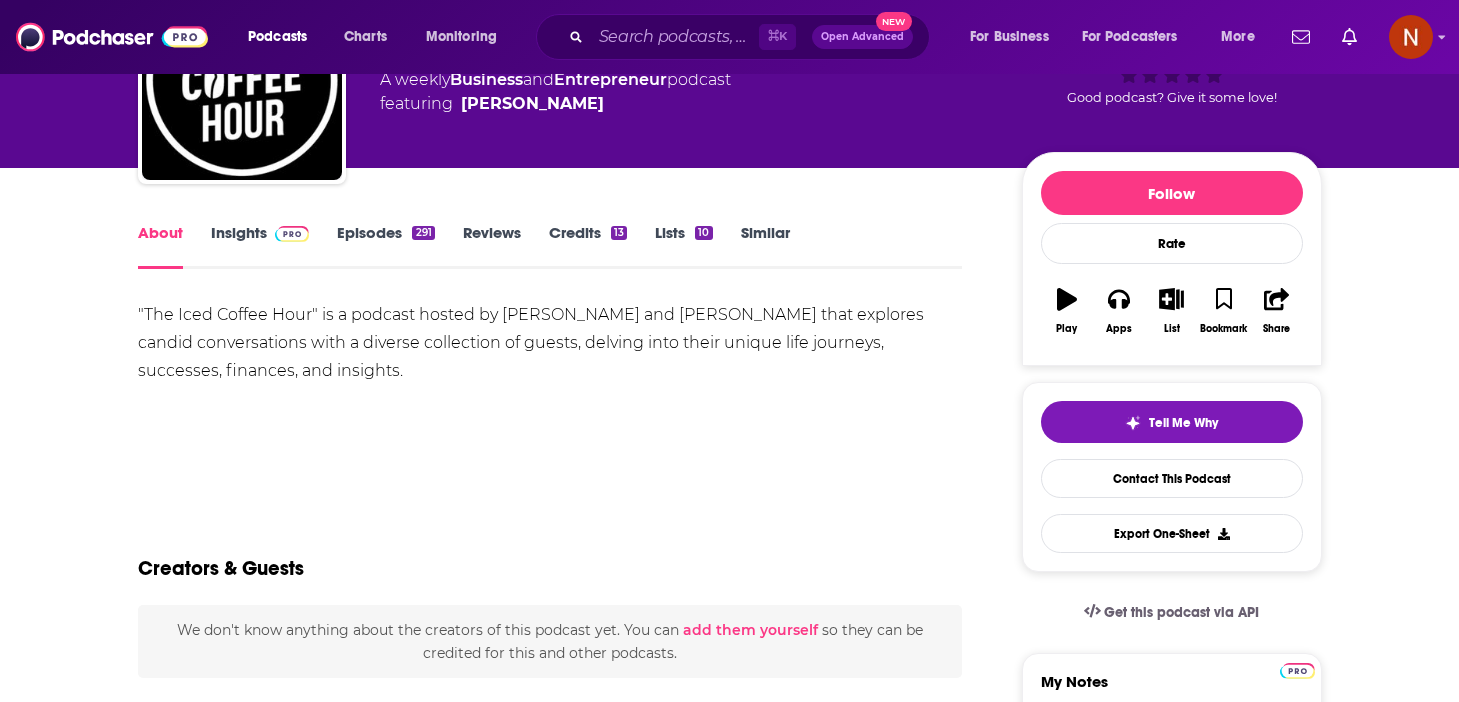 scroll, scrollTop: 190, scrollLeft: 0, axis: vertical 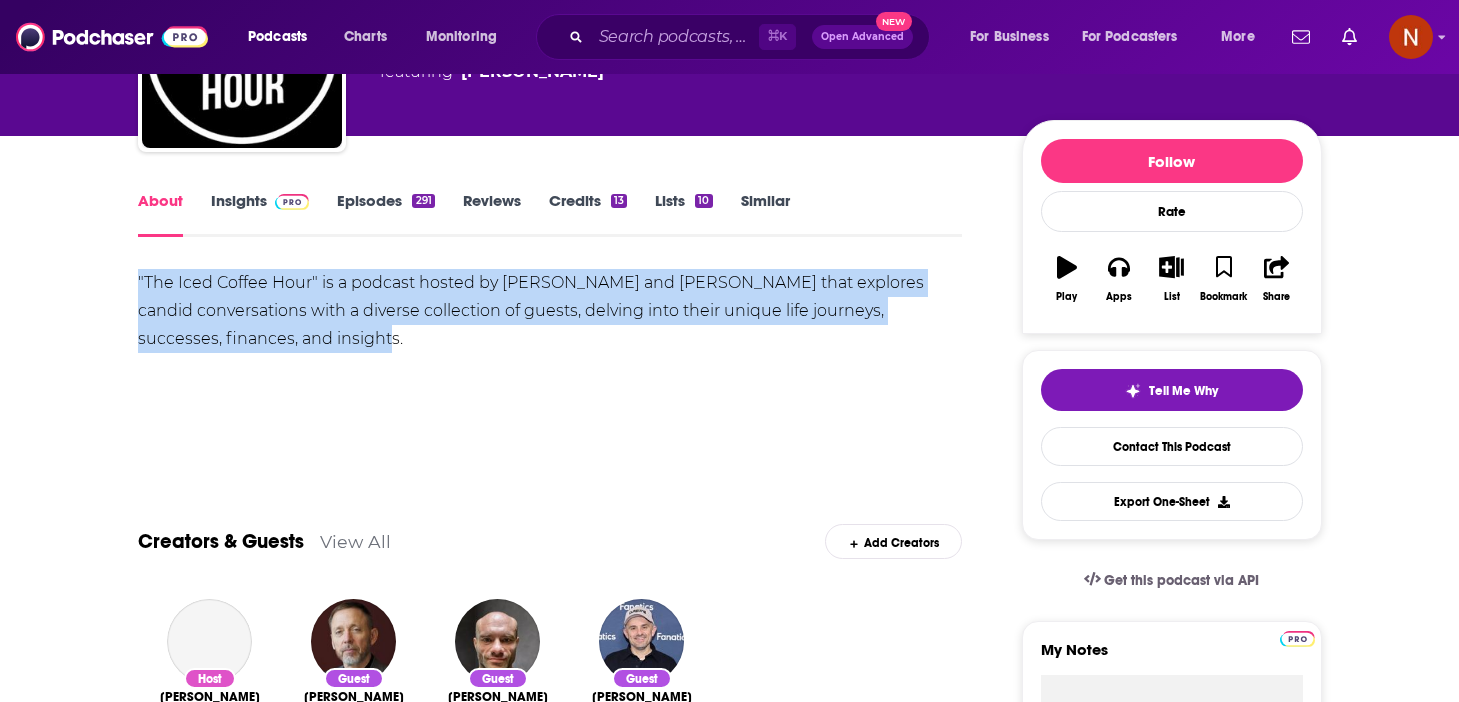 drag, startPoint x: 345, startPoint y: 365, endPoint x: 110, endPoint y: 280, distance: 249.89998 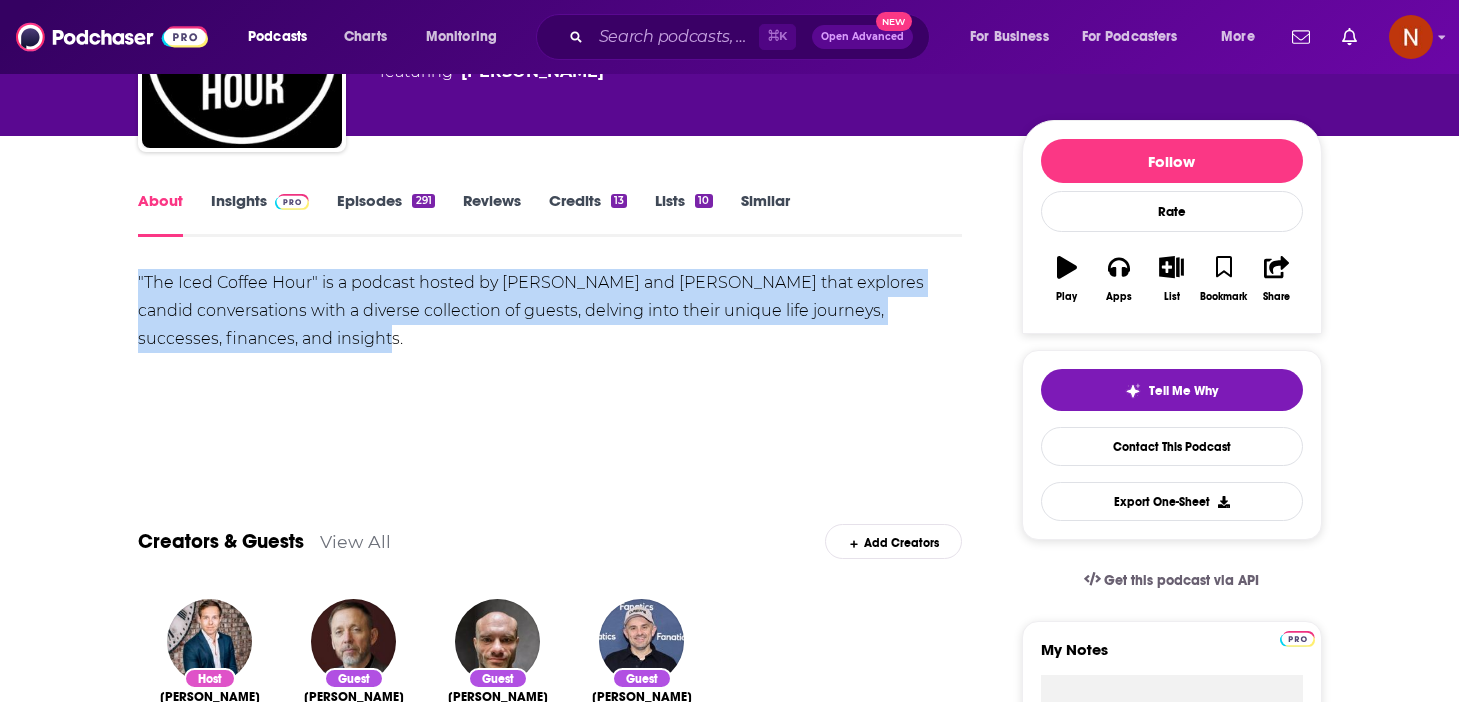 copy on ""The Iced Coffee Hour" is a podcast hosted by [PERSON_NAME] and [PERSON_NAME] that explores candid conversations with a diverse collection of guests, delving into their unique life journeys, successes, finances, and insights." 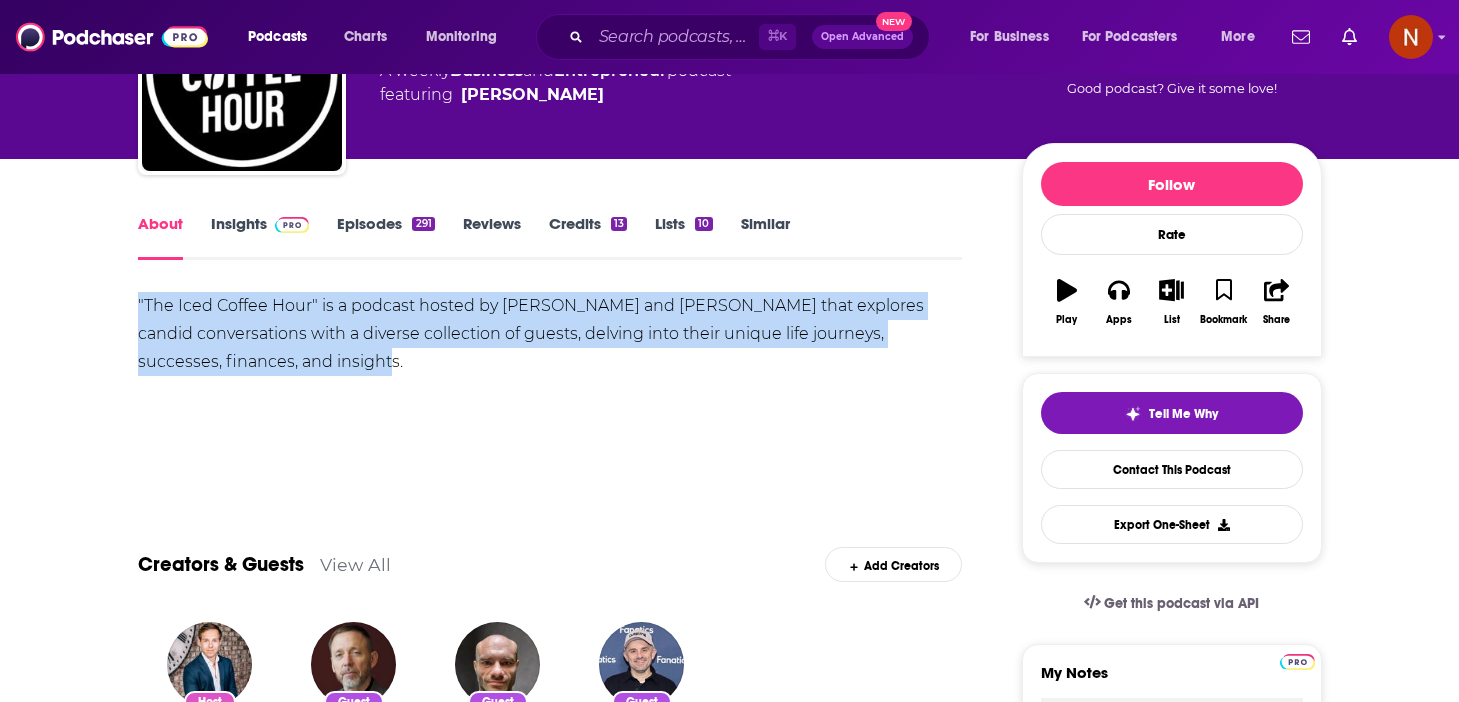 scroll, scrollTop: 168, scrollLeft: 0, axis: vertical 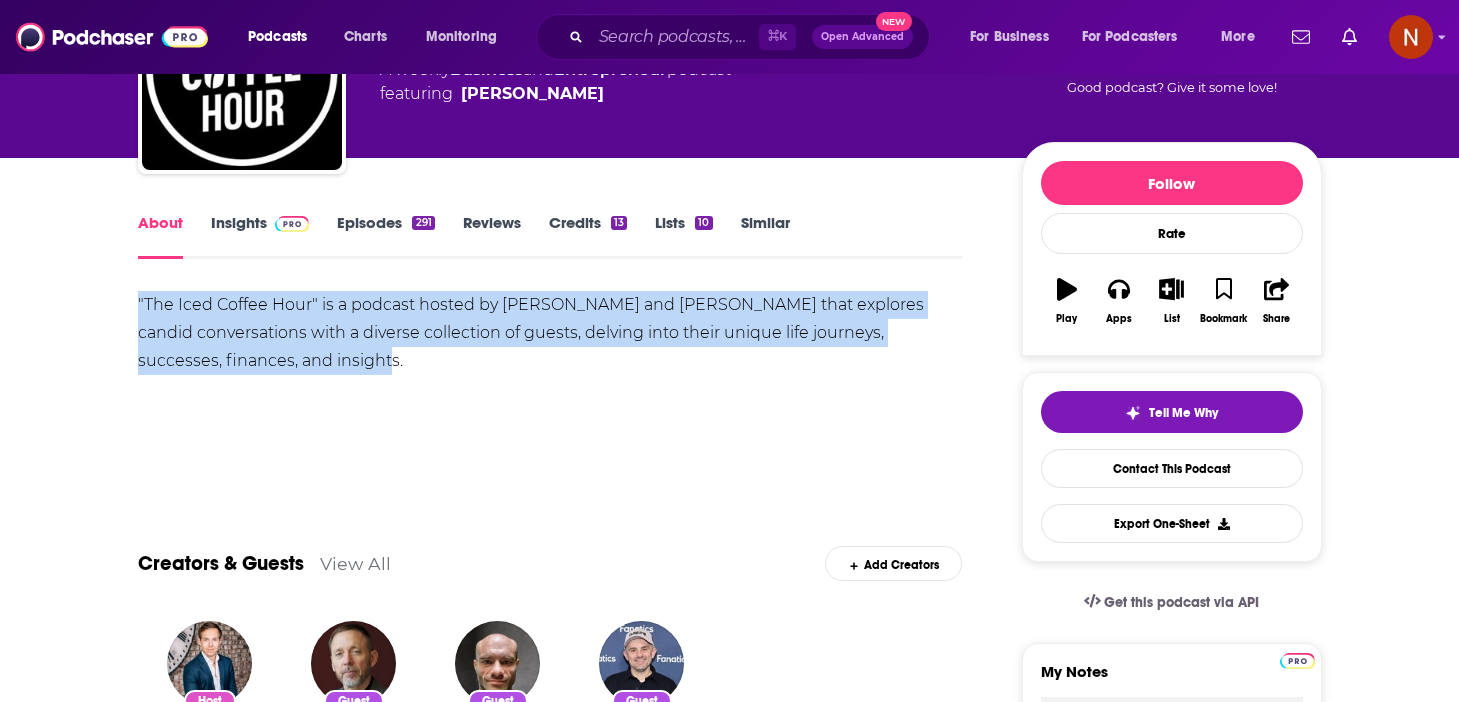 click on "Insights" at bounding box center (260, 236) 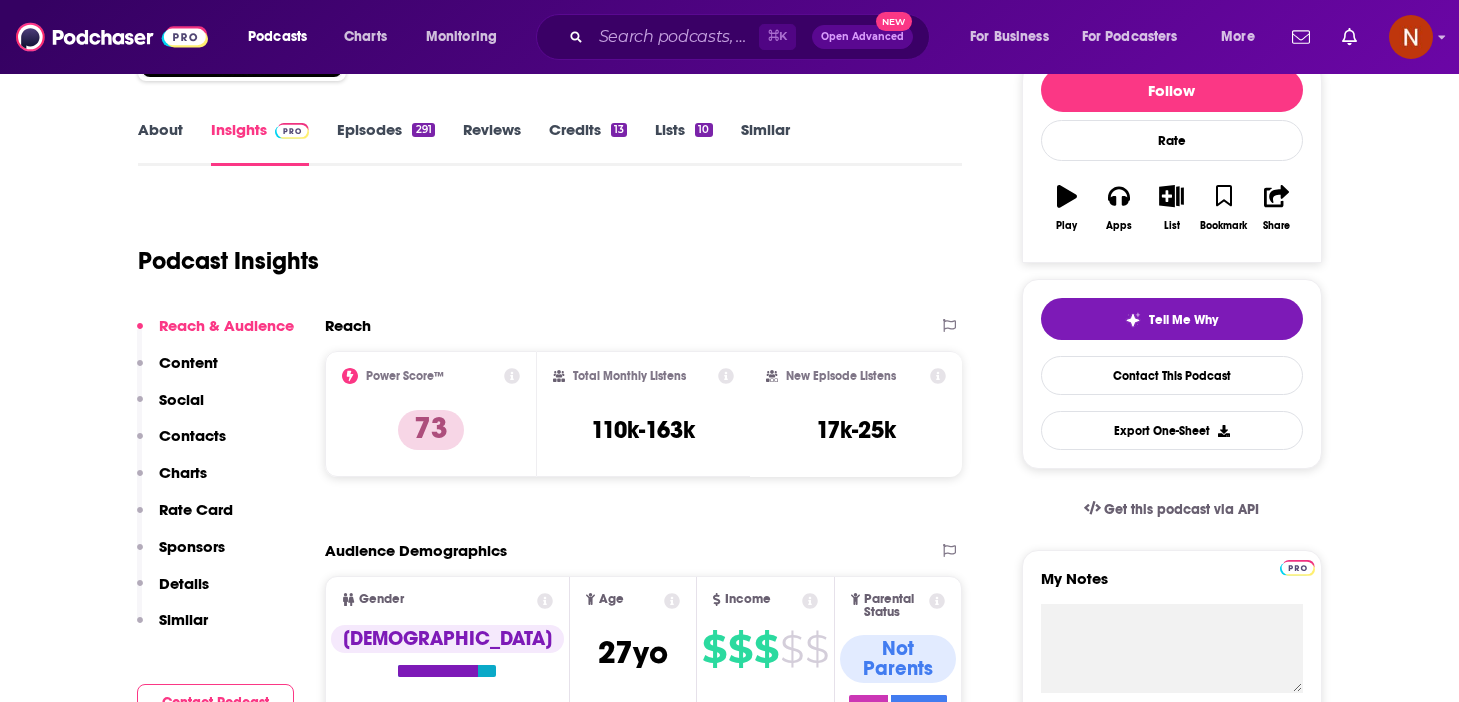 scroll, scrollTop: 0, scrollLeft: 0, axis: both 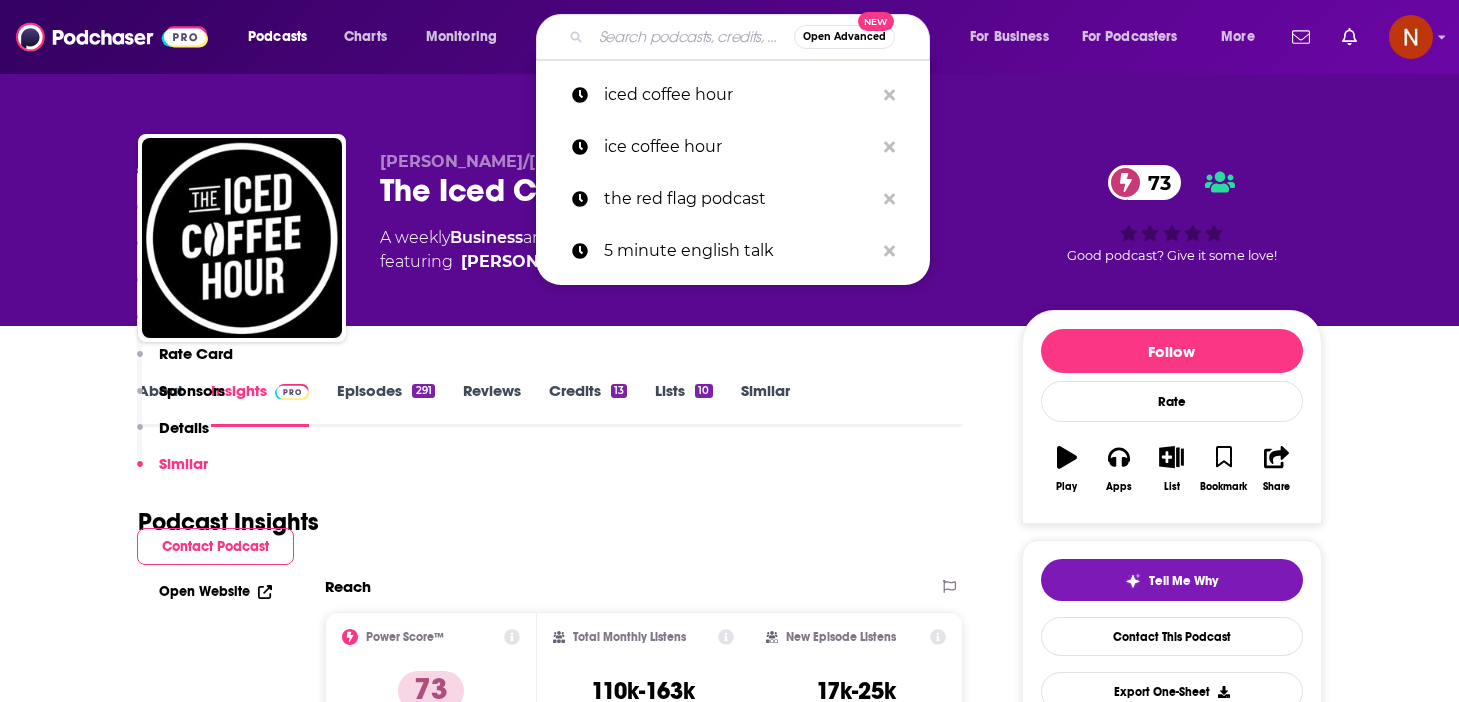 click at bounding box center [692, 37] 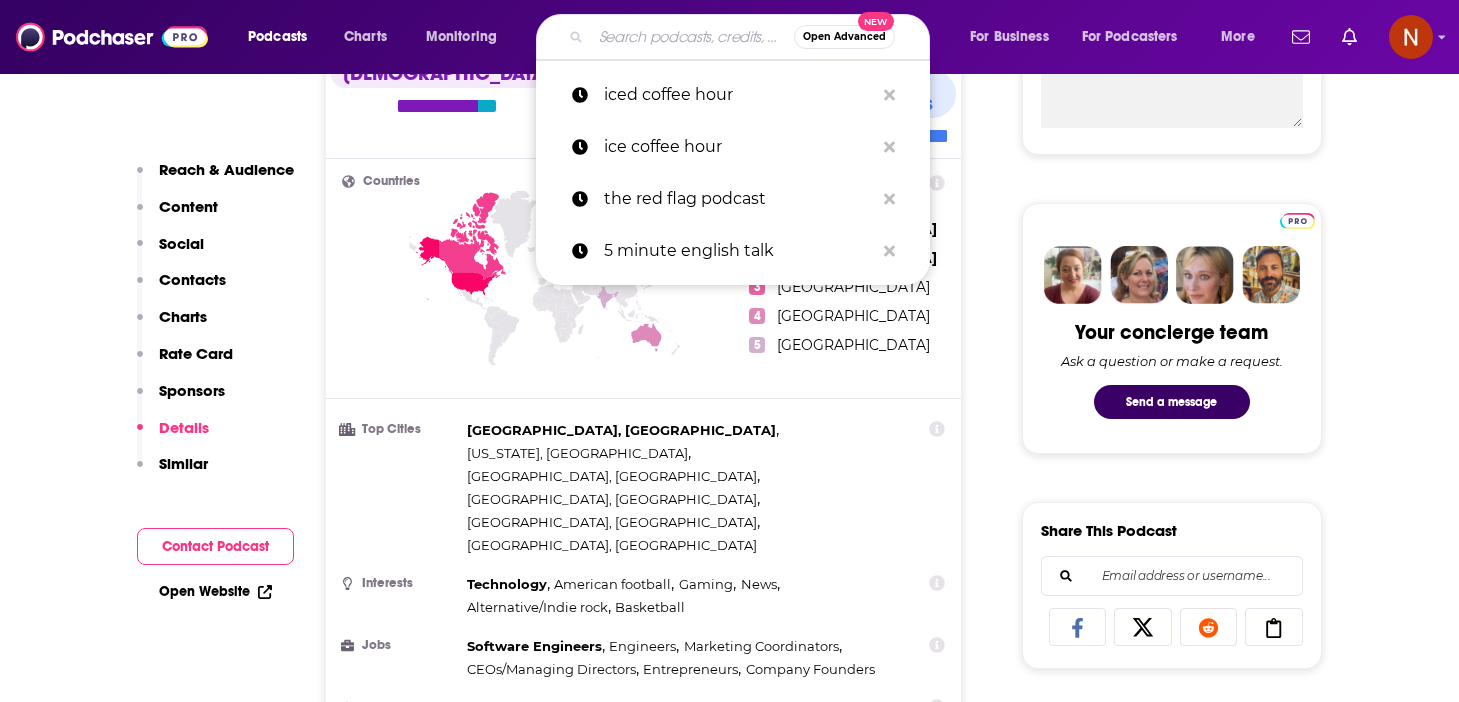 scroll, scrollTop: 0, scrollLeft: 0, axis: both 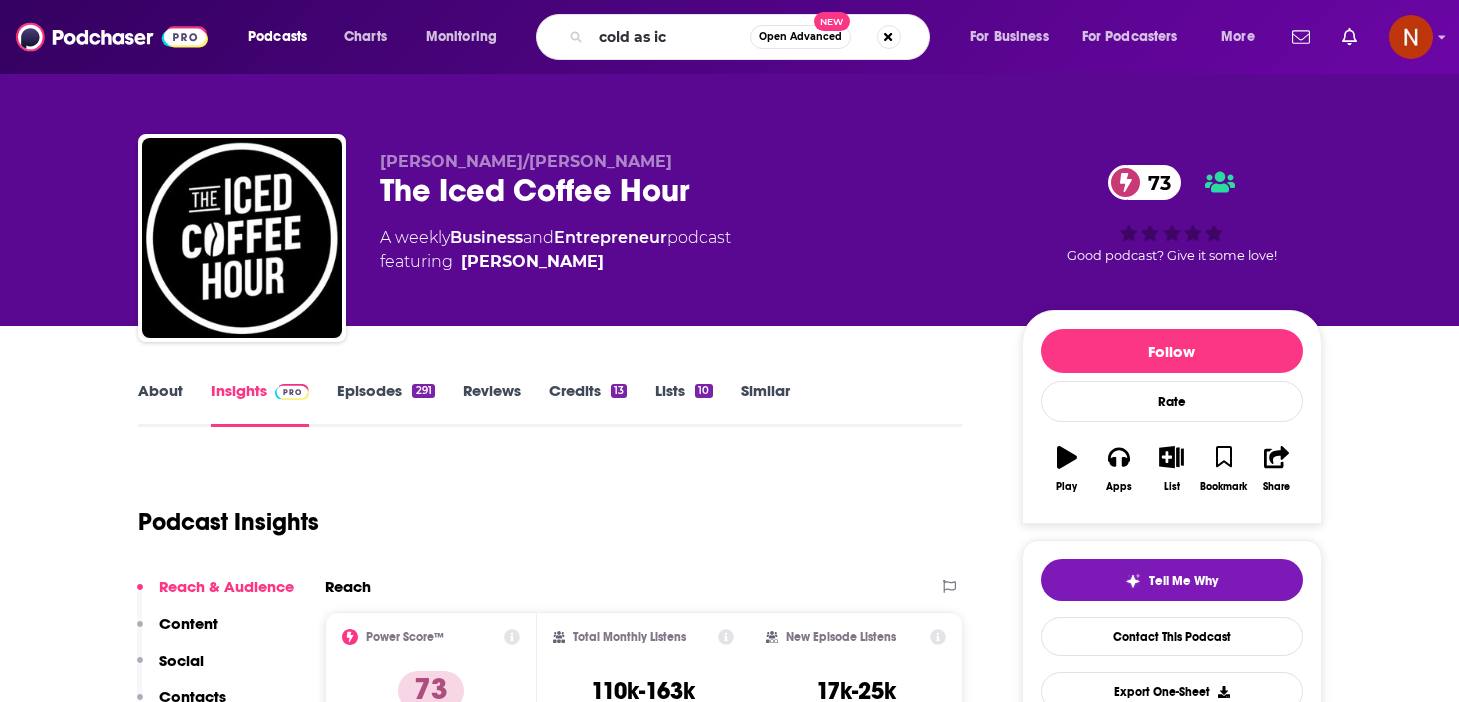 type on "cold as ice" 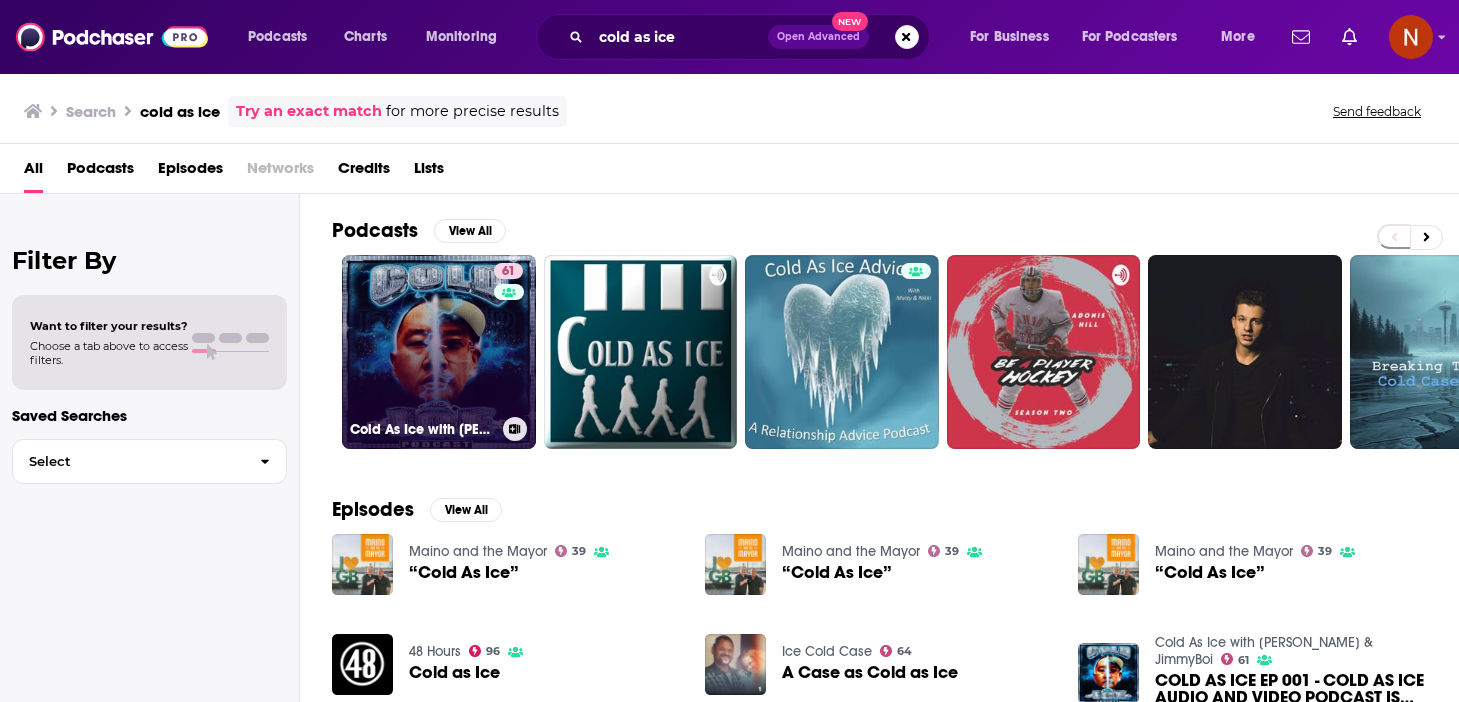 click on "Cold As Ice with Ben Baller & JimmyBoi" at bounding box center [422, 429] 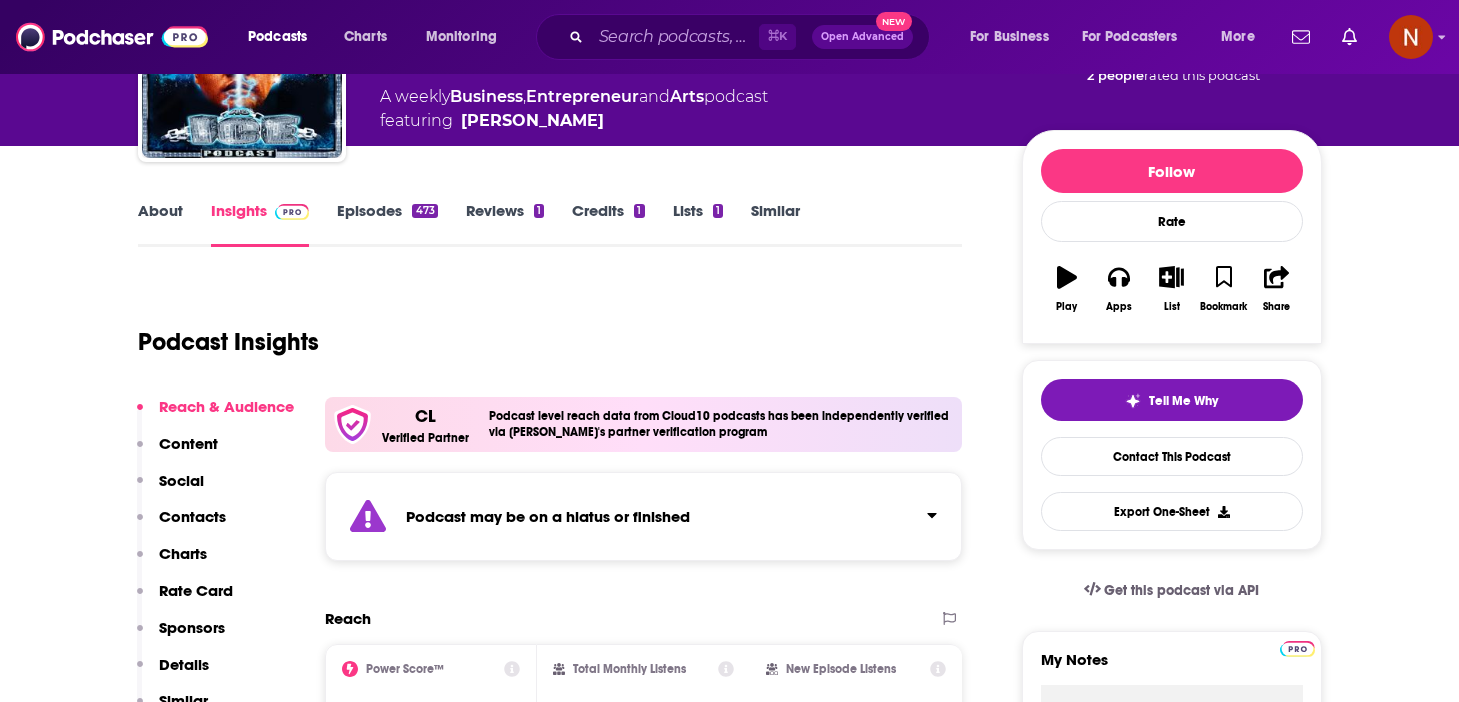 scroll, scrollTop: 0, scrollLeft: 0, axis: both 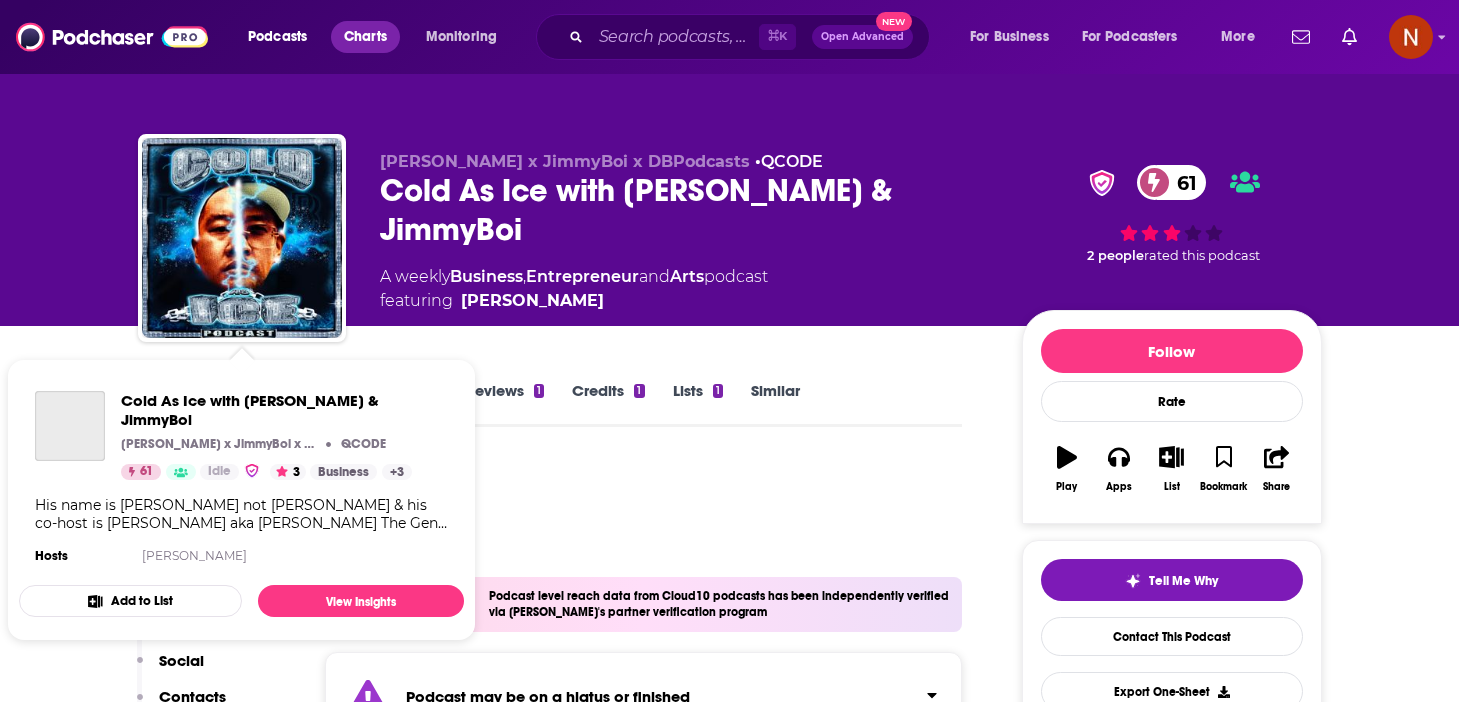 click on "Charts" at bounding box center [365, 37] 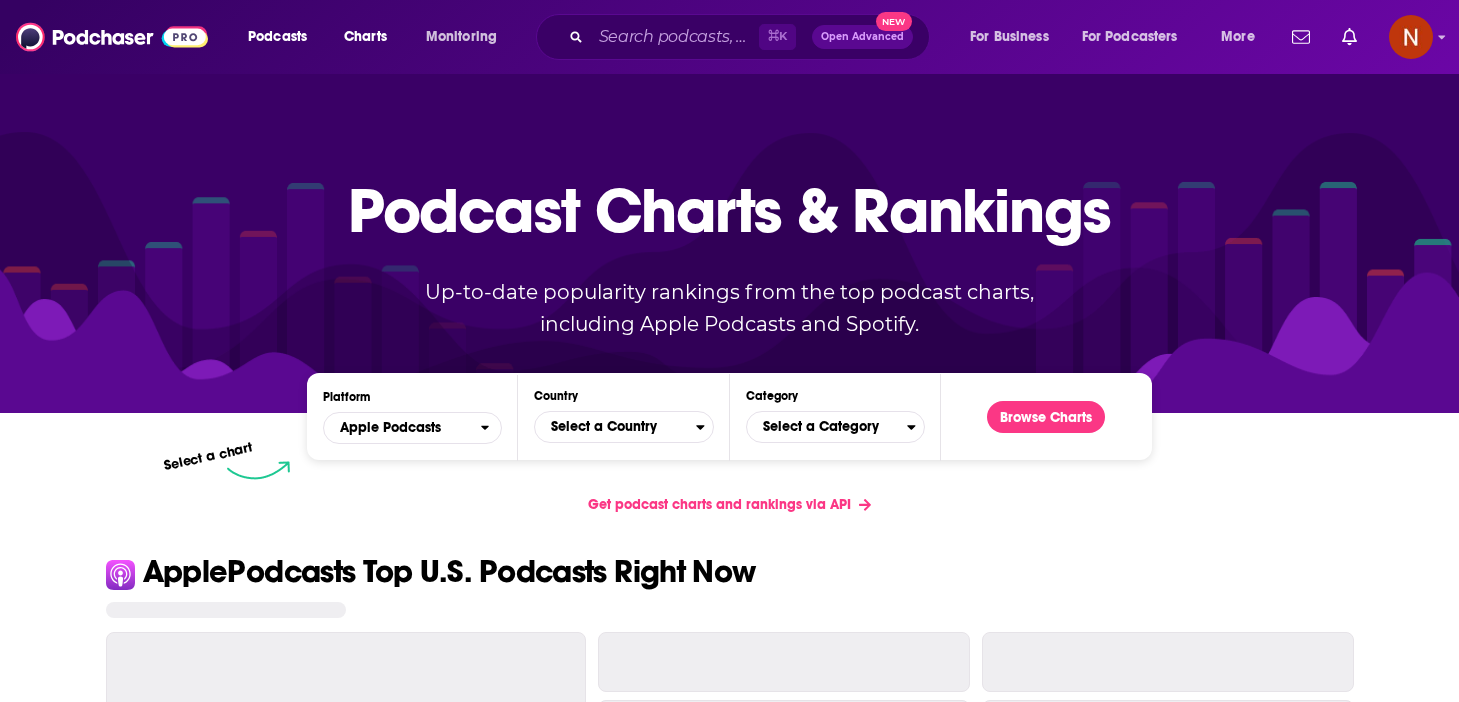 scroll, scrollTop: 178, scrollLeft: 0, axis: vertical 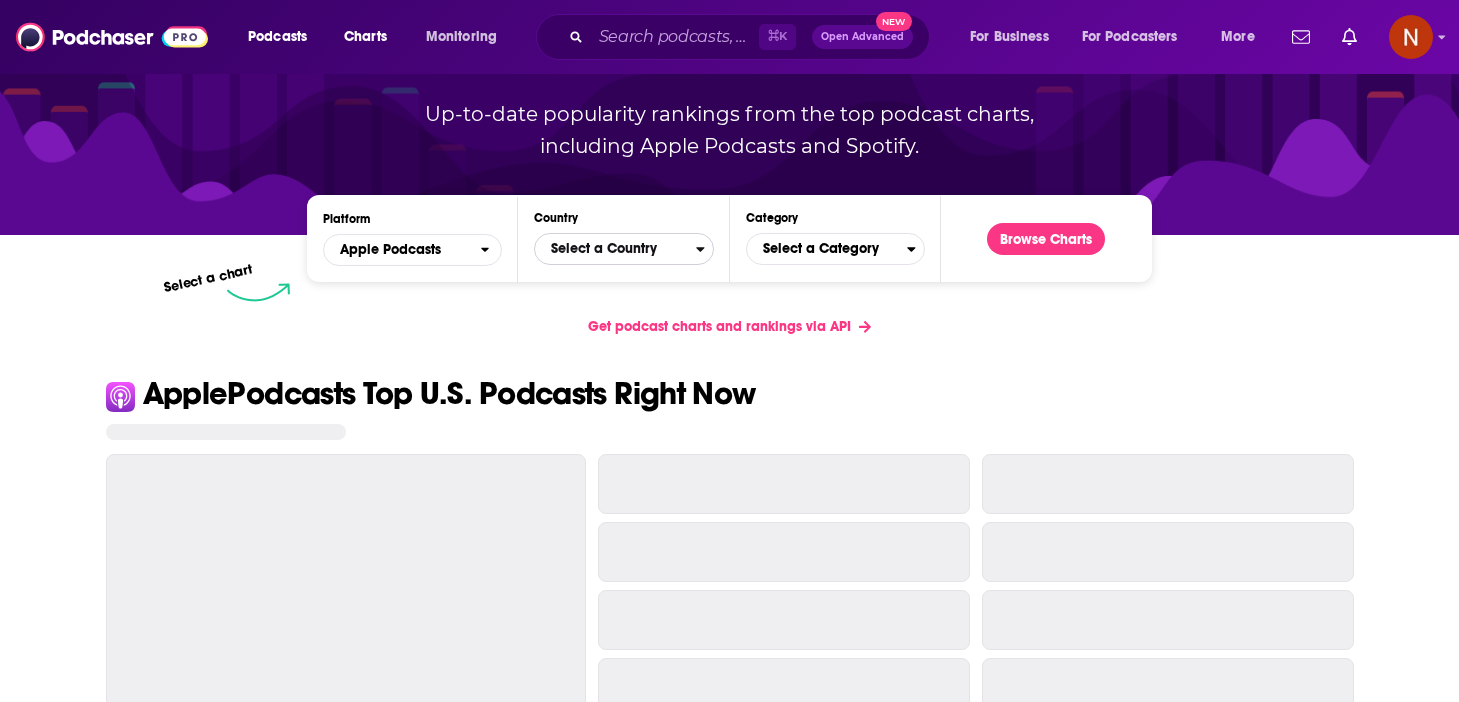 click on "Select a Country" at bounding box center (615, 249) 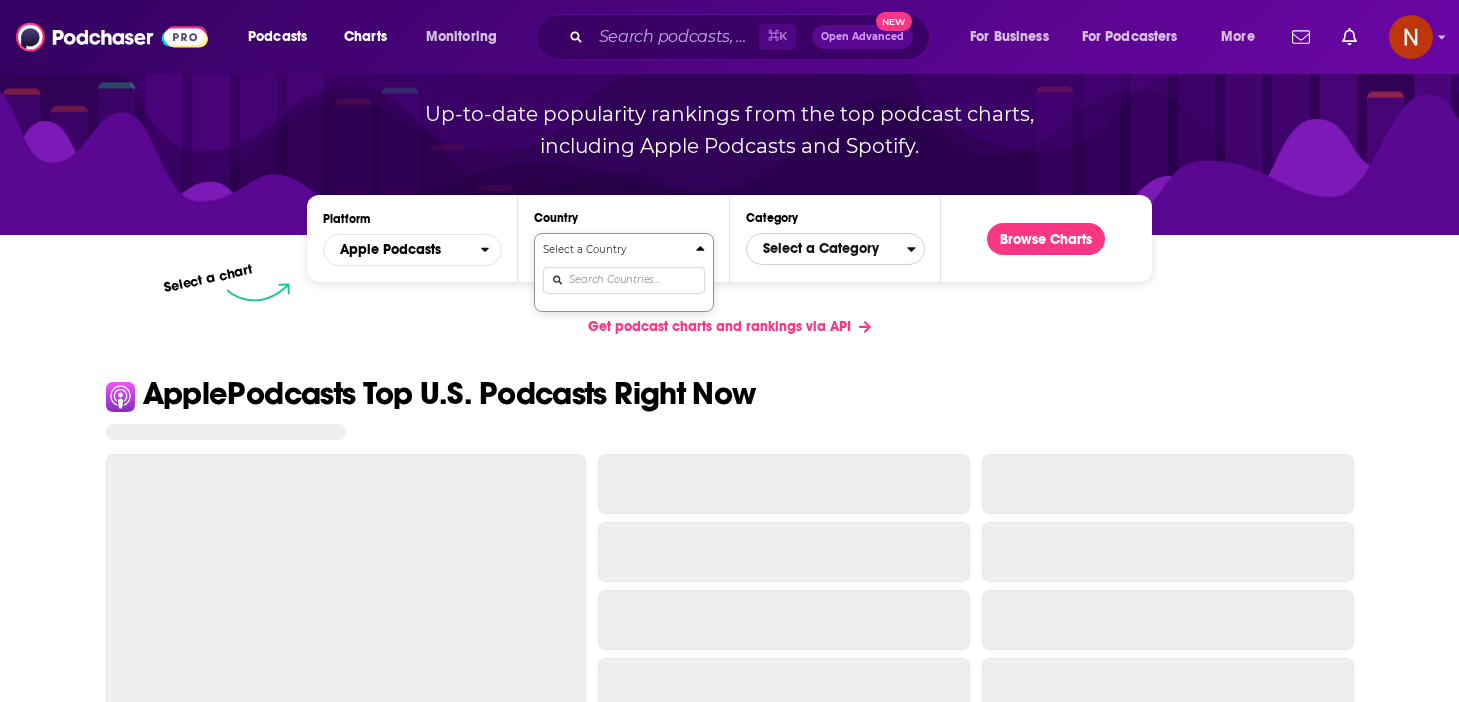 click on "Select a Category" at bounding box center (827, 249) 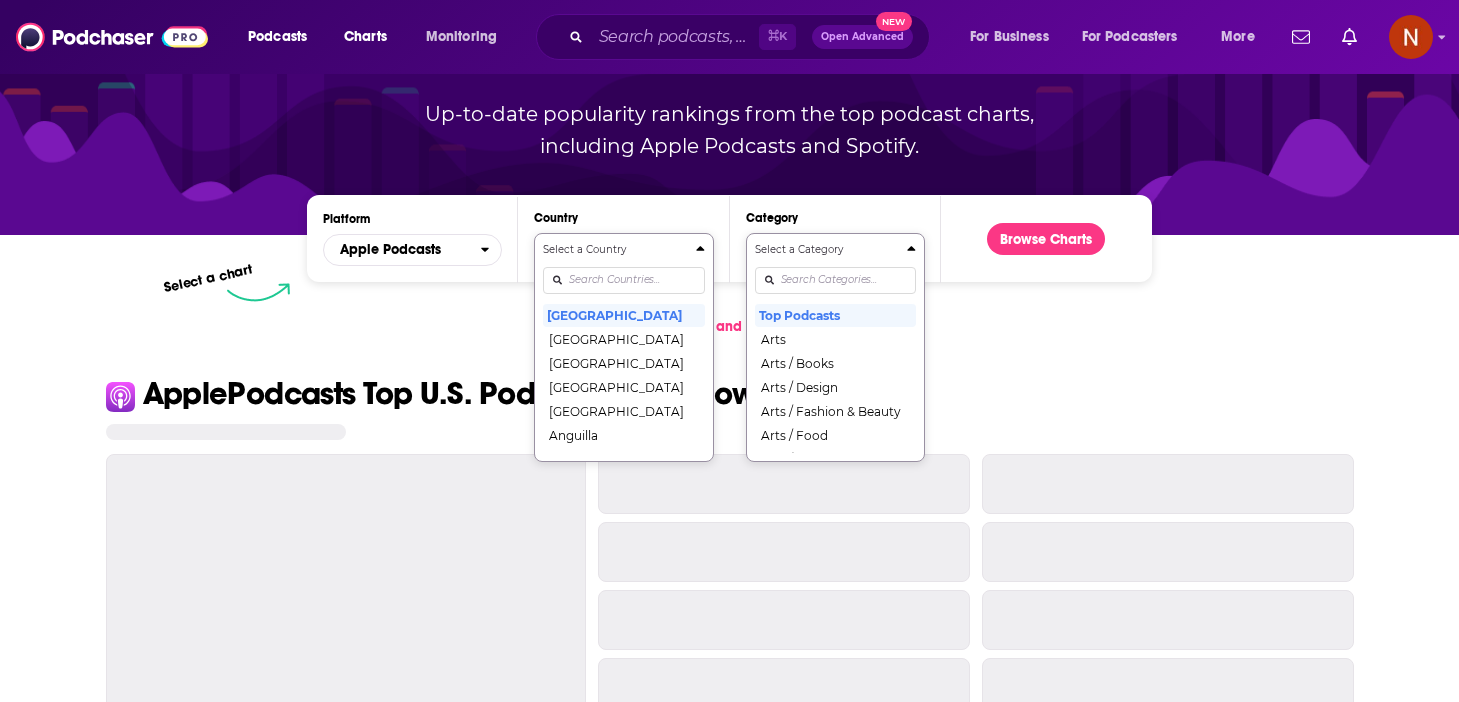 click at bounding box center (835, 280) 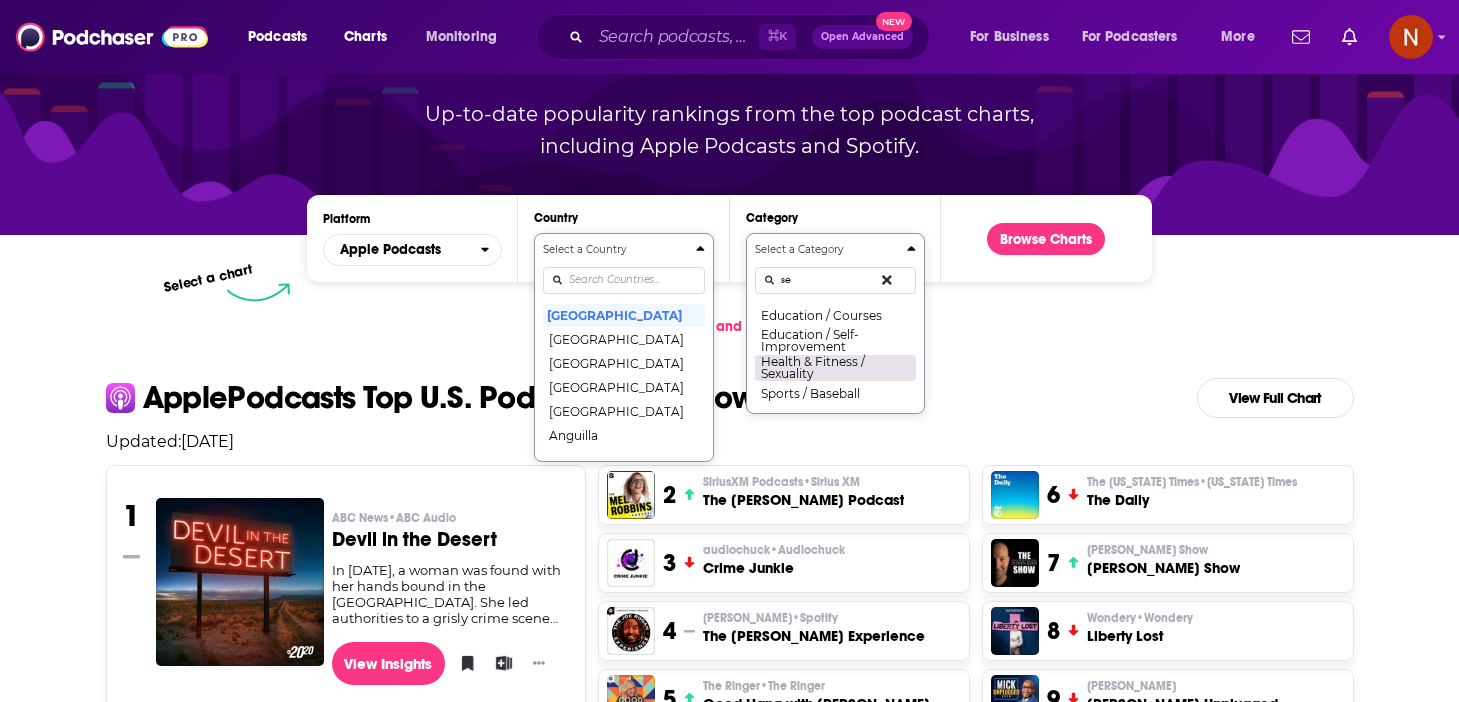 type on "se" 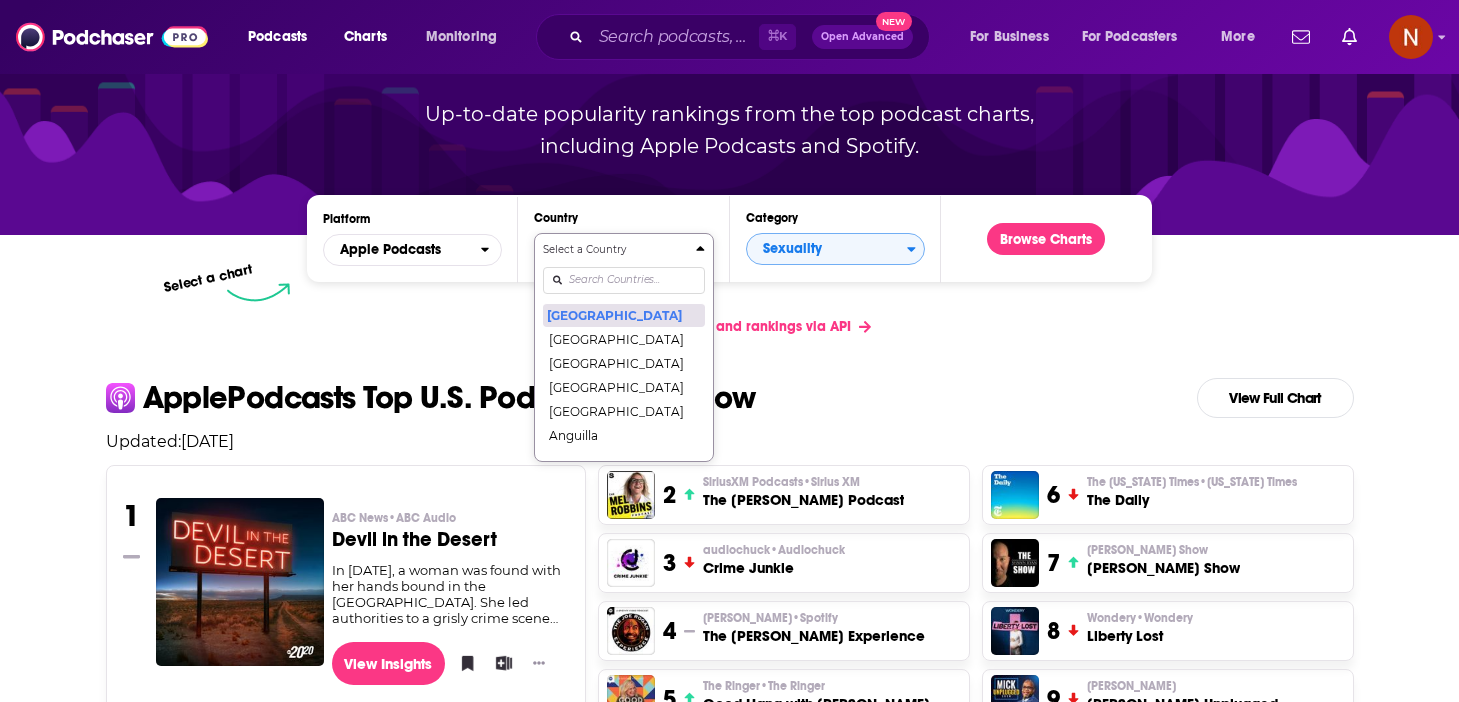 click on "[GEOGRAPHIC_DATA]" at bounding box center (623, 315) 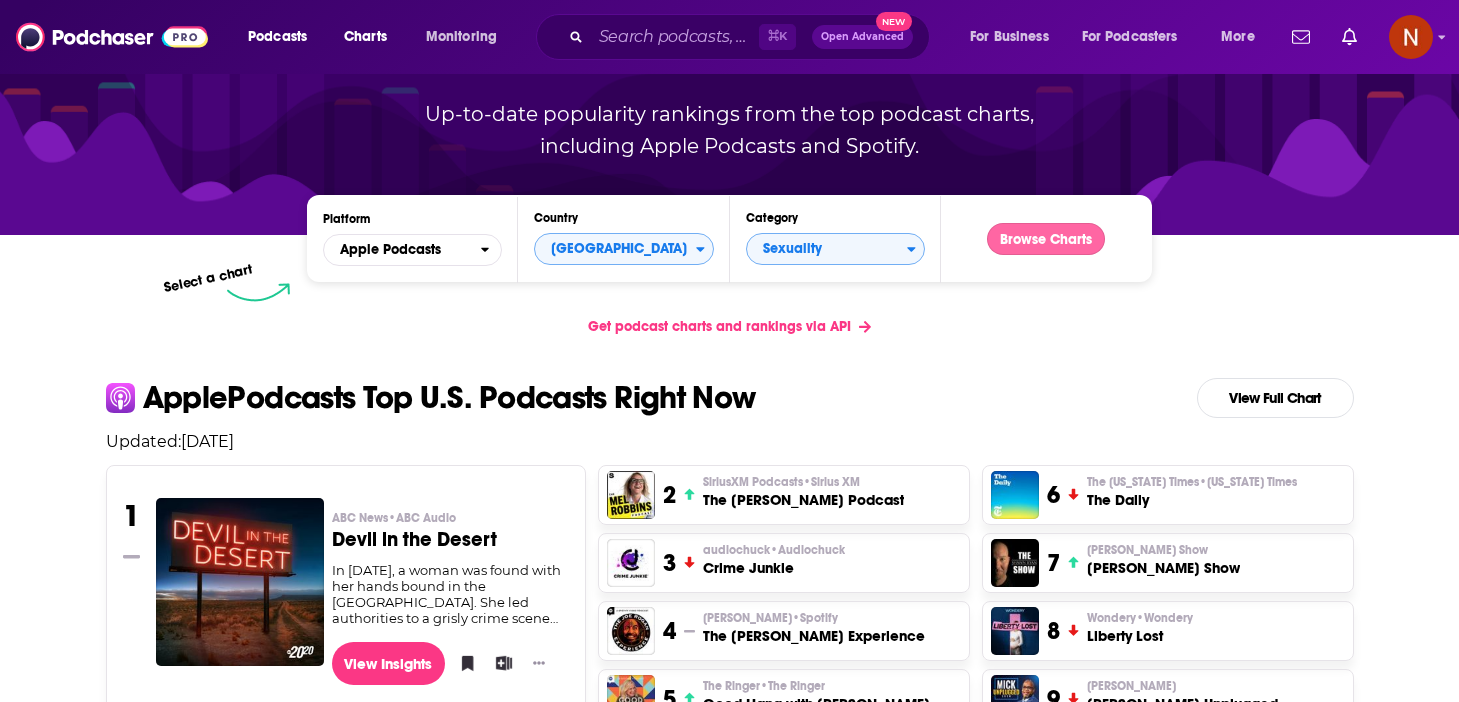 click on "Browse Charts" at bounding box center [1046, 239] 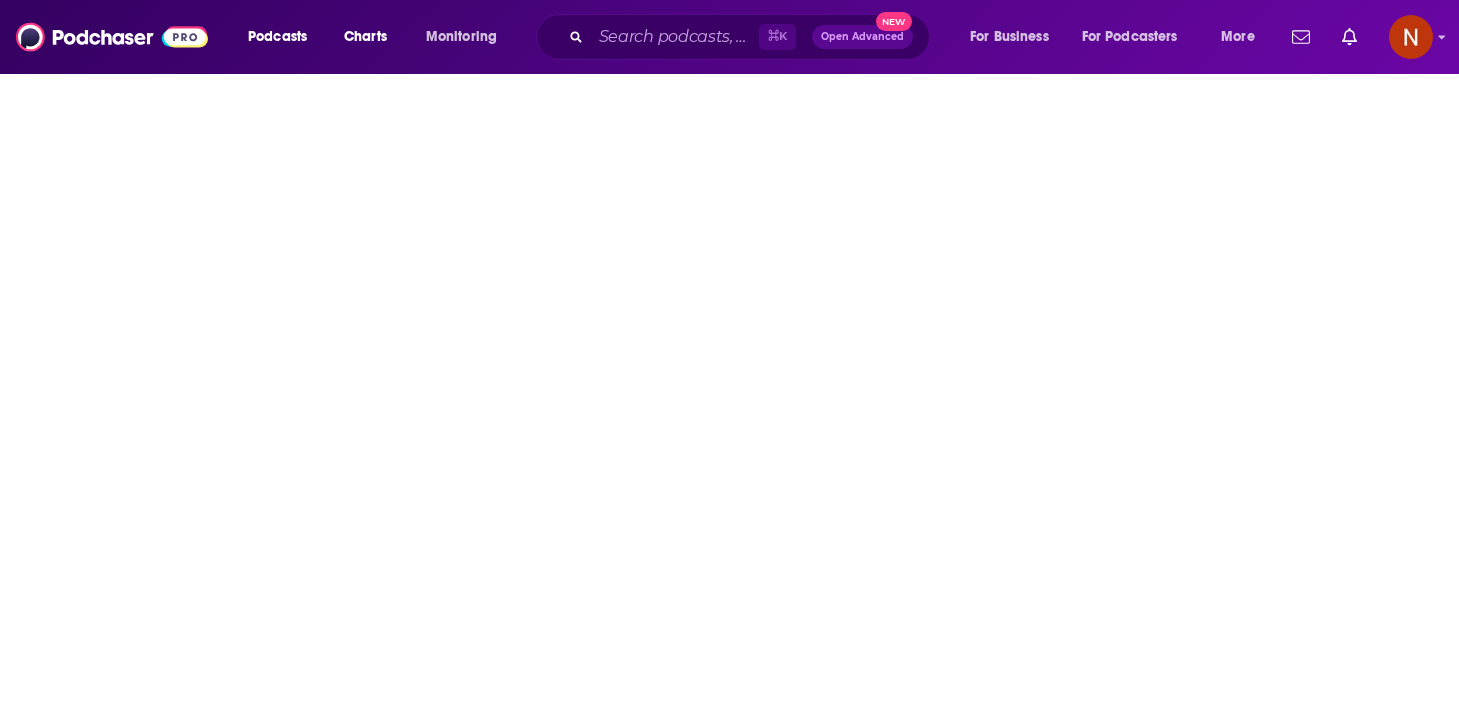 scroll, scrollTop: 0, scrollLeft: 0, axis: both 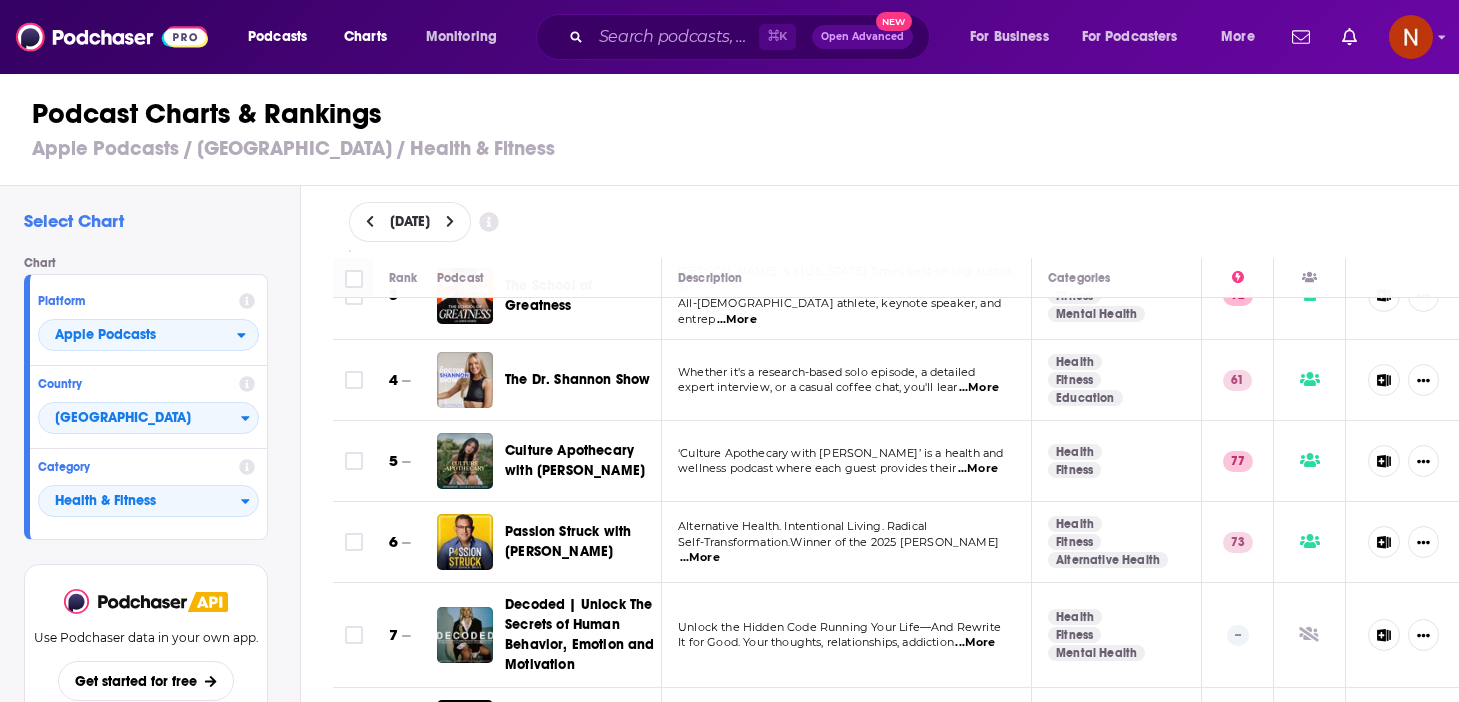 click on "...More" at bounding box center (979, 388) 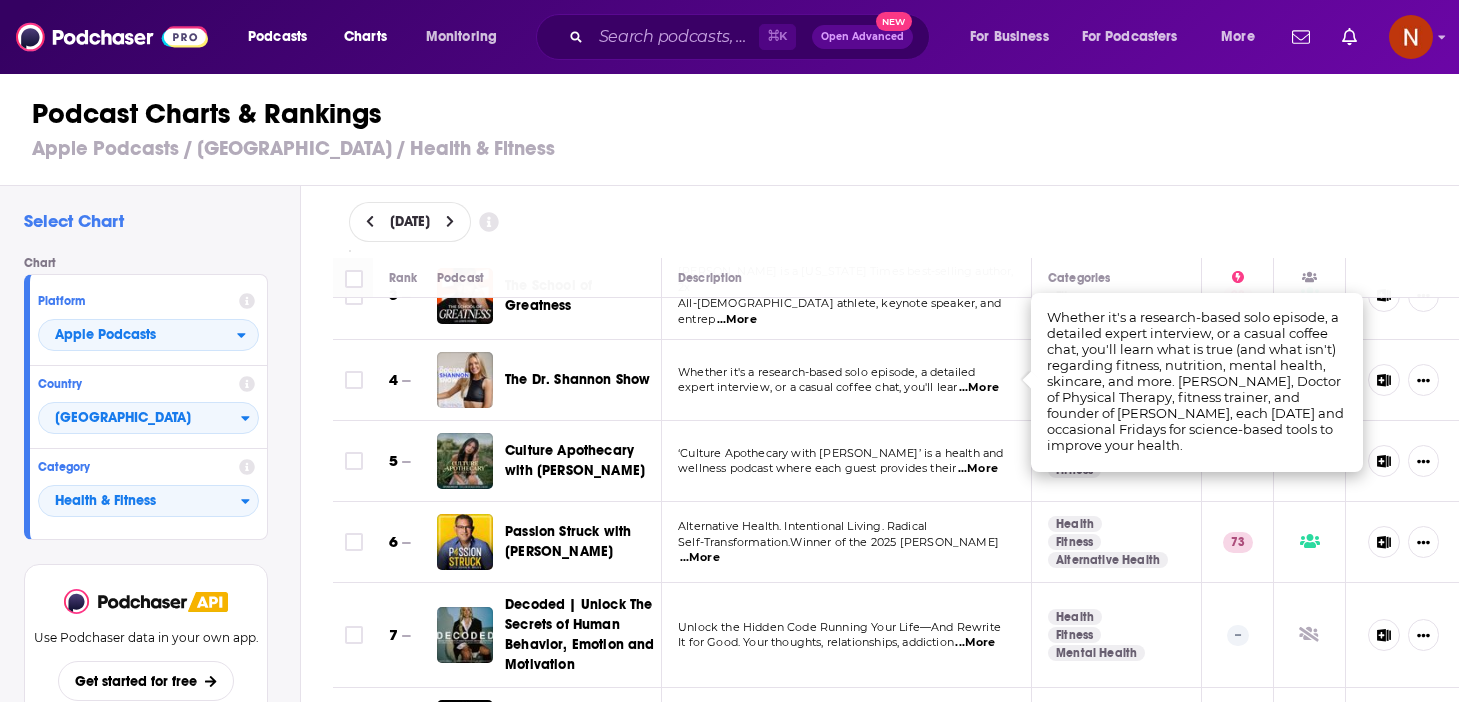 click on "July 16, 2025" at bounding box center [896, 222] 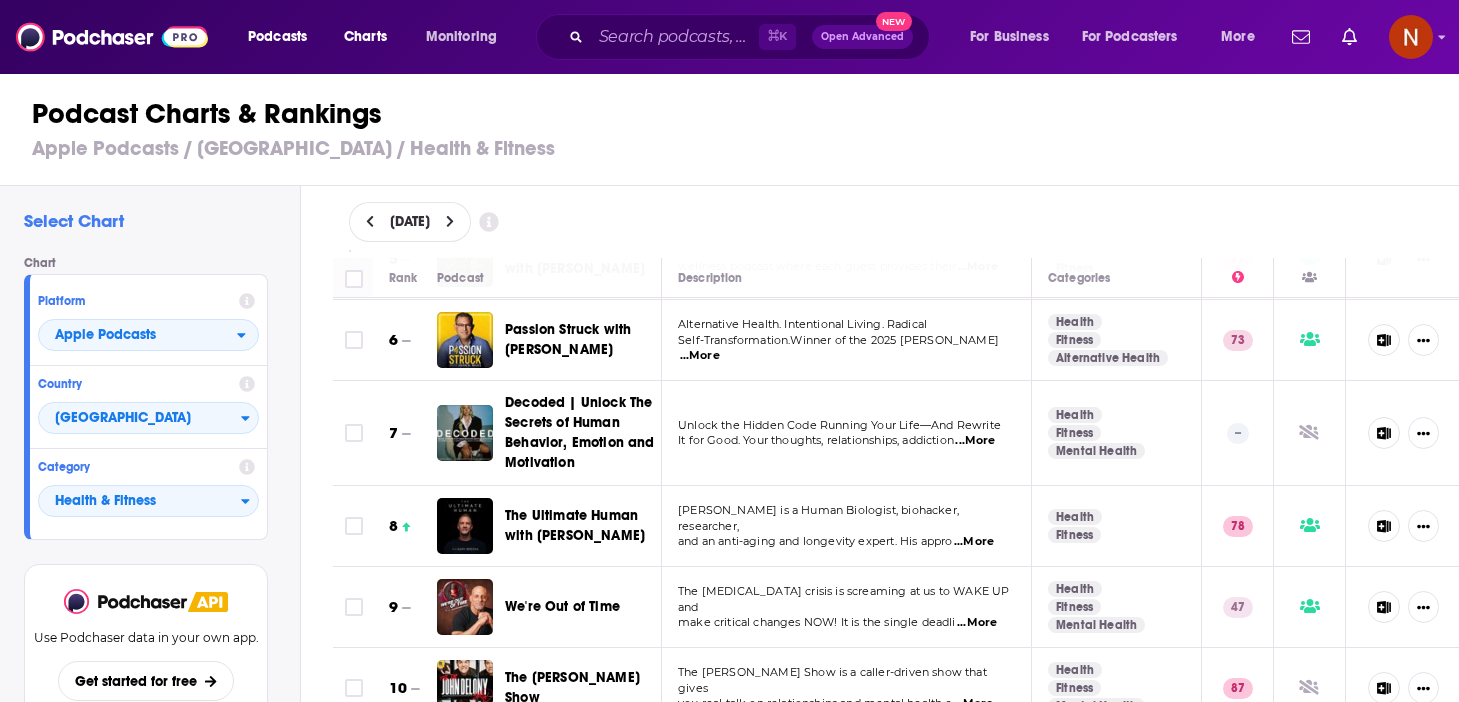 scroll, scrollTop: 380, scrollLeft: 0, axis: vertical 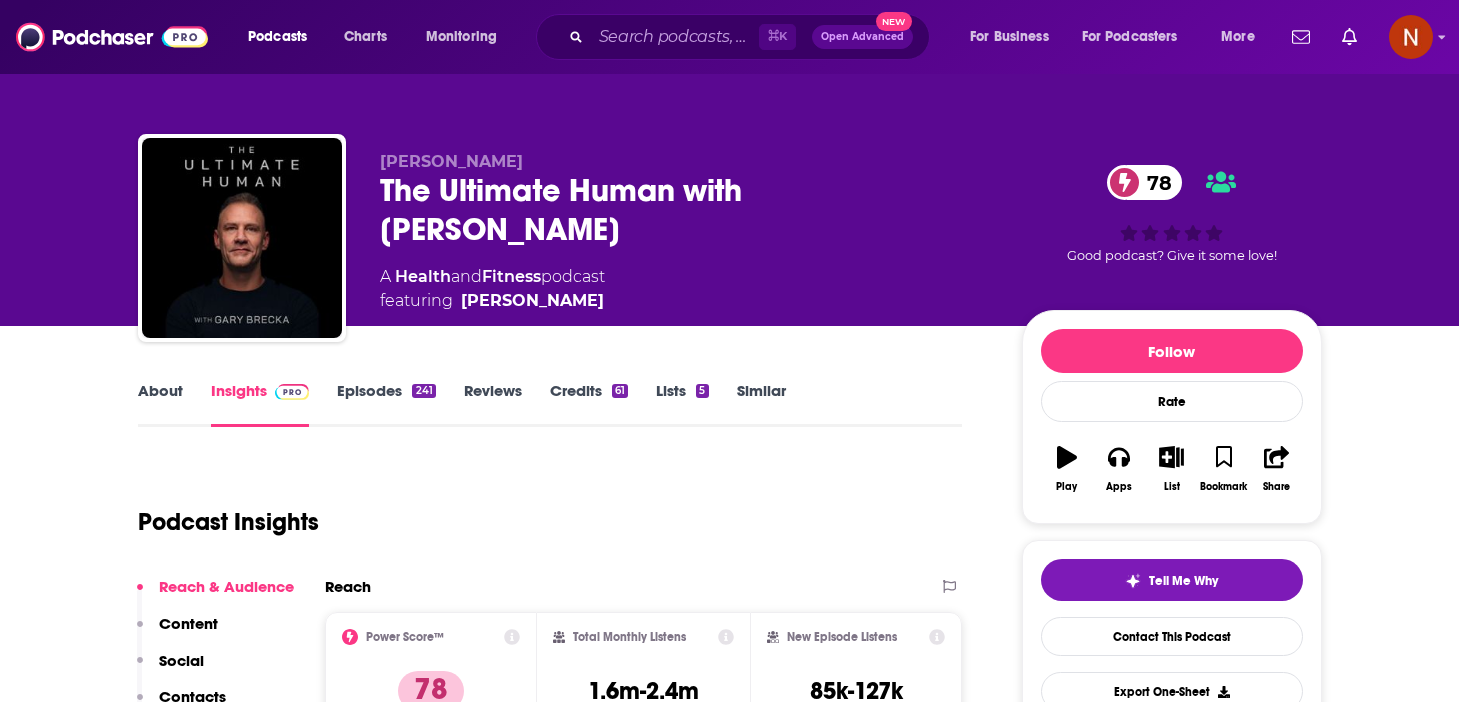 click on "About" at bounding box center (160, 404) 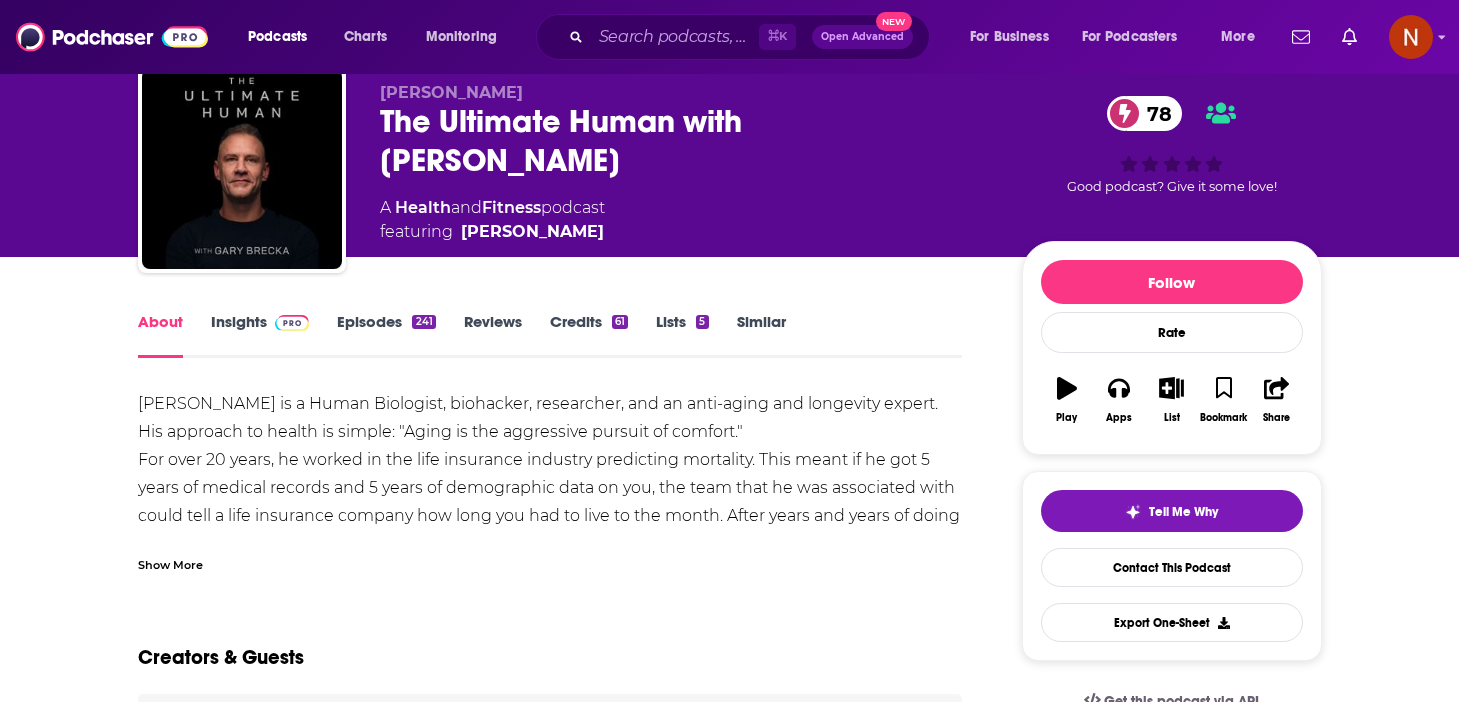 scroll, scrollTop: 73, scrollLeft: 0, axis: vertical 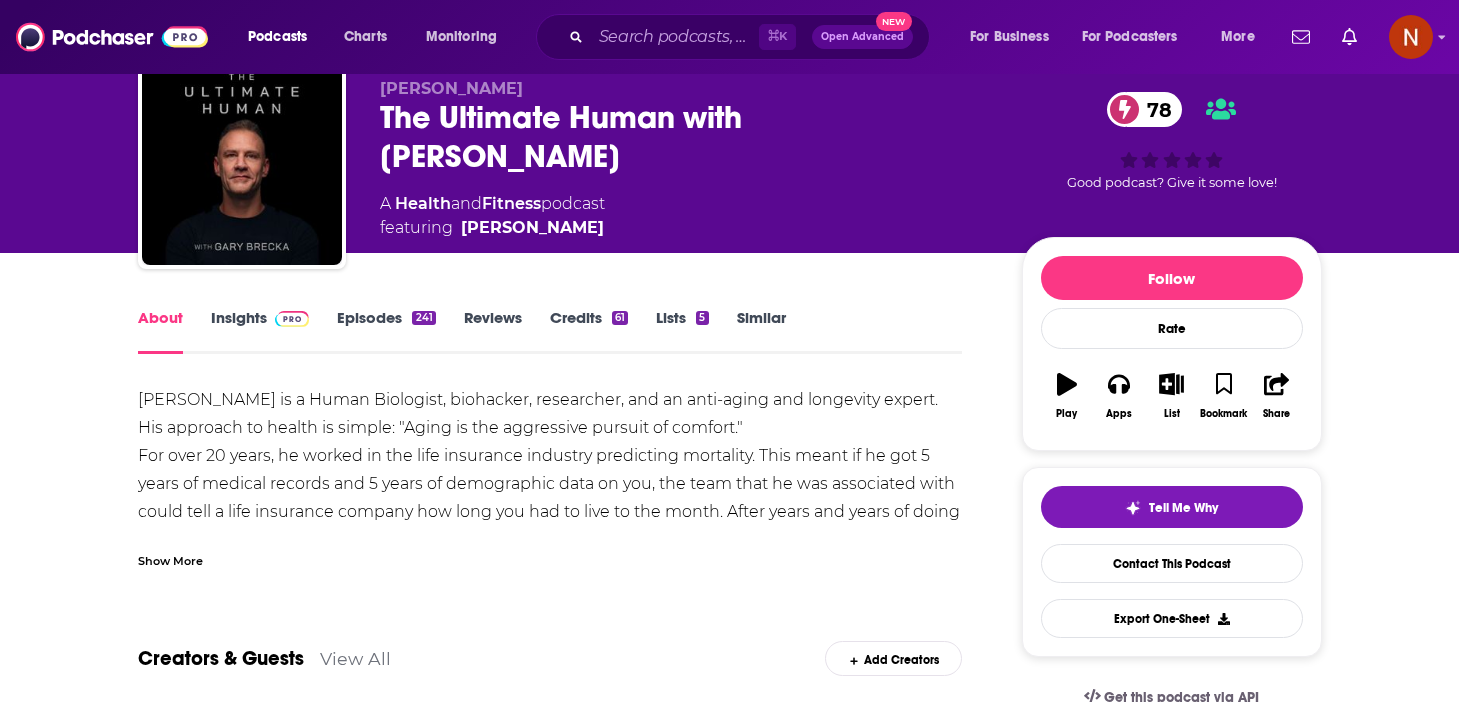 click on "The Ultimate Human with [PERSON_NAME] 78" at bounding box center [685, 137] 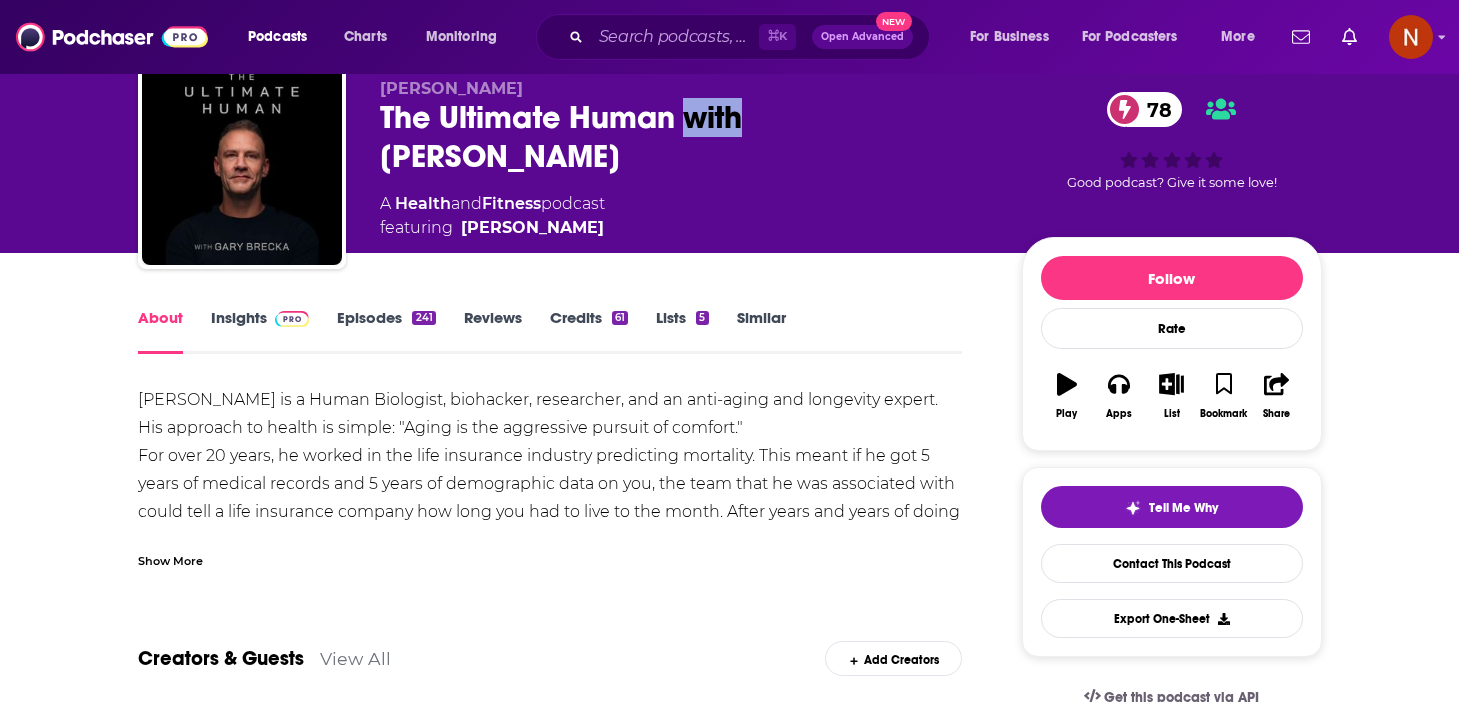 click on "The Ultimate Human with [PERSON_NAME] 78" at bounding box center (685, 137) 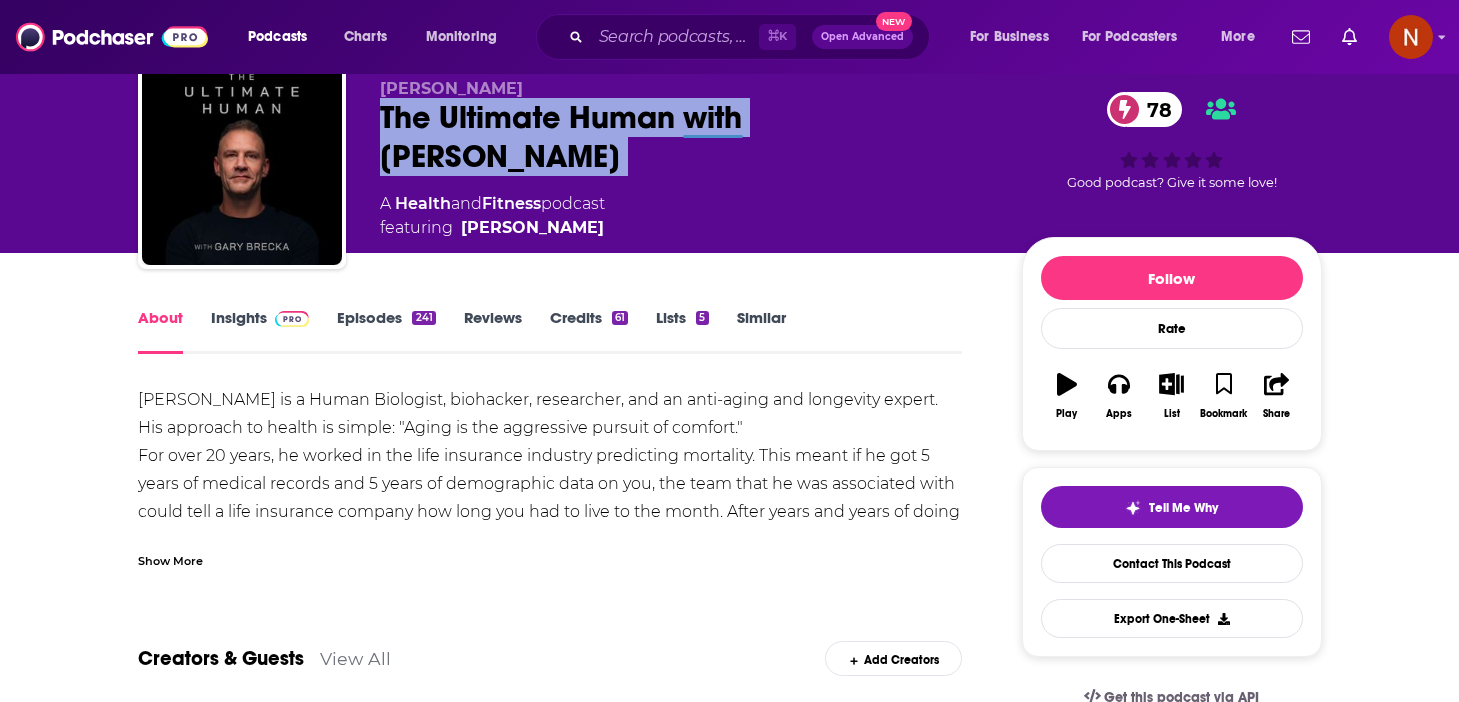 click on "The Ultimate Human with [PERSON_NAME] 78" at bounding box center (685, 137) 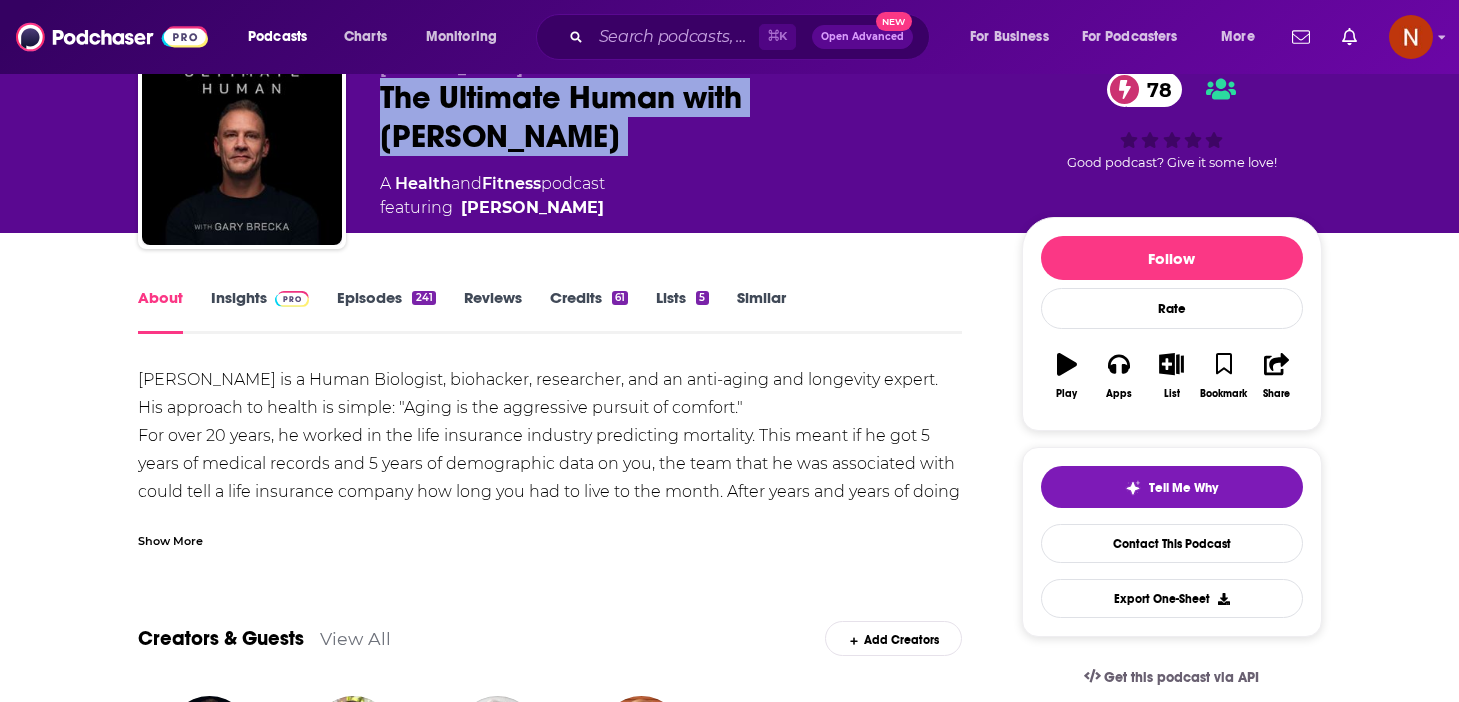 scroll, scrollTop: 92, scrollLeft: 0, axis: vertical 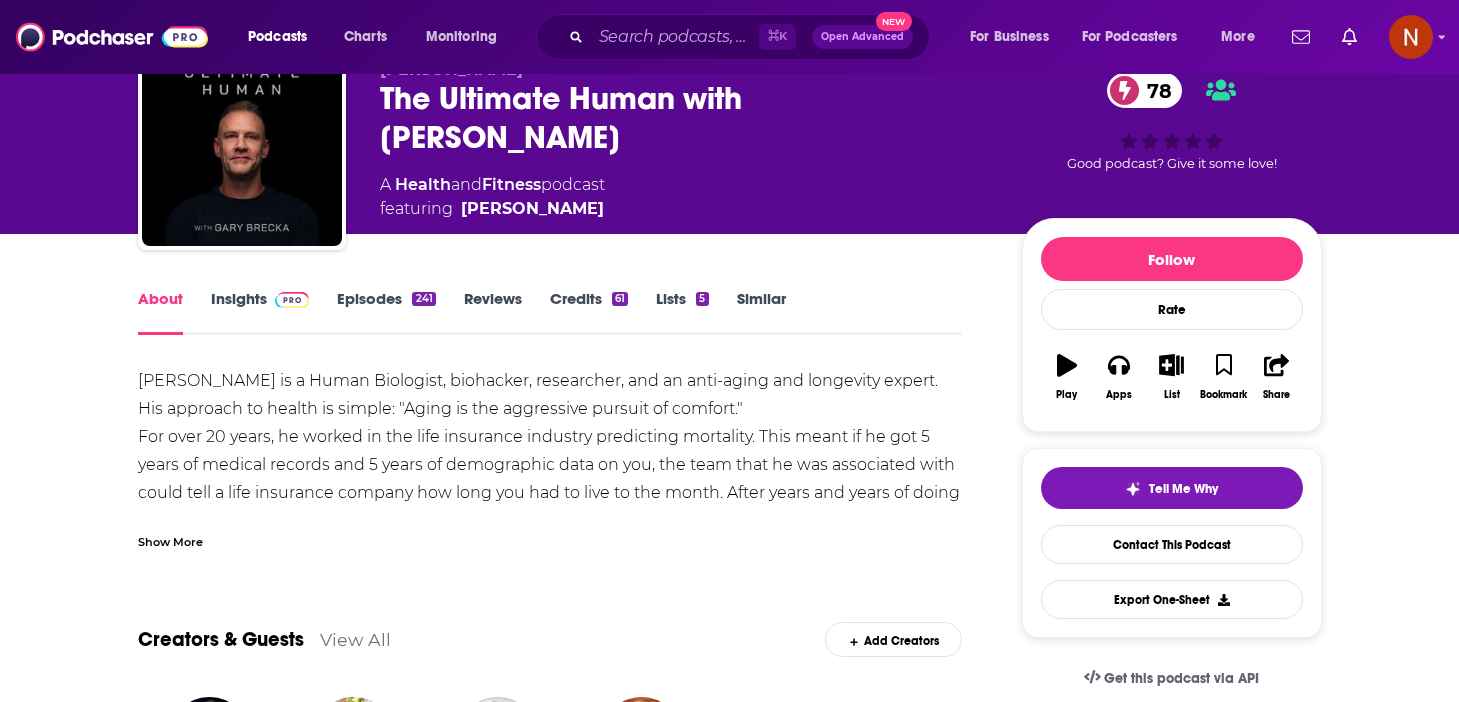 click on "Show More" at bounding box center [170, 540] 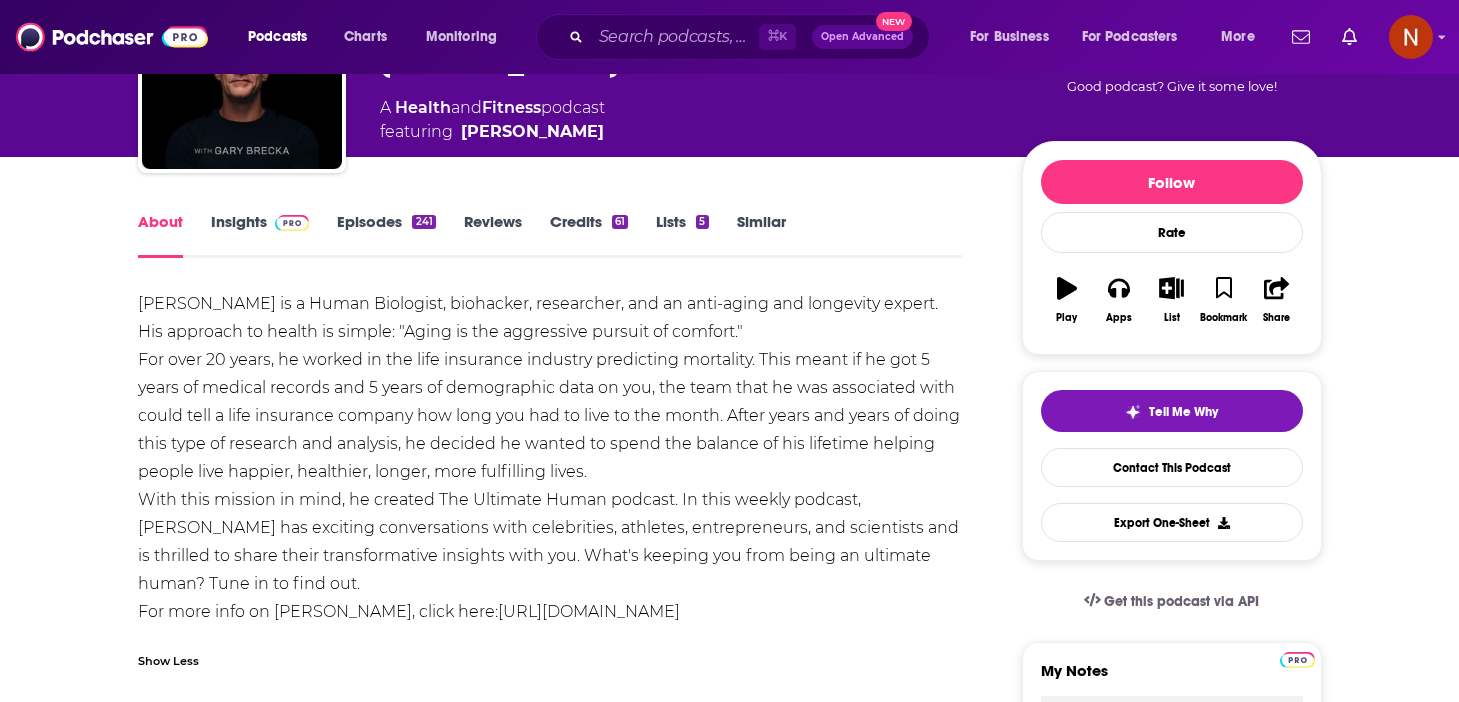 scroll, scrollTop: 0, scrollLeft: 0, axis: both 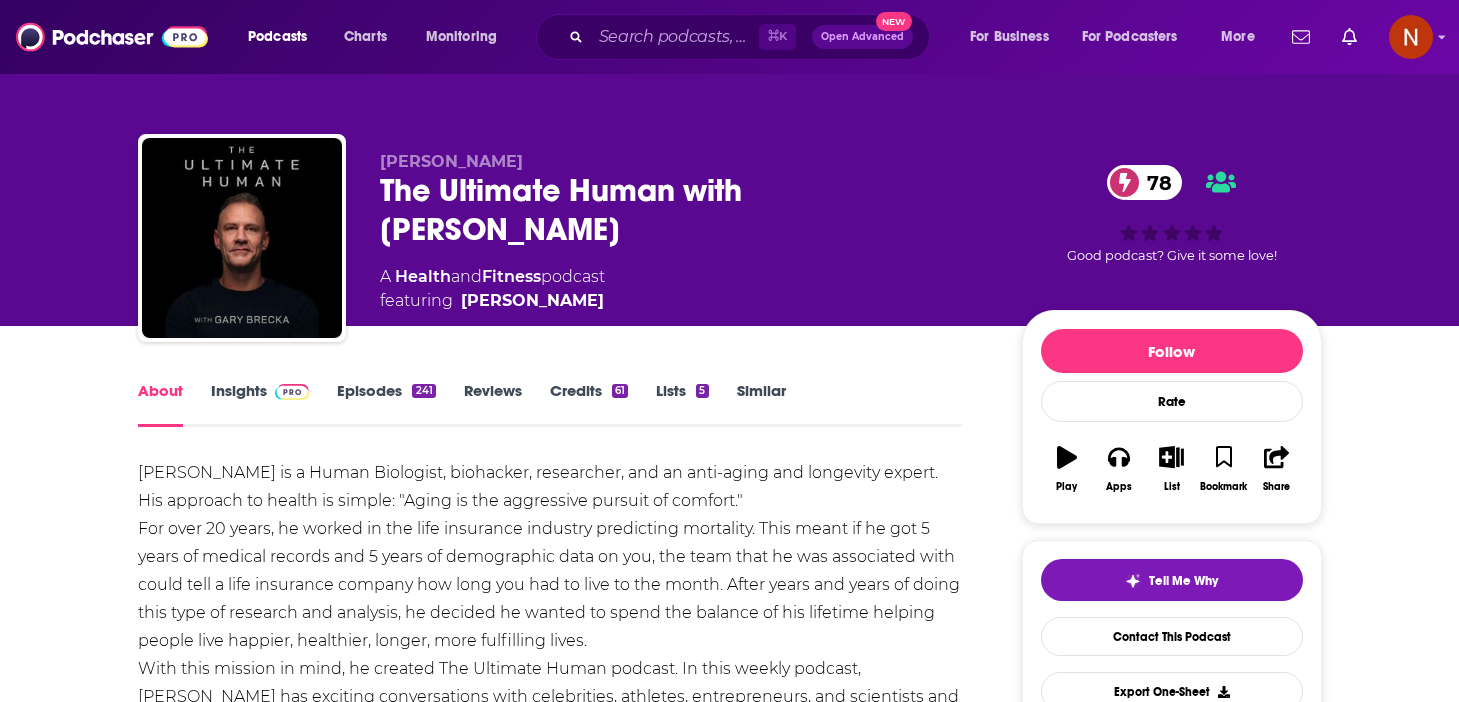 click on "The Ultimate Human with [PERSON_NAME] 78" at bounding box center (685, 210) 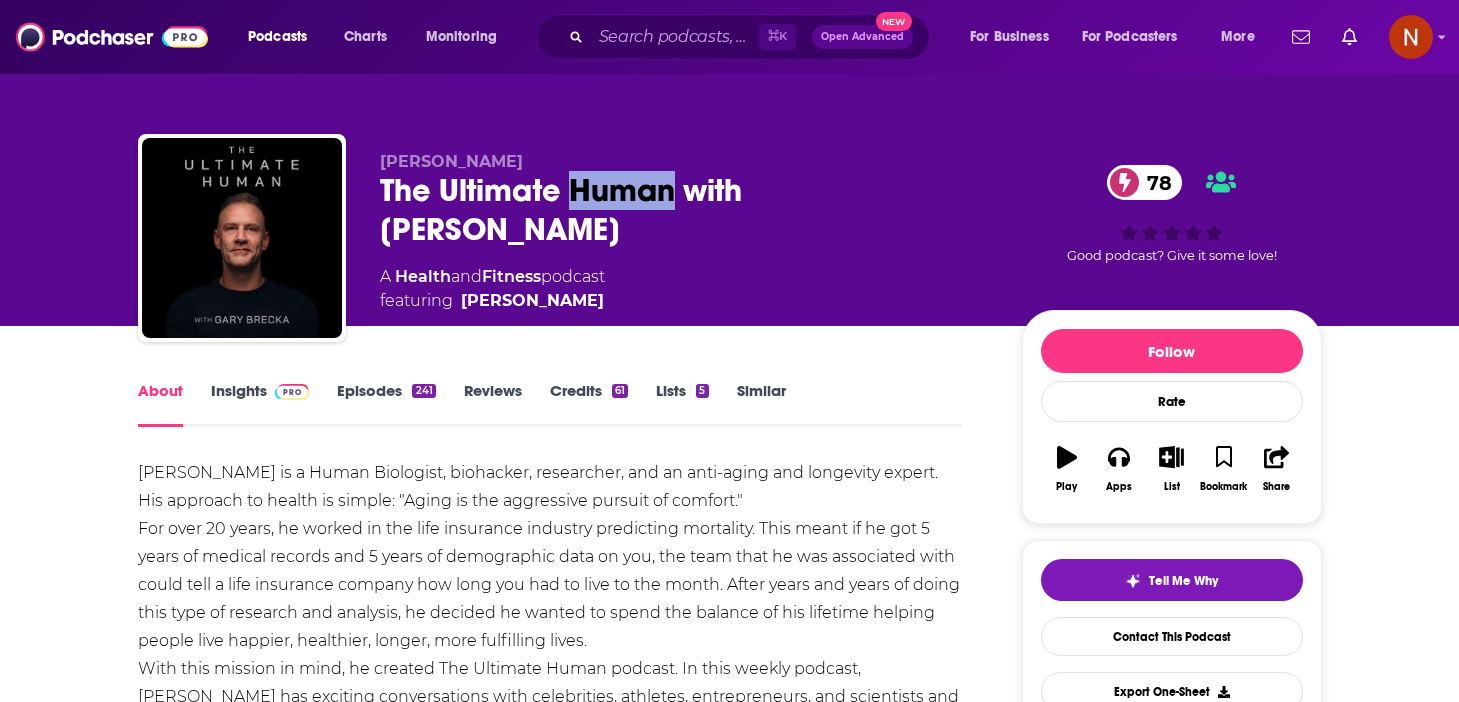 click on "The Ultimate Human with [PERSON_NAME] 78" at bounding box center (685, 210) 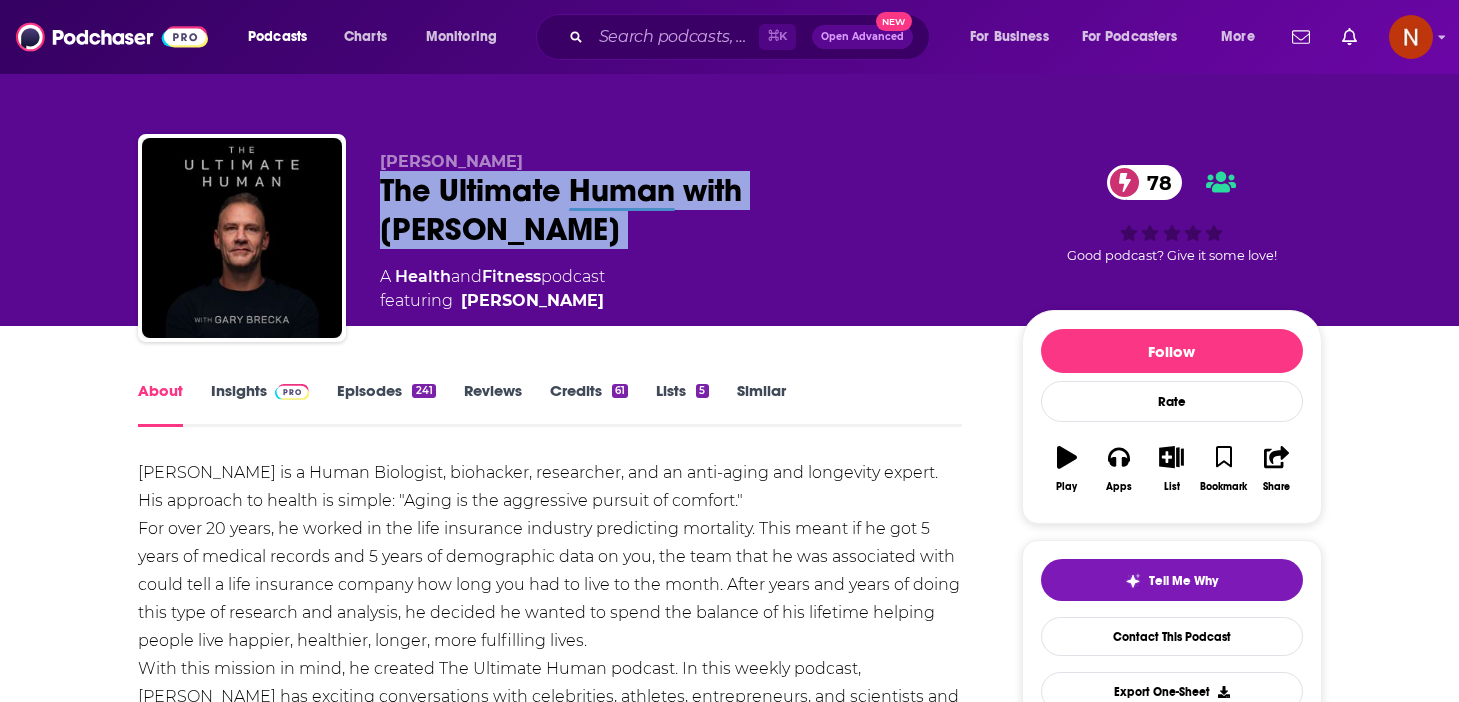 click on "The Ultimate Human with [PERSON_NAME] 78" at bounding box center [685, 210] 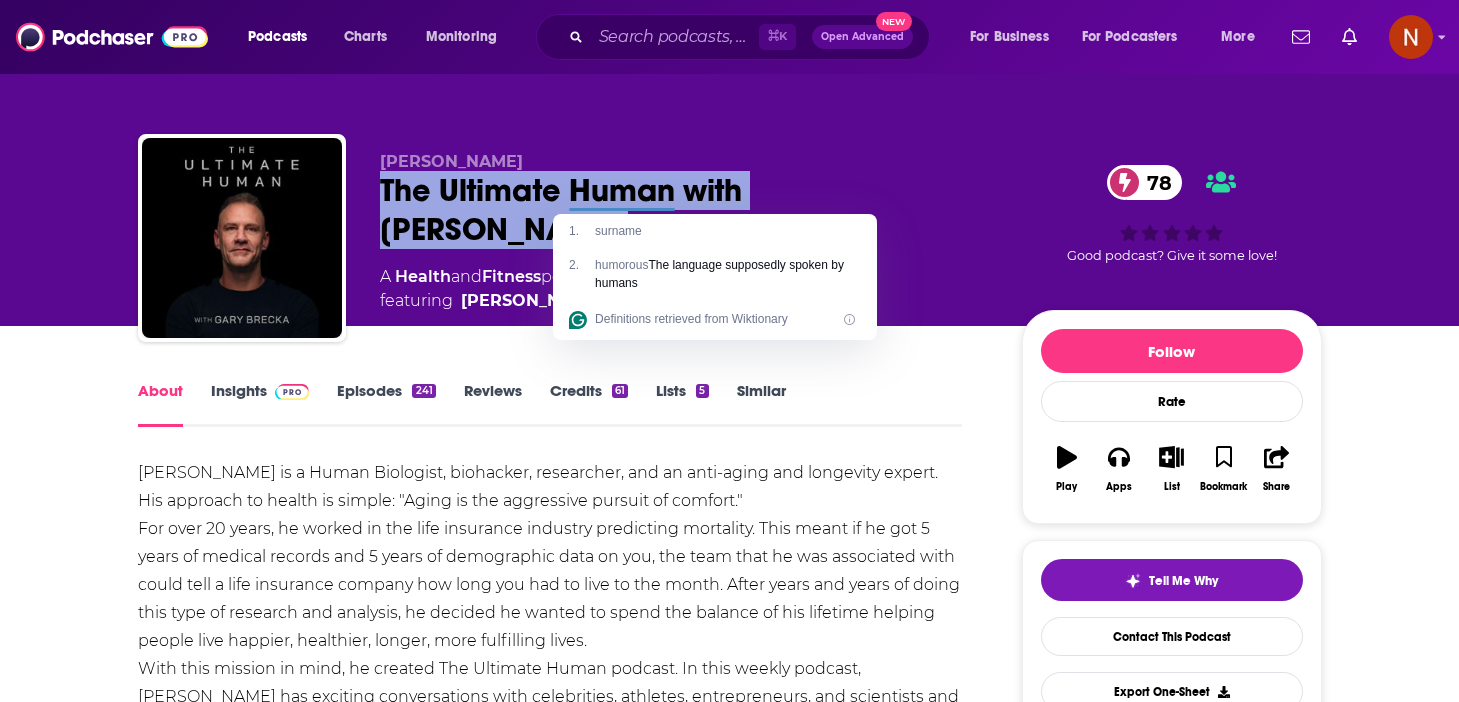 copy on "The Ultimate Human with [PERSON_NAME] 78" 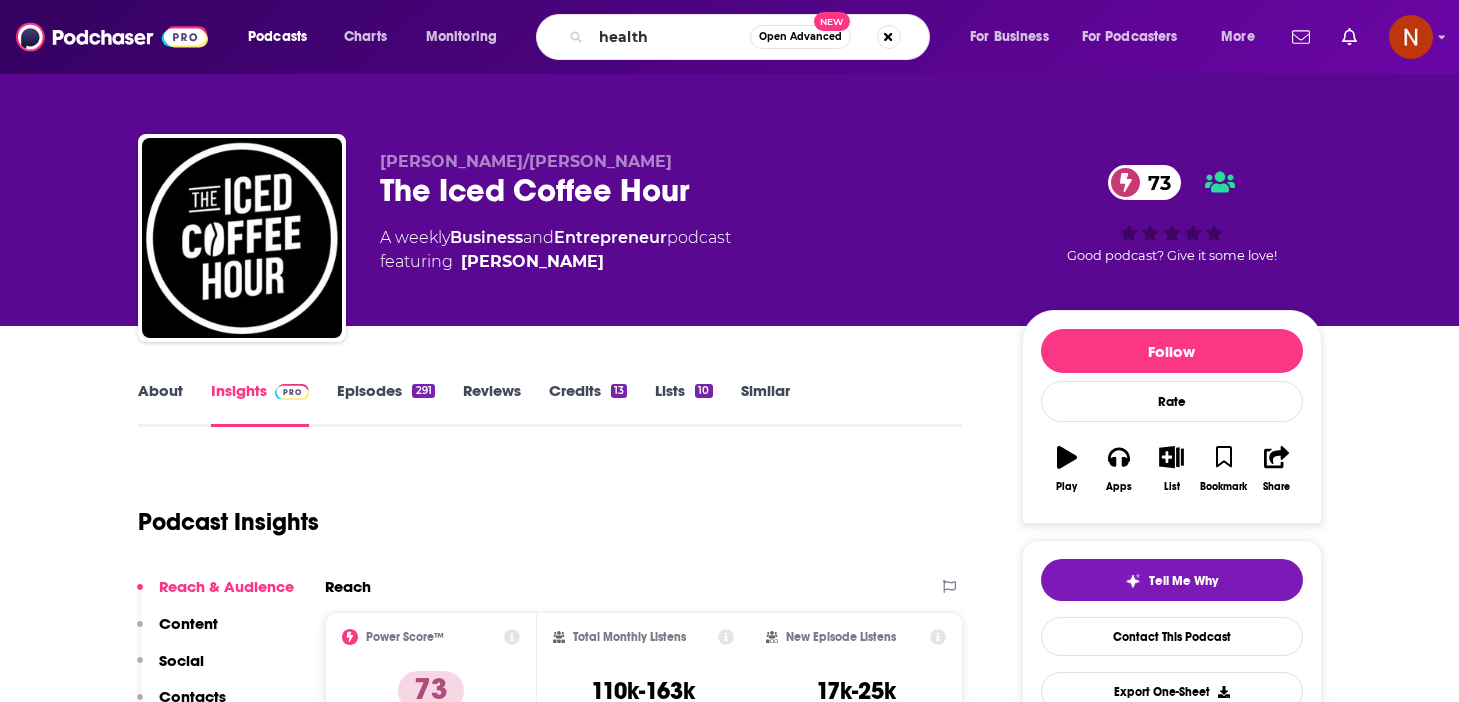 scroll, scrollTop: 0, scrollLeft: 0, axis: both 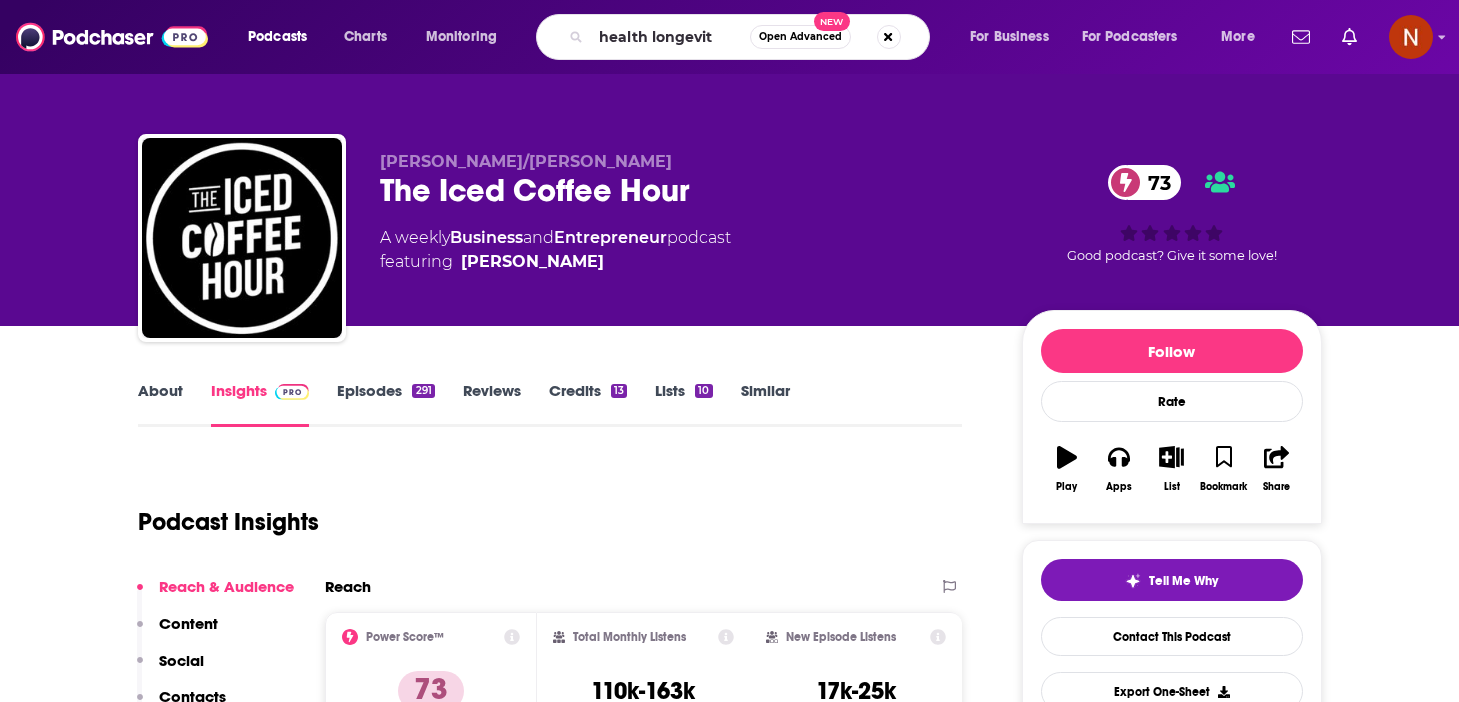 type on "health longevity" 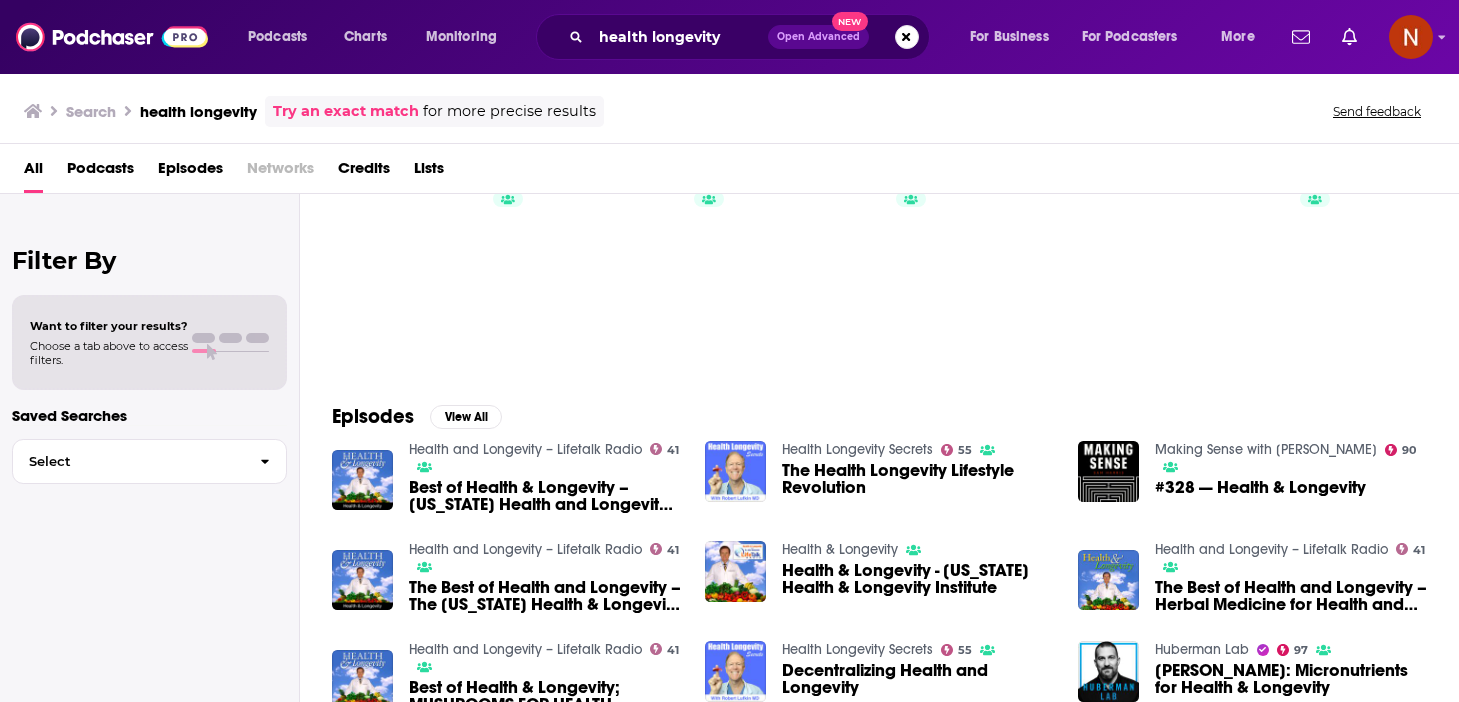 scroll, scrollTop: 0, scrollLeft: 0, axis: both 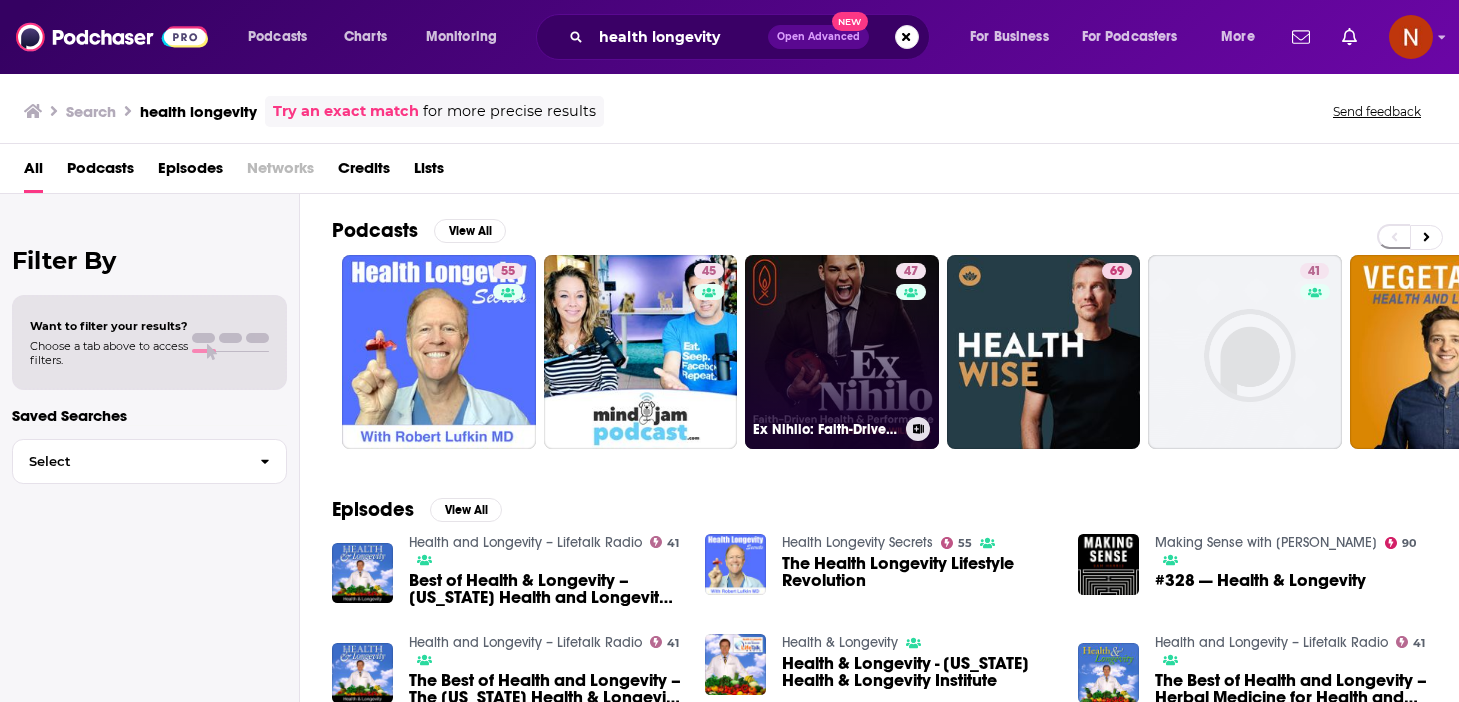click on "Ex Nihilo: Faith-Driven Health, Performance & Longevity" at bounding box center [825, 429] 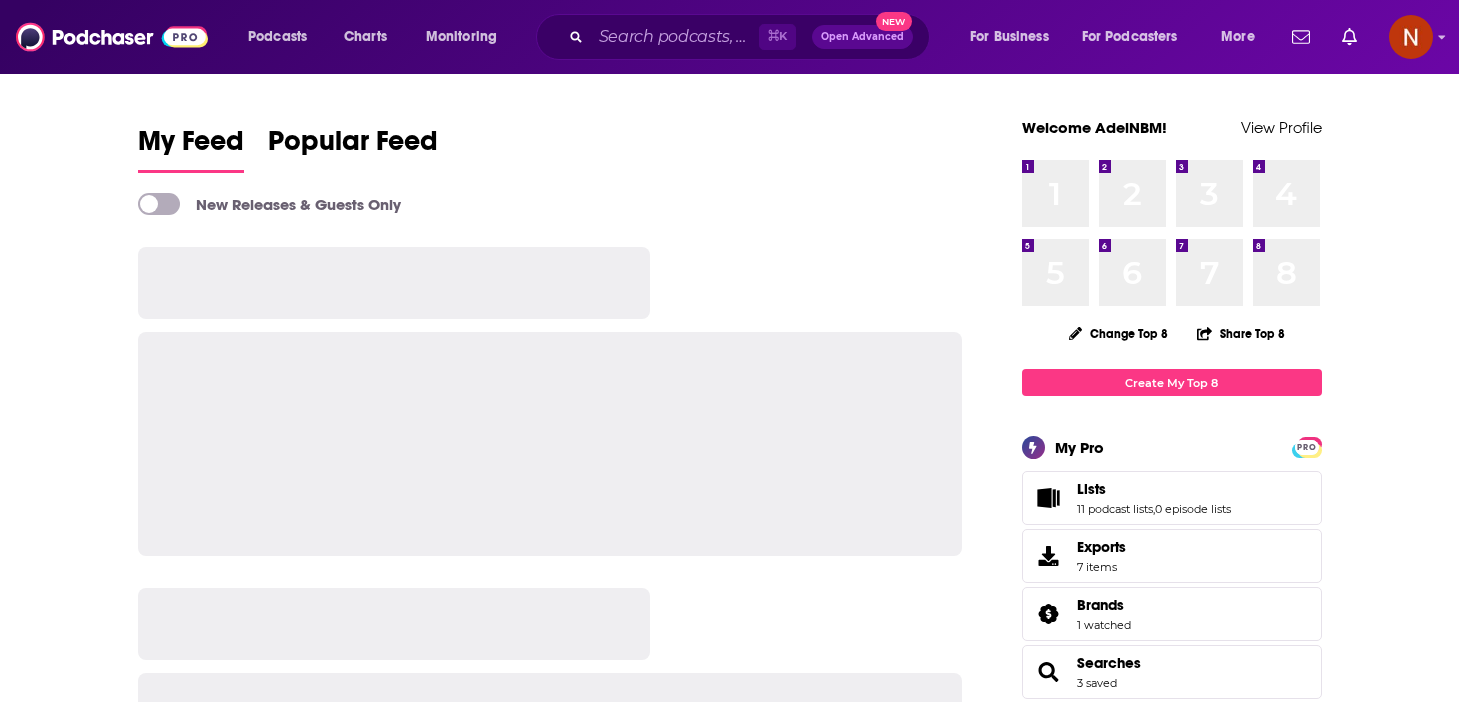 scroll, scrollTop: 0, scrollLeft: 0, axis: both 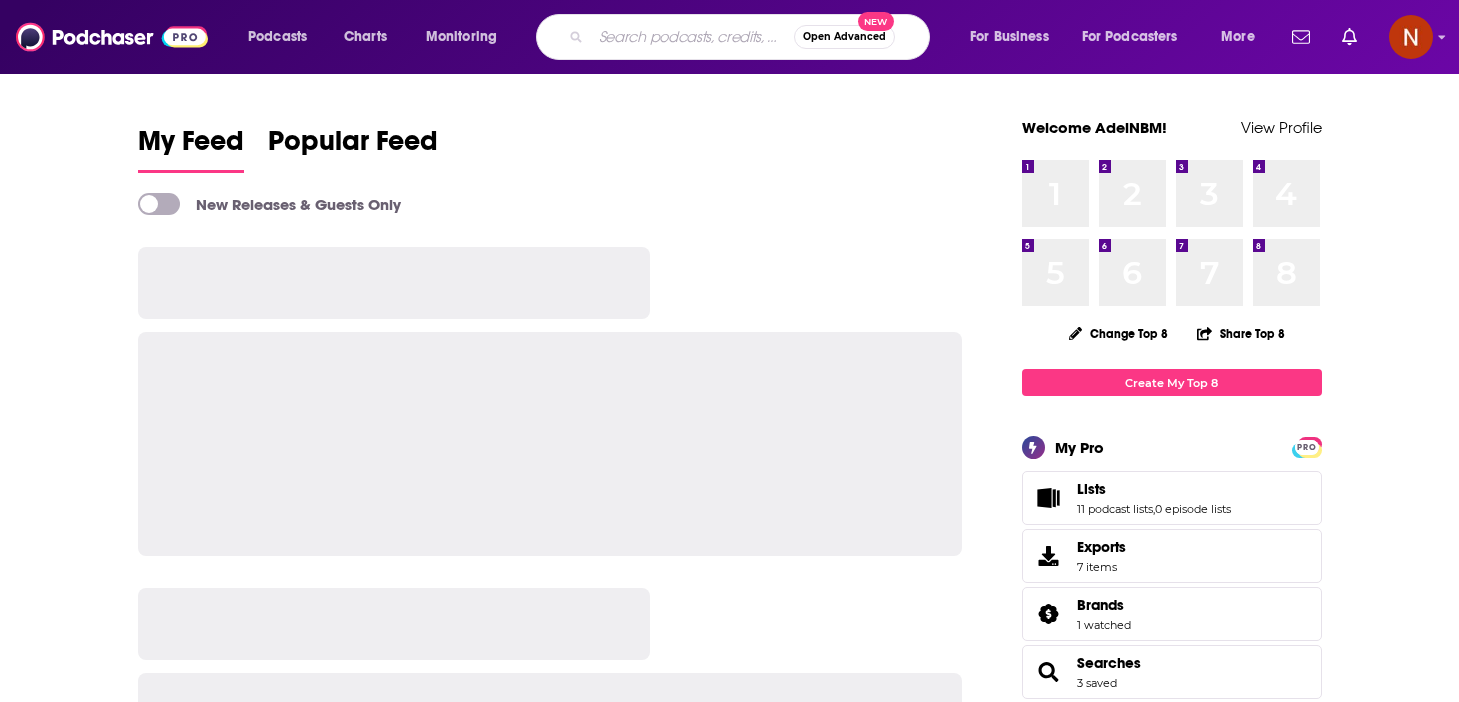 click at bounding box center (692, 37) 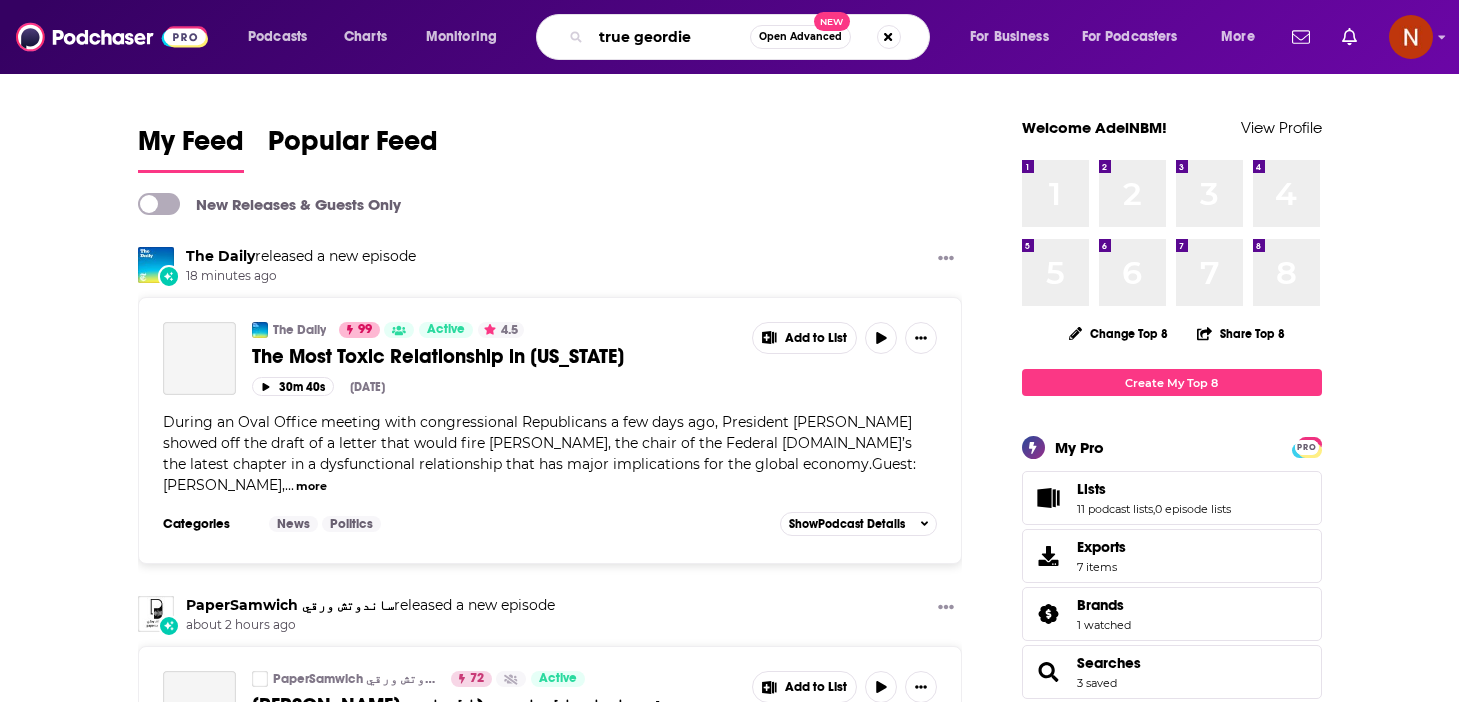 type on "true geordie" 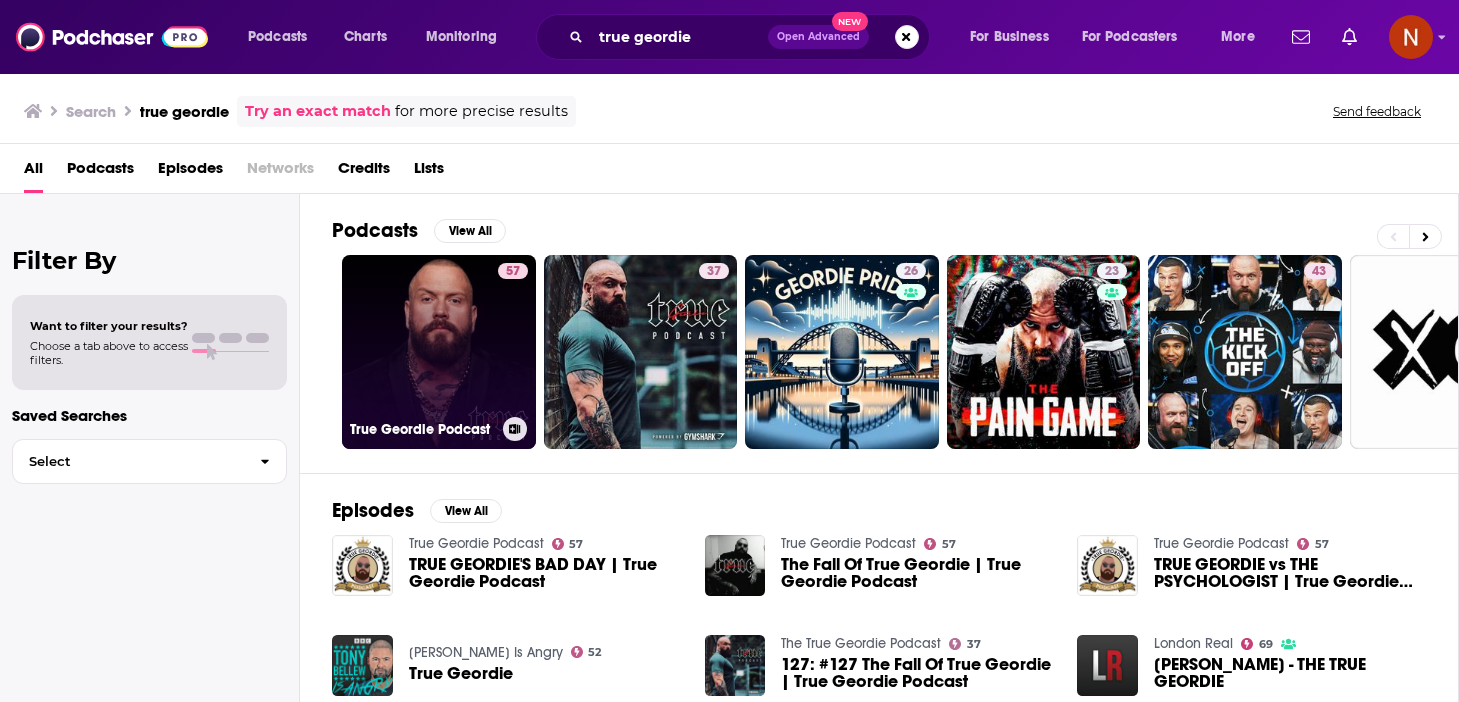 click on "True Geordie Podcast" at bounding box center [439, 429] 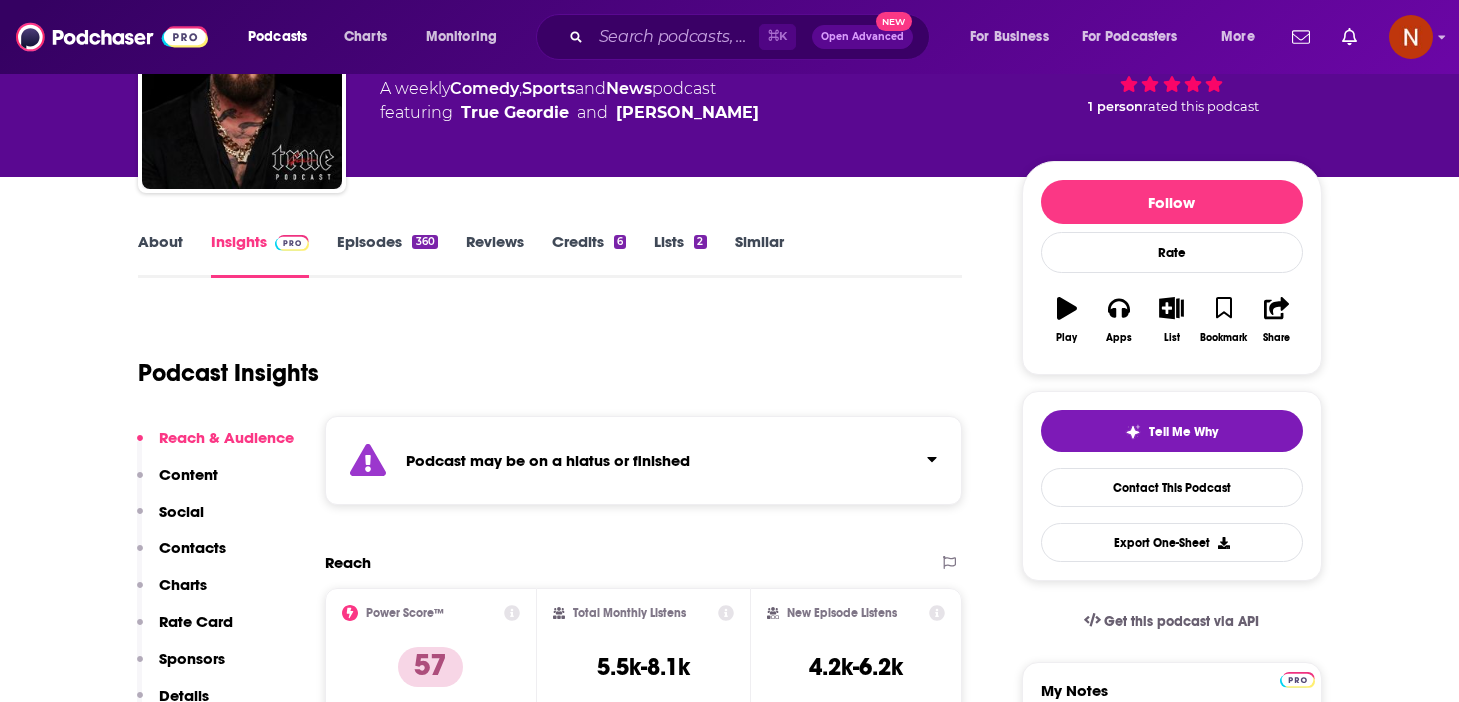 click on "Podcast may be on a hiatus or finished" at bounding box center [644, 460] 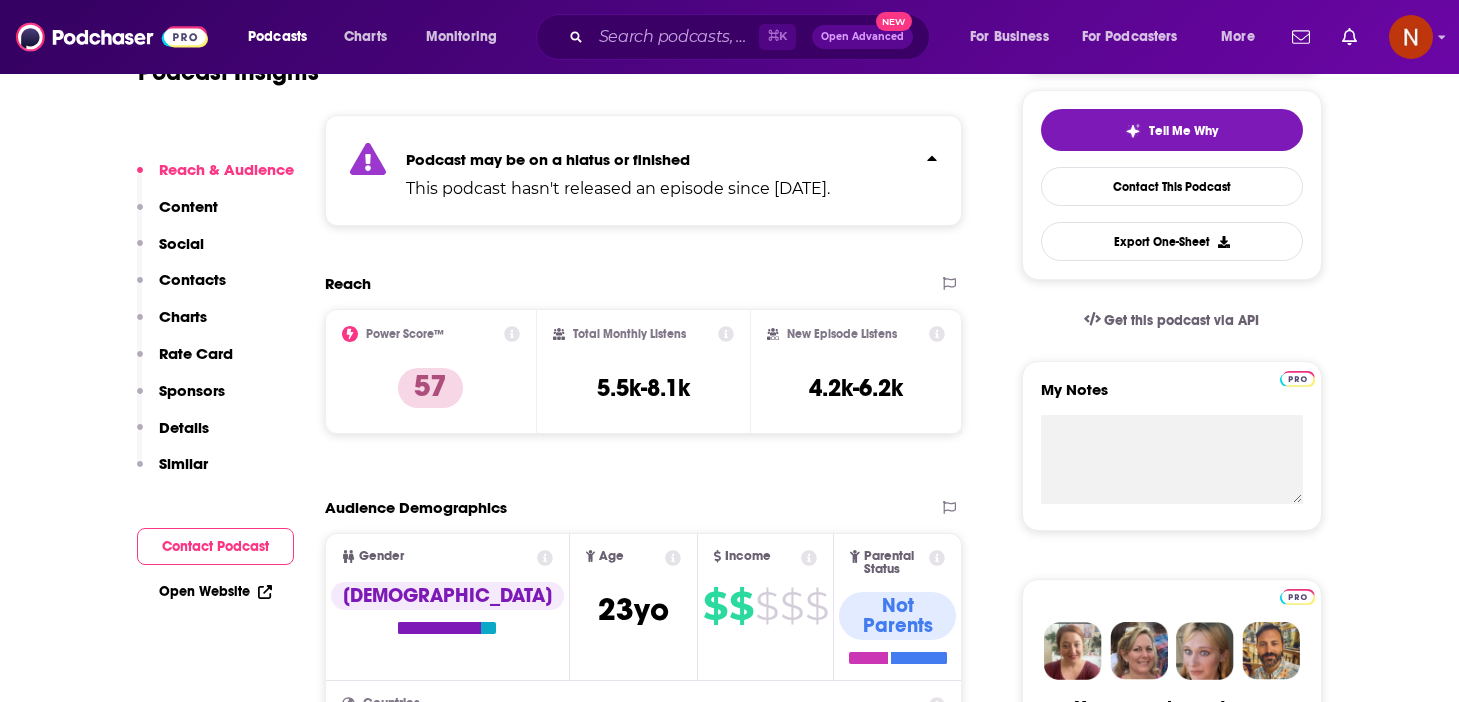 scroll, scrollTop: 448, scrollLeft: 0, axis: vertical 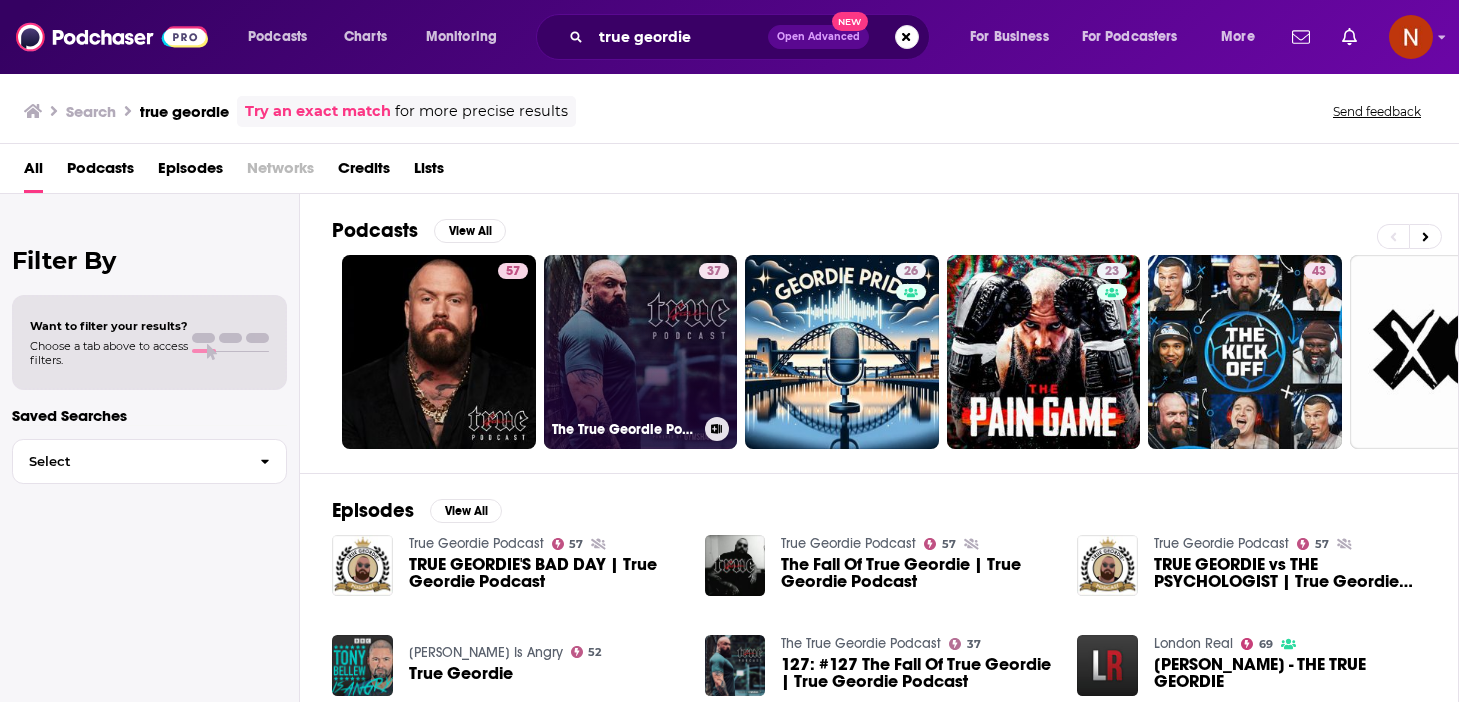 click on "37" at bounding box center (714, 340) 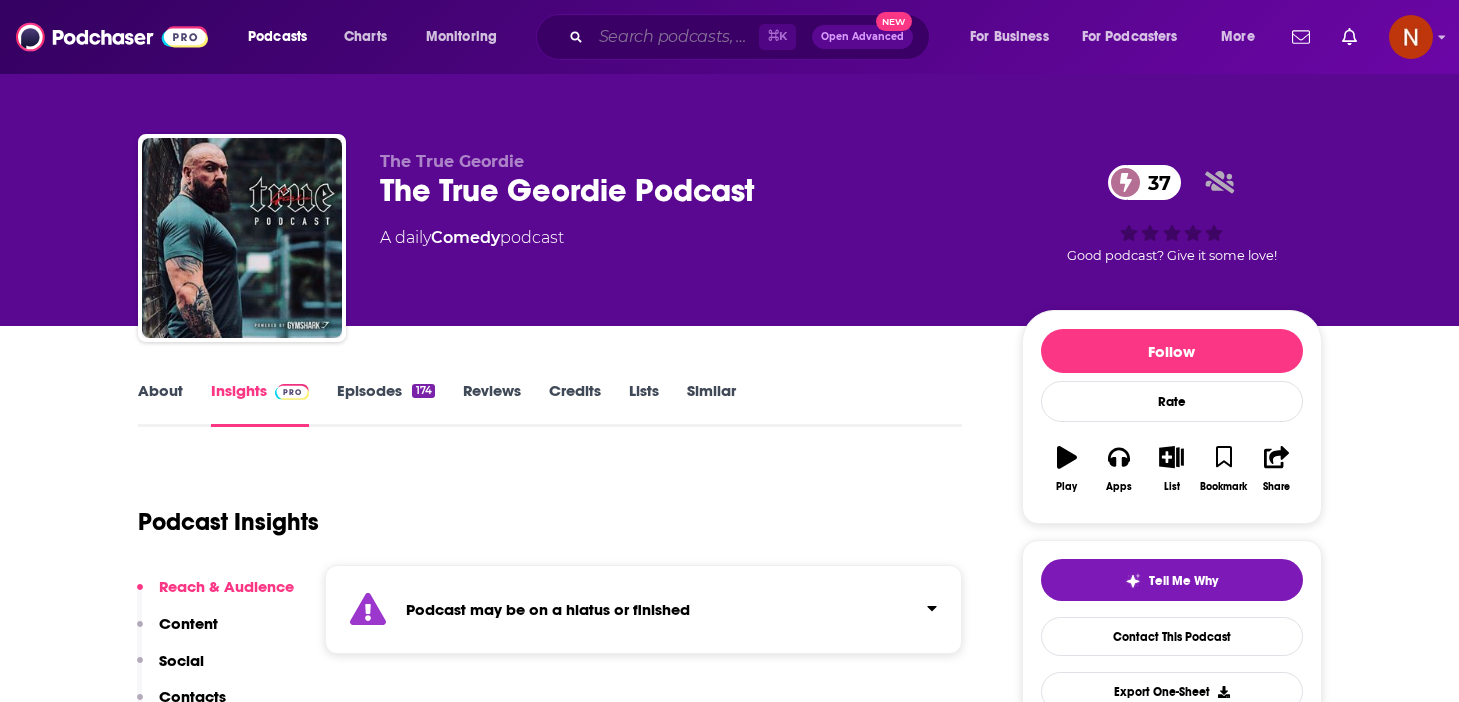 click at bounding box center (675, 37) 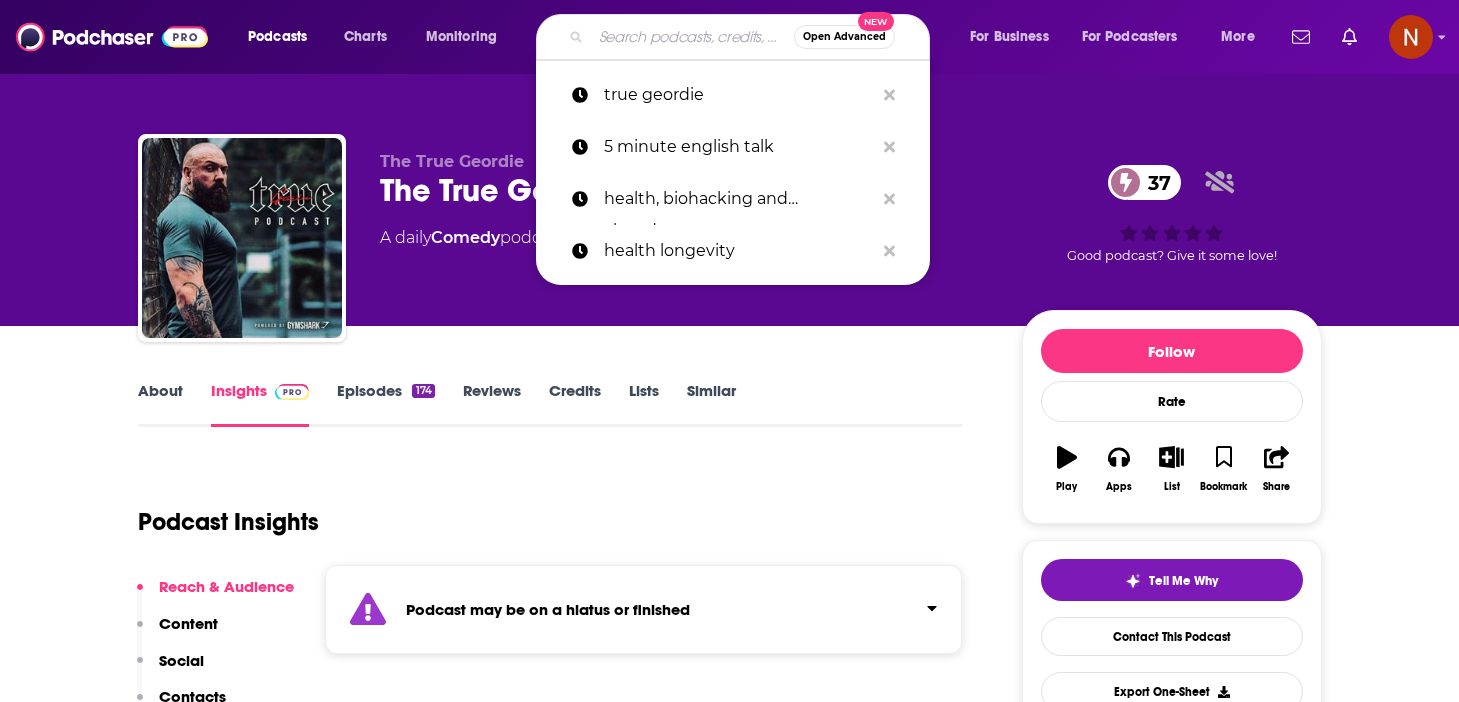 paste on "Time For Pie" 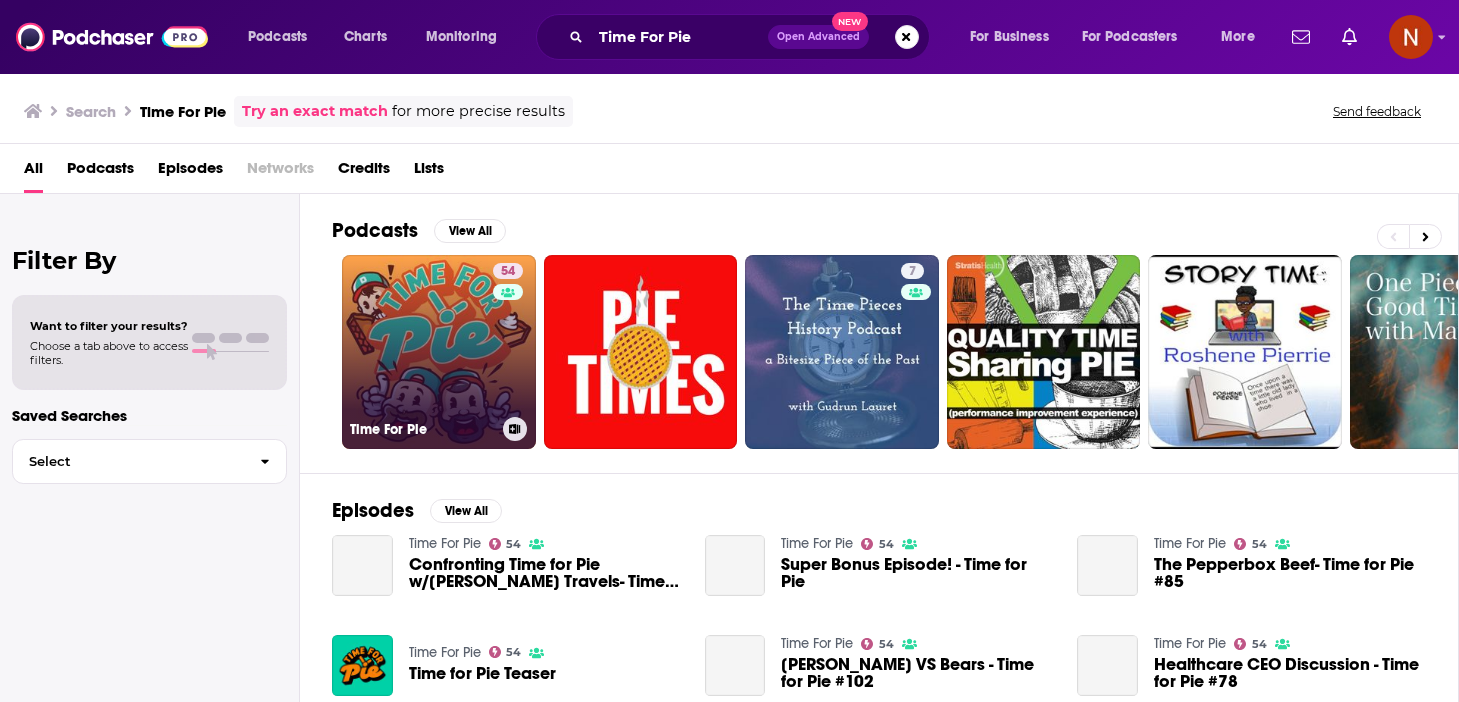 click on "Time For Pie" at bounding box center [422, 429] 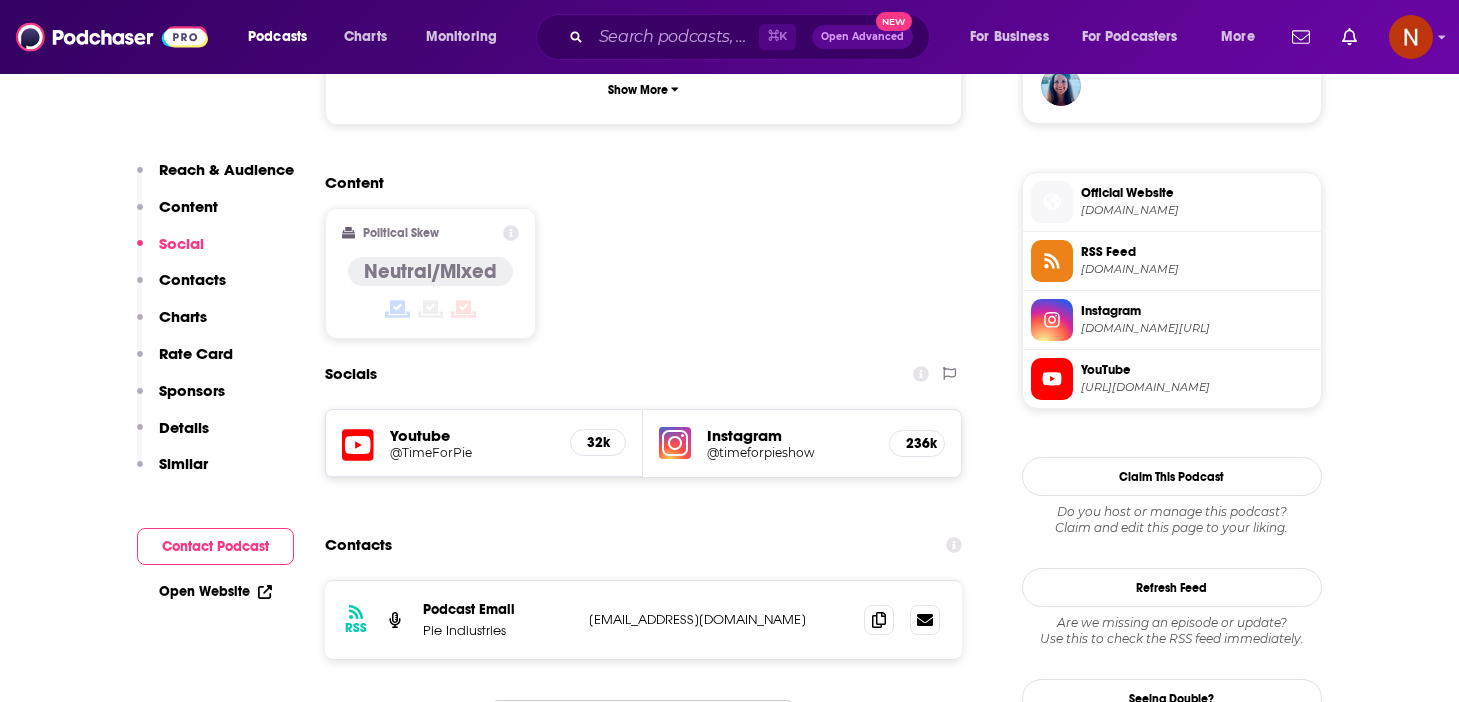 scroll, scrollTop: 1527, scrollLeft: 0, axis: vertical 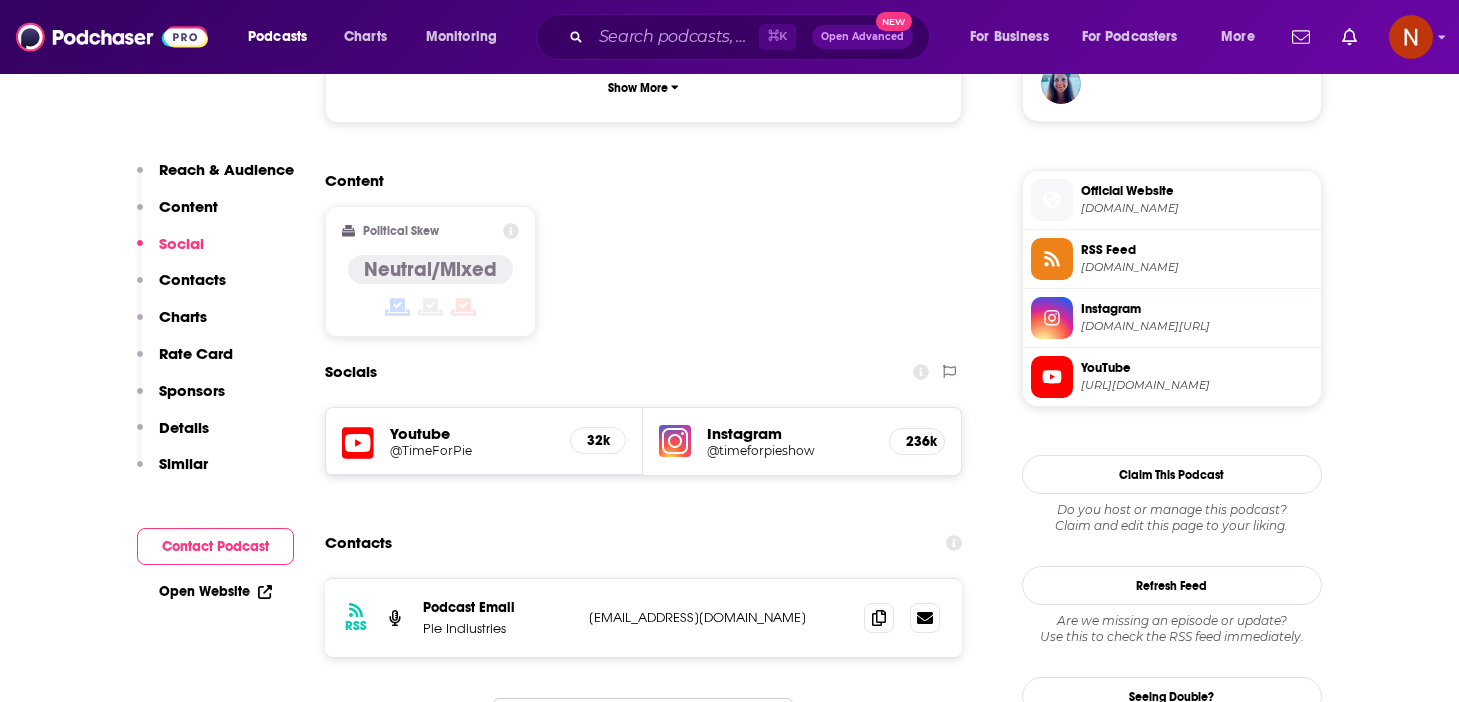 click on "timeforpie.co" at bounding box center (1197, 208) 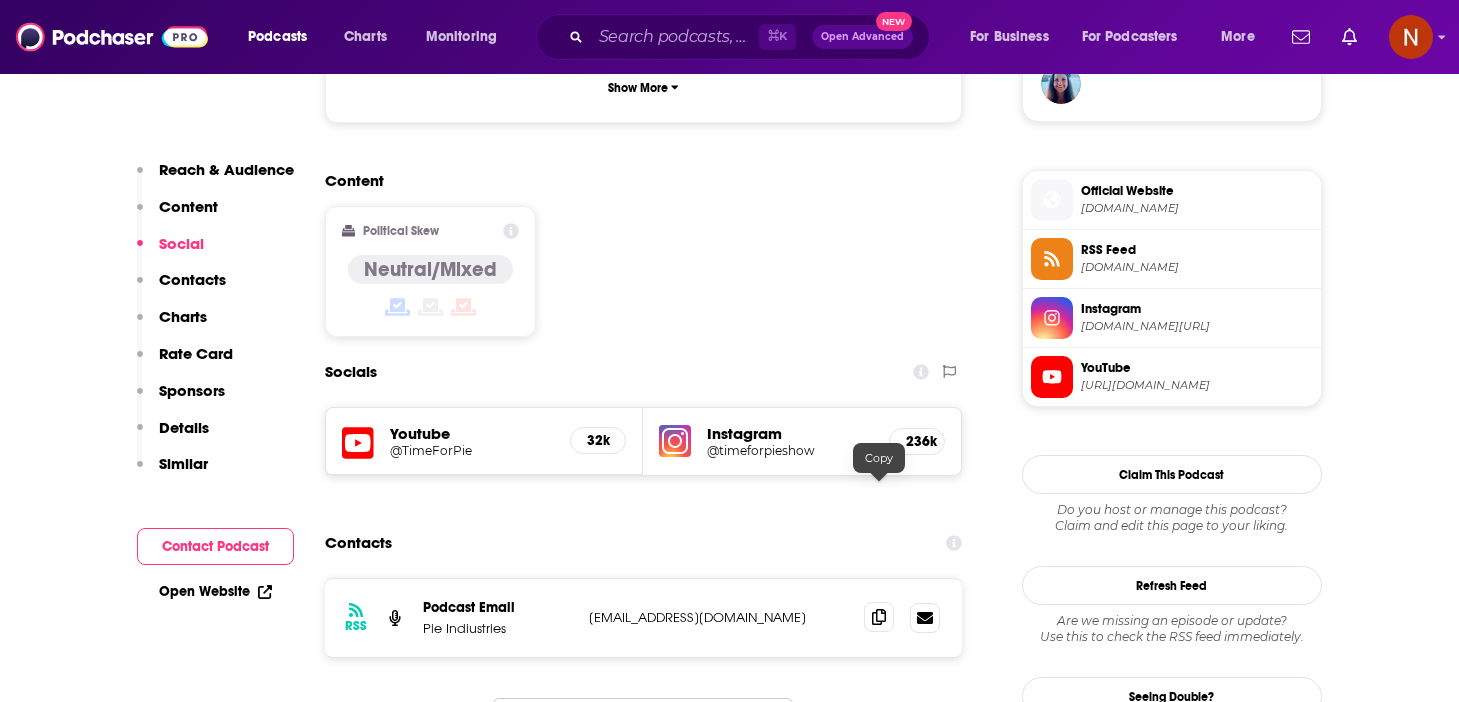 click at bounding box center [879, 617] 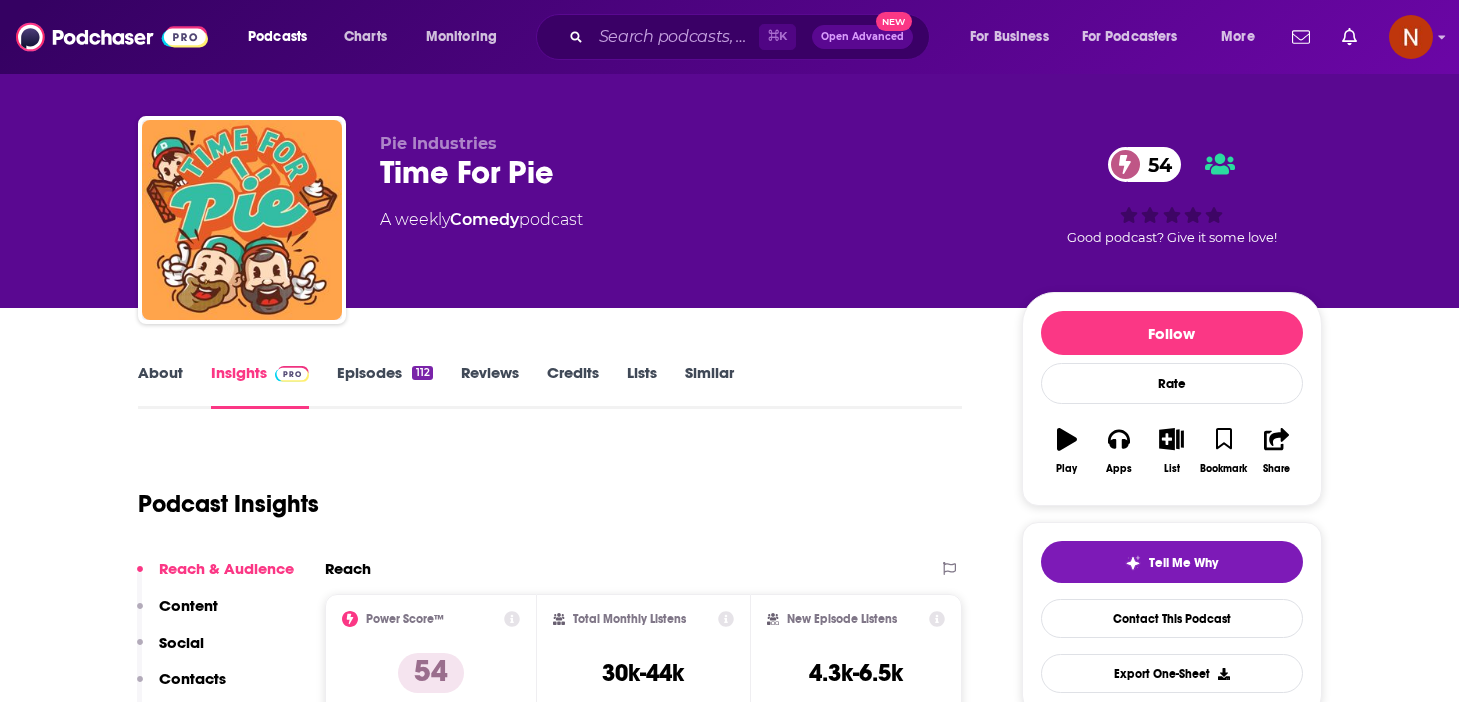 scroll, scrollTop: 0, scrollLeft: 0, axis: both 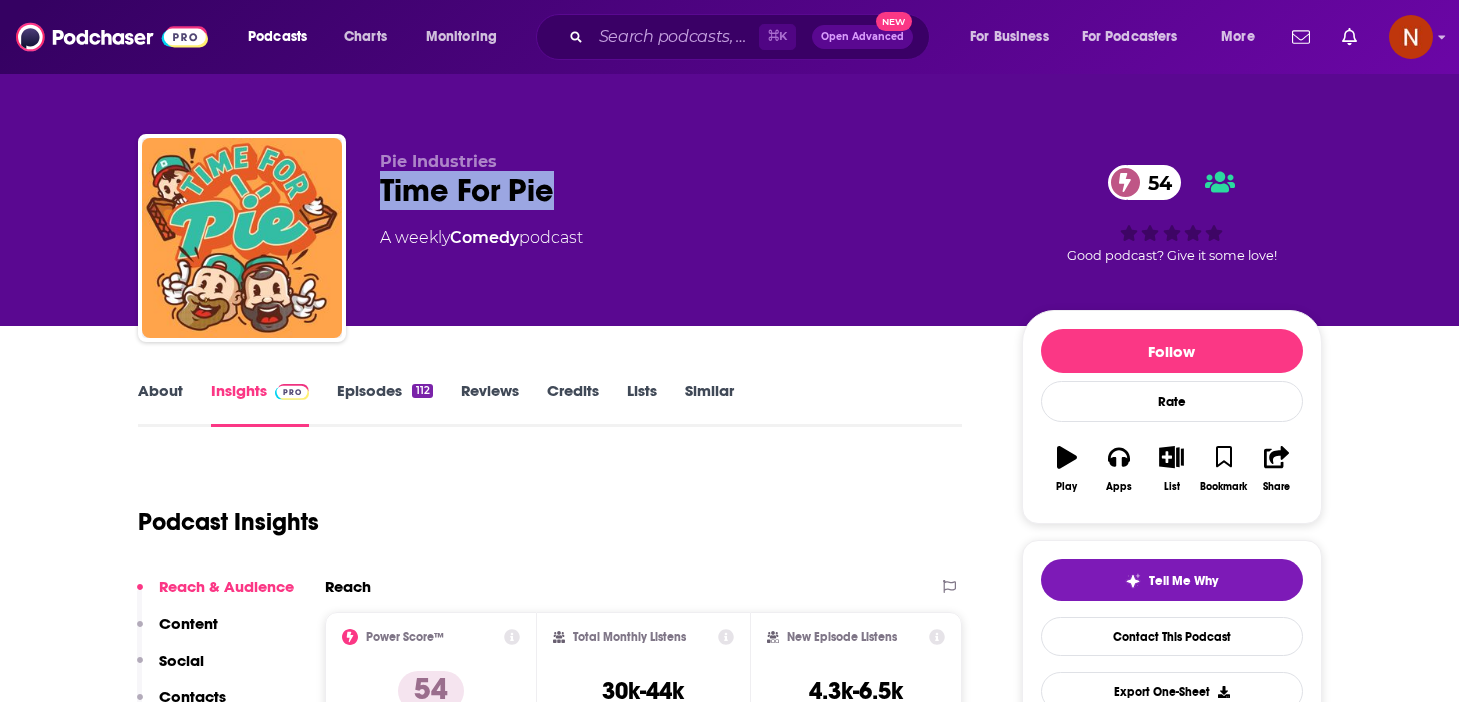 drag, startPoint x: 575, startPoint y: 189, endPoint x: 371, endPoint y: 194, distance: 204.06126 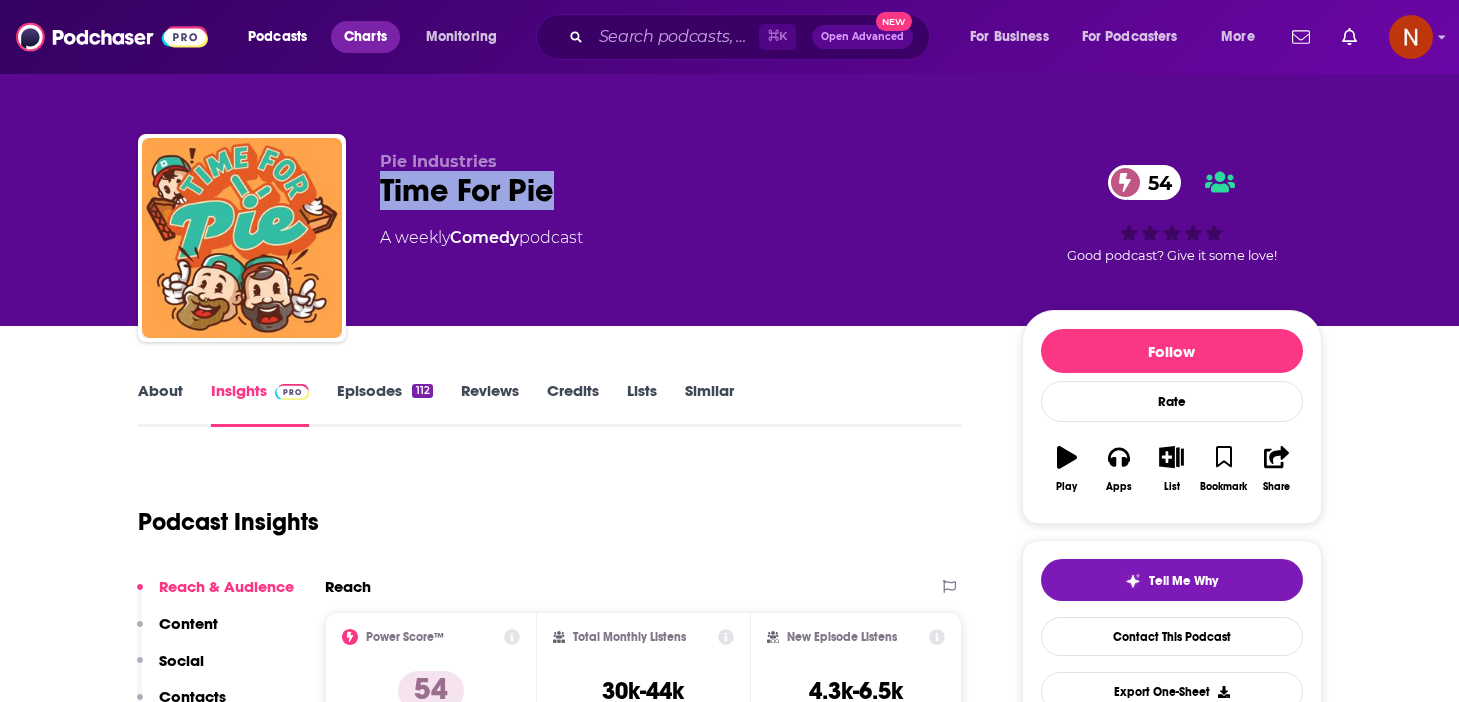 click on "Charts" at bounding box center (365, 37) 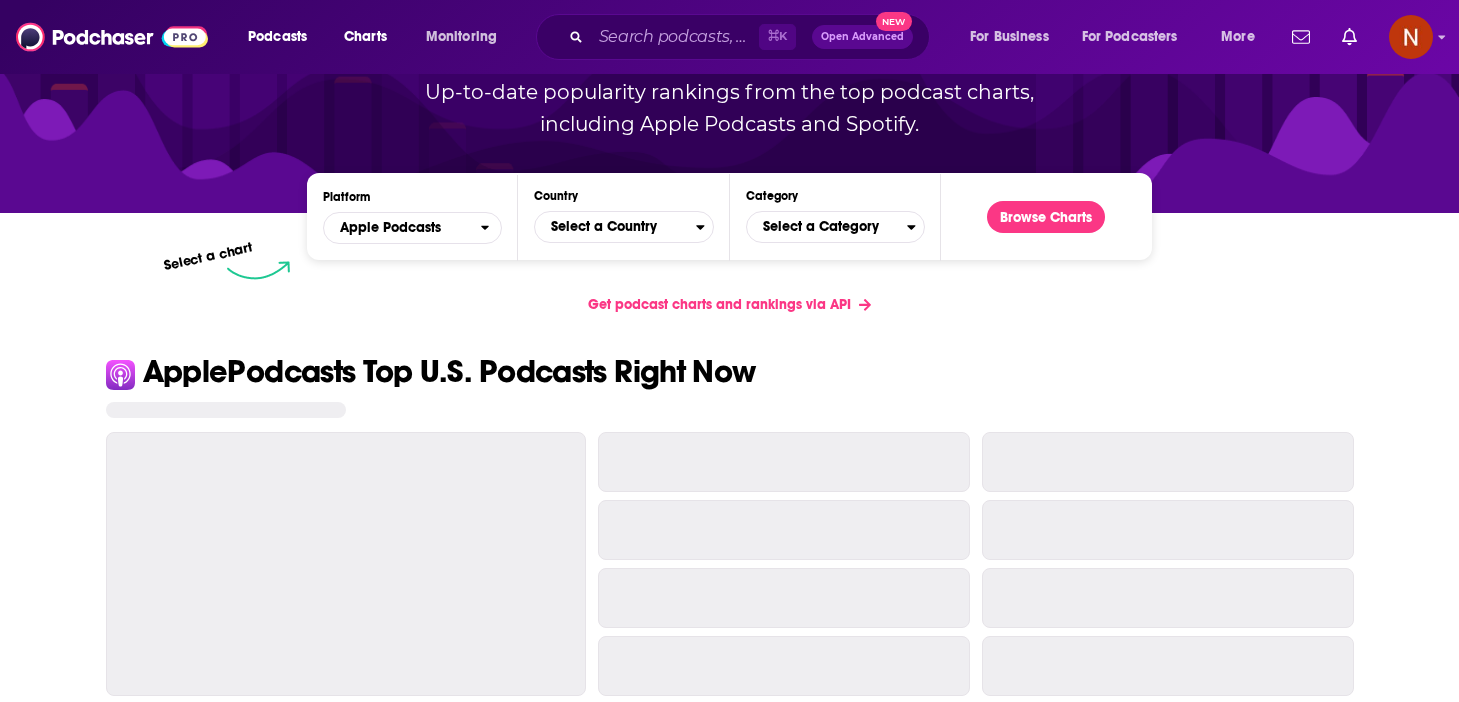 scroll, scrollTop: 199, scrollLeft: 0, axis: vertical 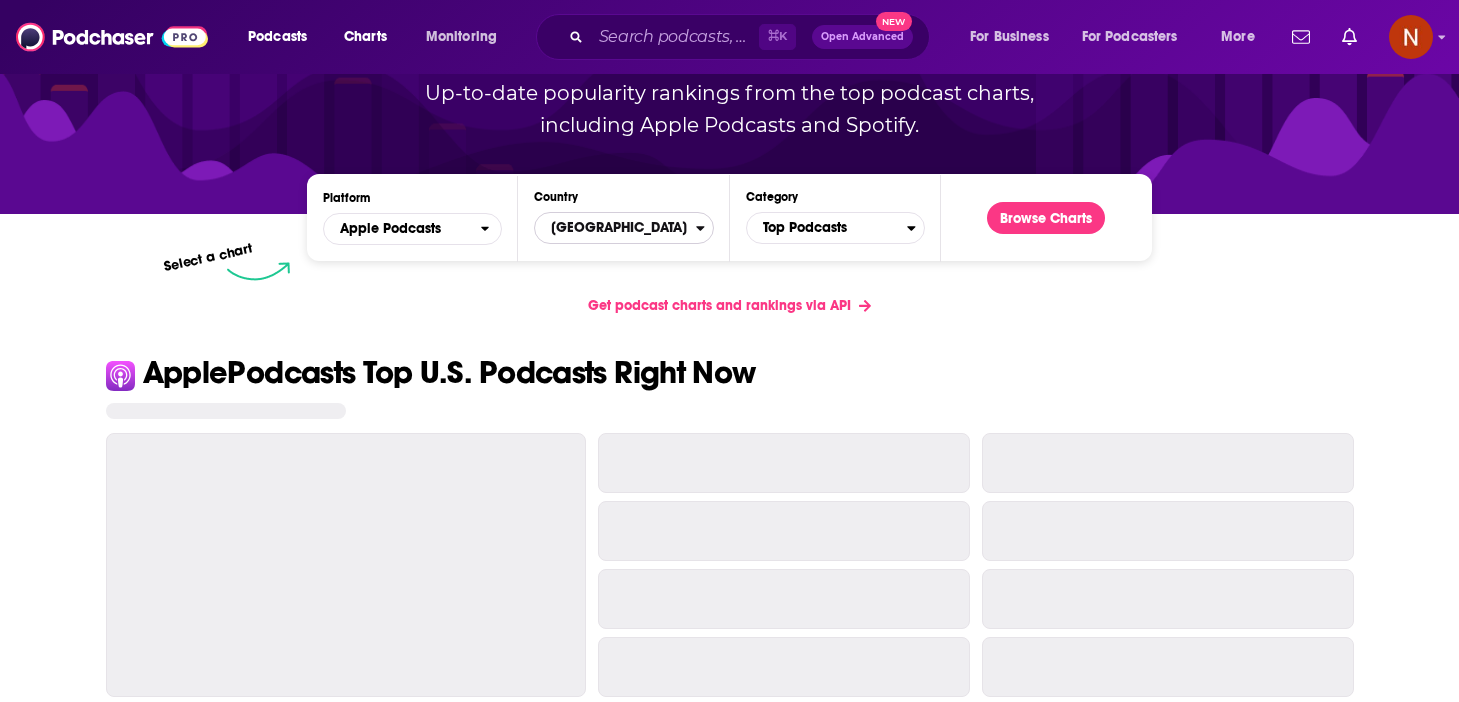 click on "United States" at bounding box center [615, 228] 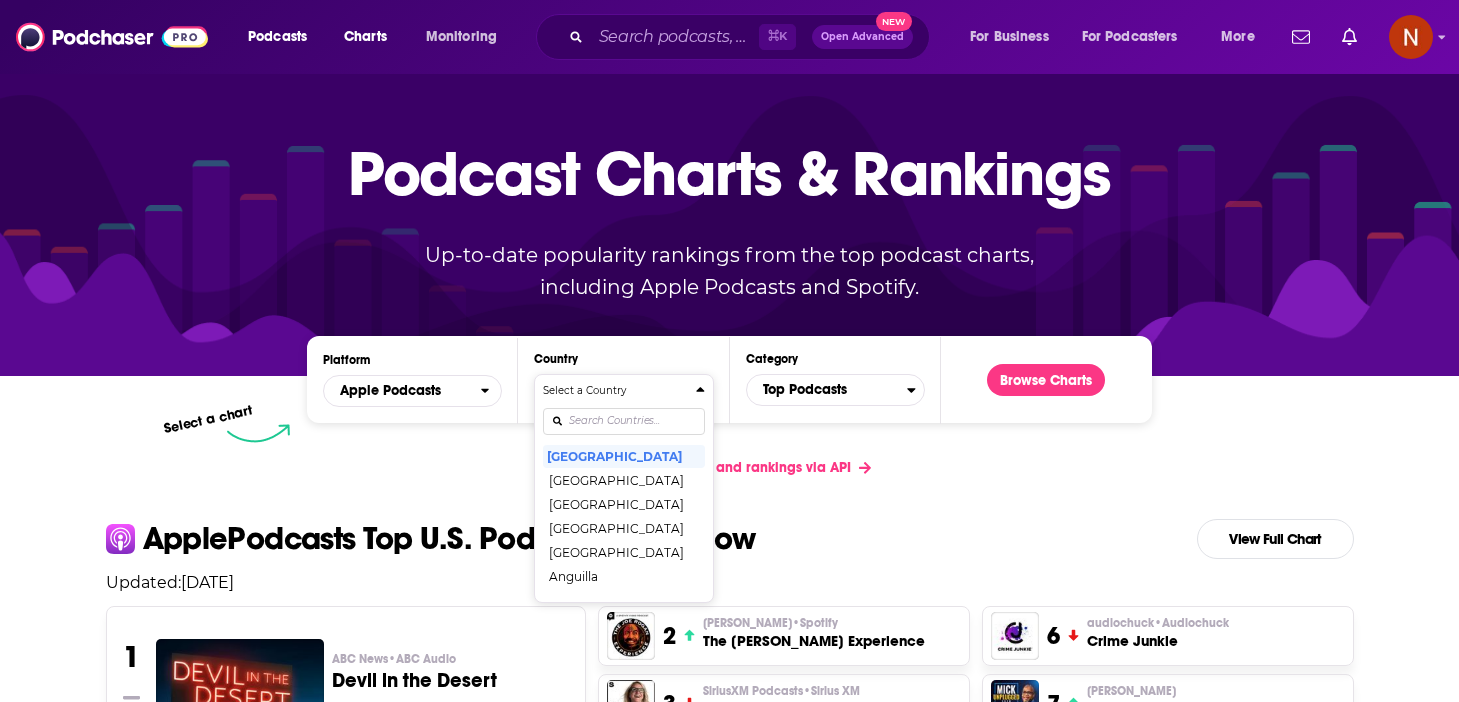 scroll, scrollTop: 0, scrollLeft: 0, axis: both 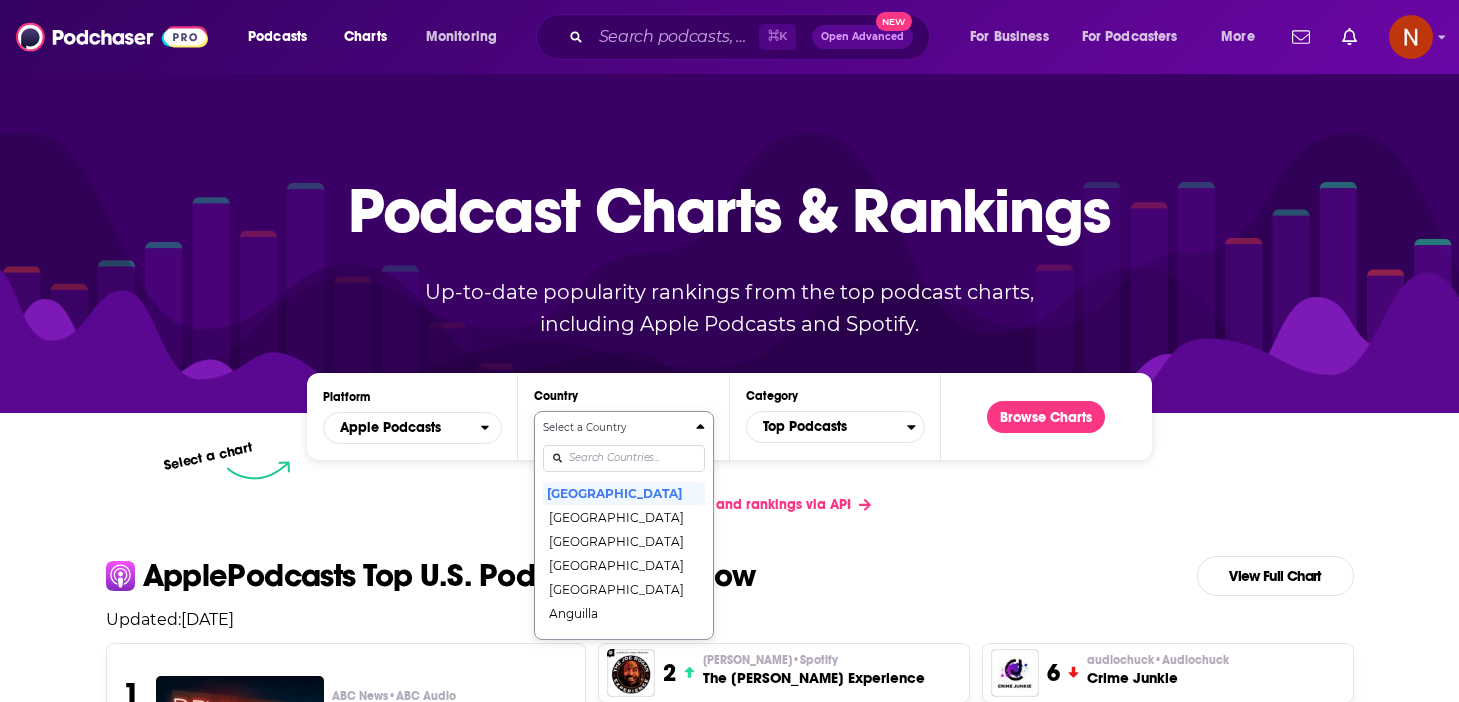 click at bounding box center (623, 458) 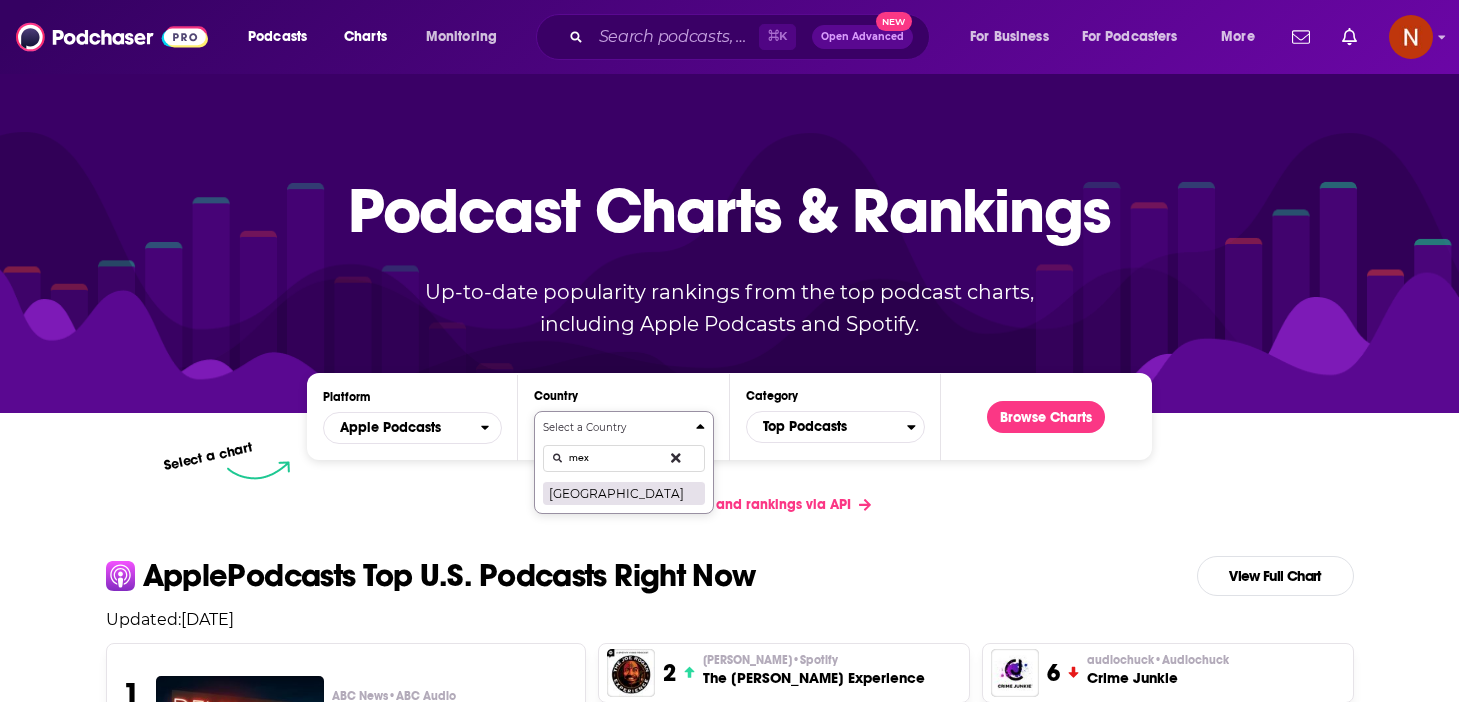 type on "mex" 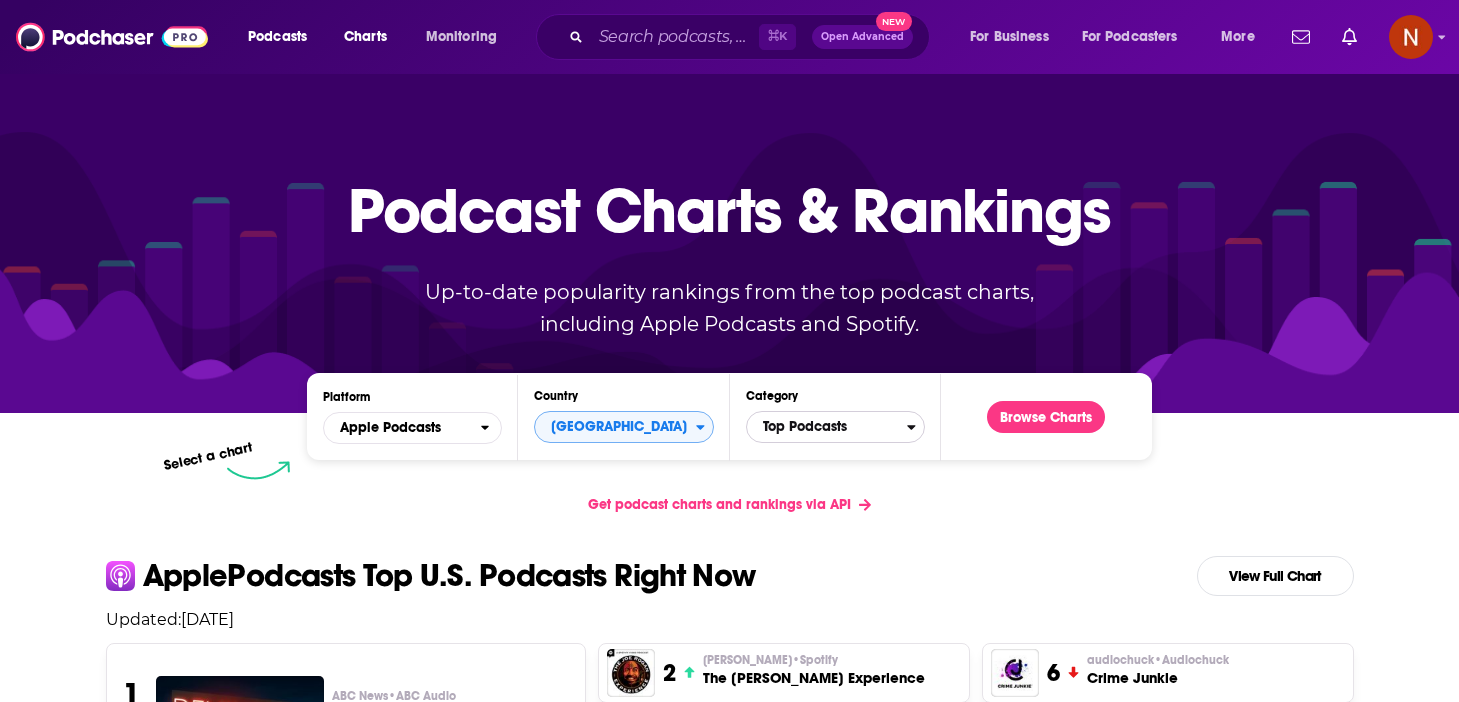 click on "Top Podcasts" at bounding box center (827, 427) 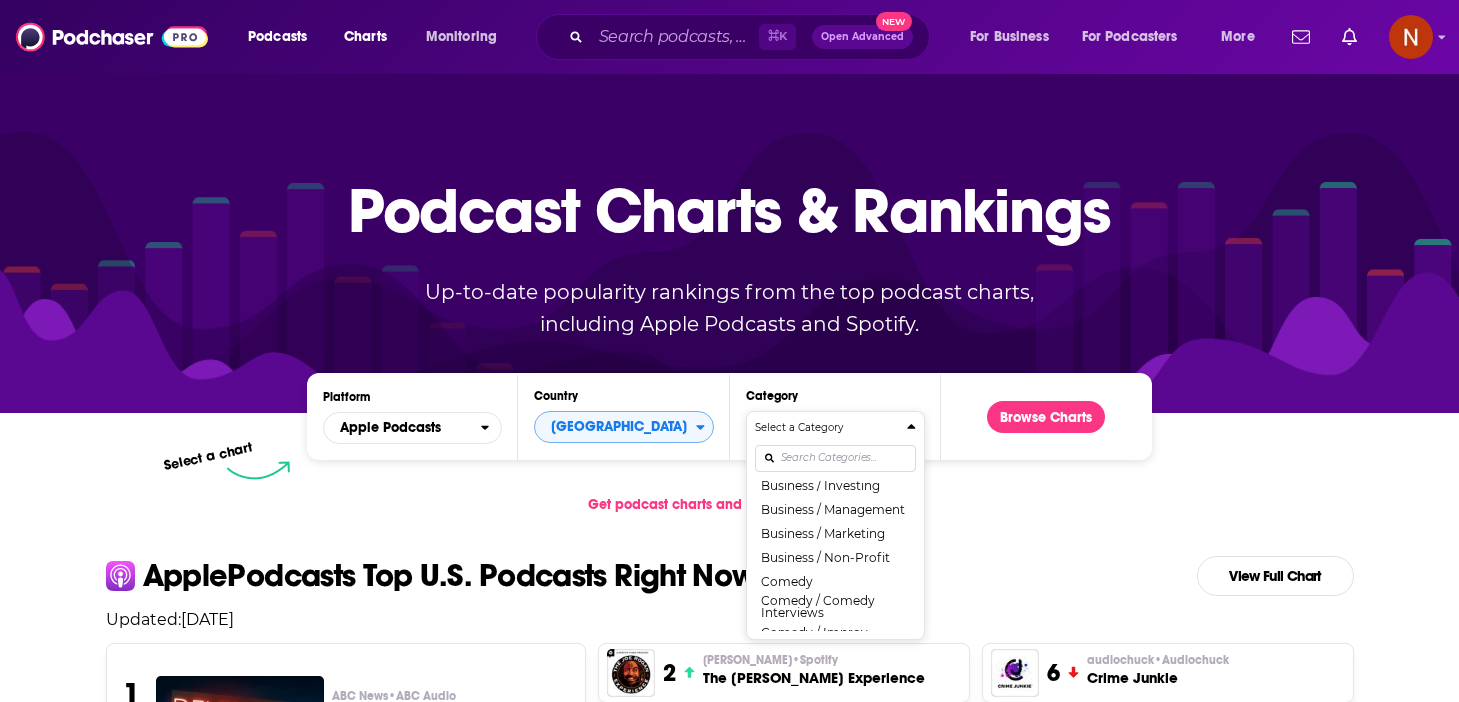 scroll, scrollTop: 0, scrollLeft: 0, axis: both 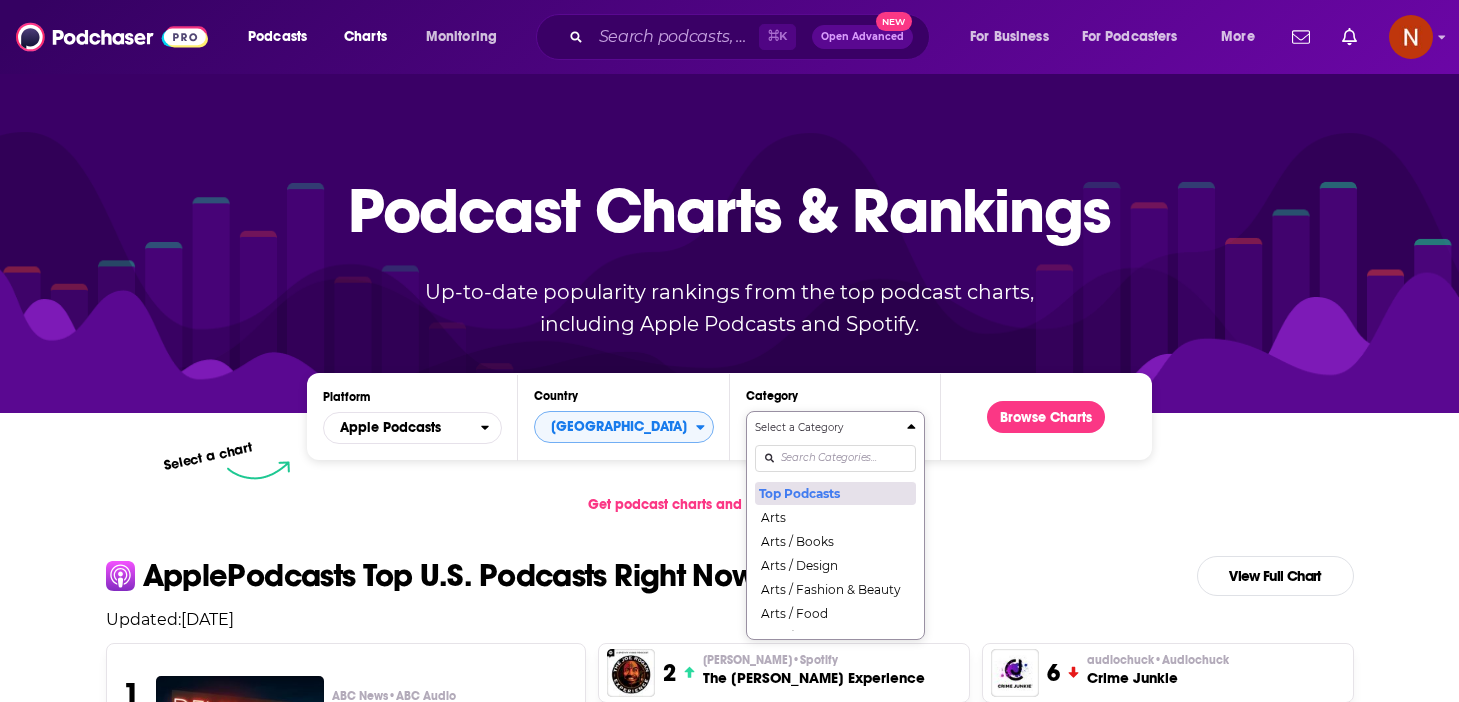 click on "Top Podcasts" at bounding box center (835, 493) 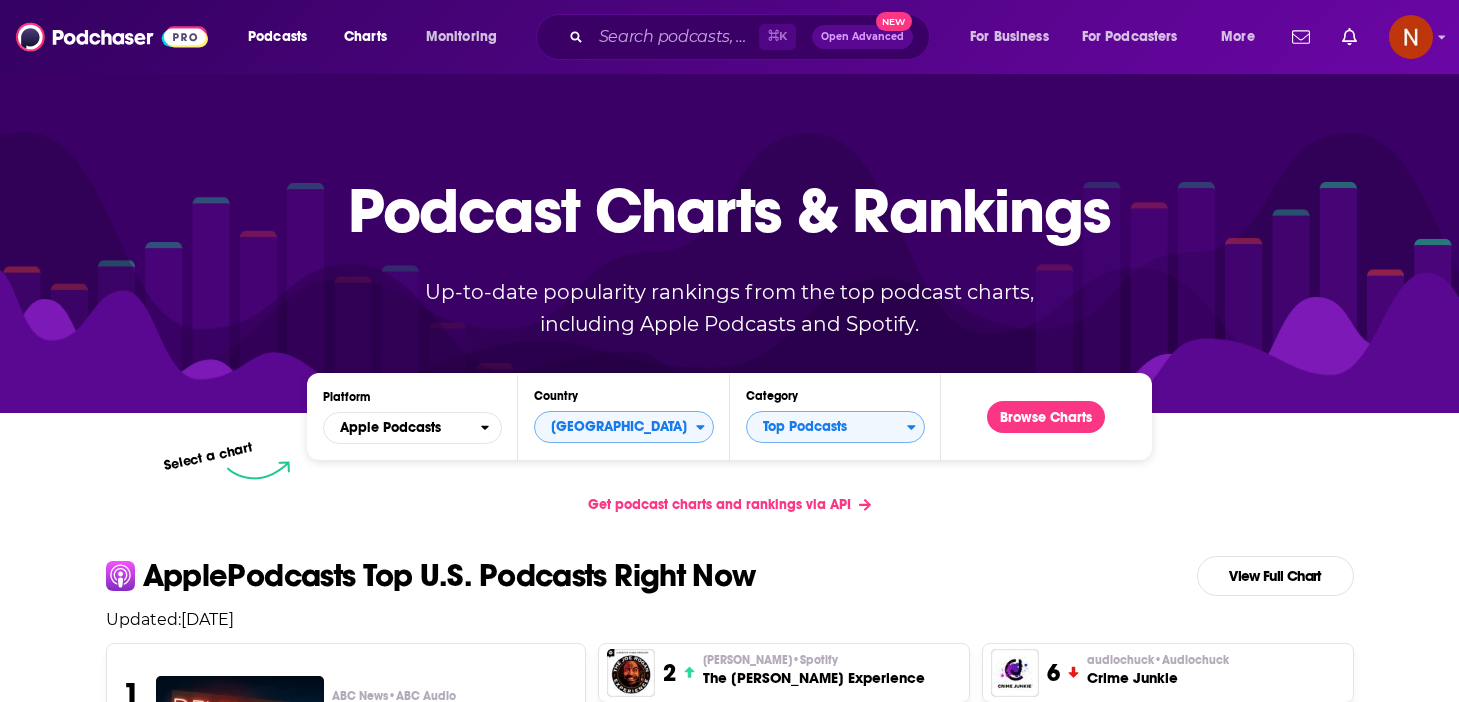 click on "Podcast Charts & Rankings Up-to-date popularity rankings from the top podcast charts, including Apple Podcasts and Spotify. Browse Charts" at bounding box center [729, 242] 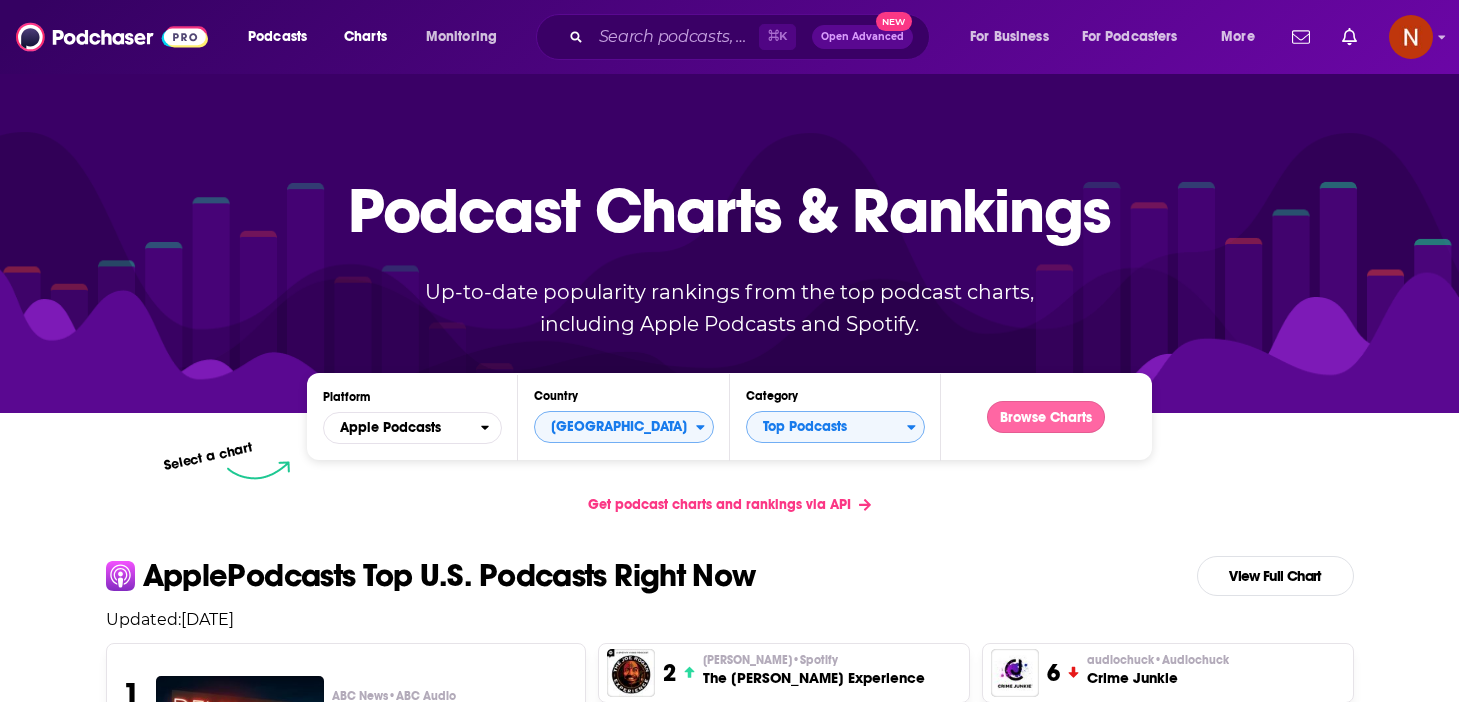 click on "Browse Charts" at bounding box center (1046, 417) 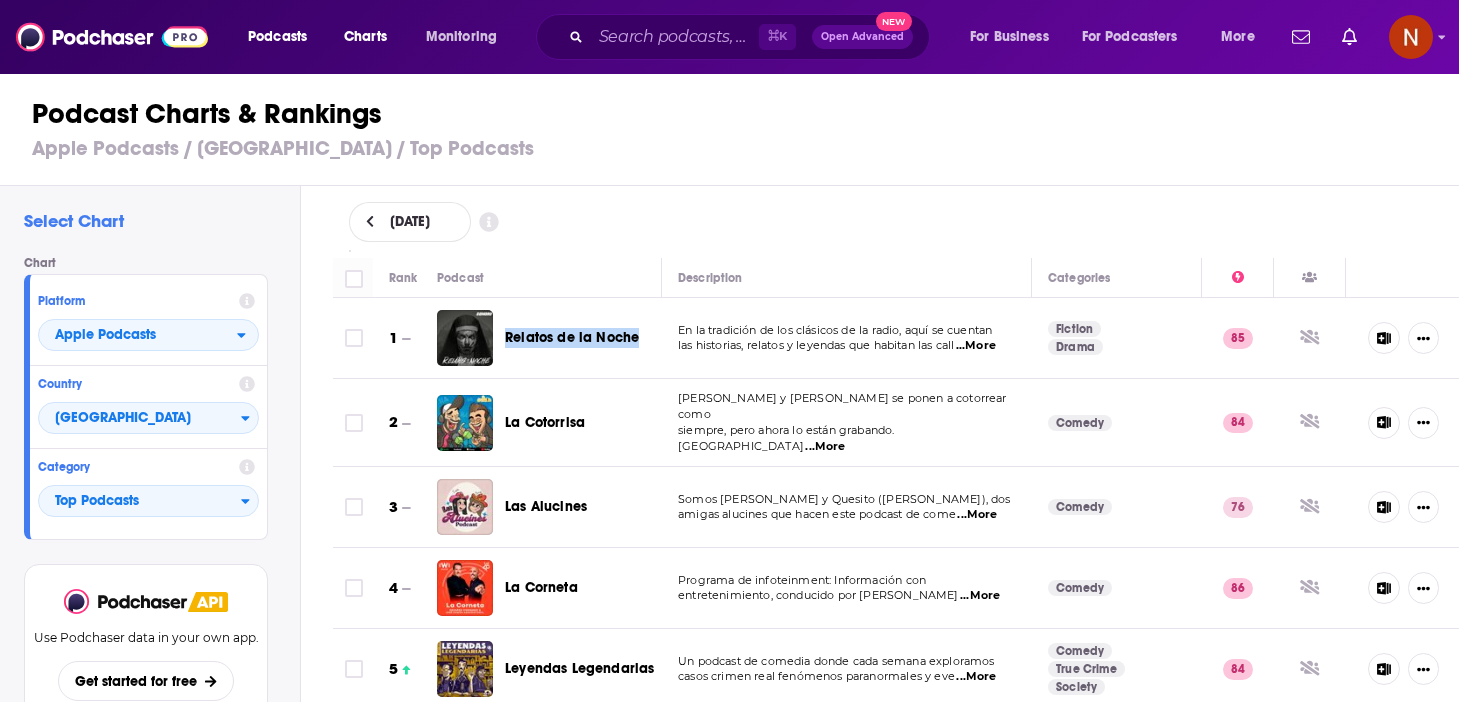 scroll, scrollTop: 34, scrollLeft: 0, axis: vertical 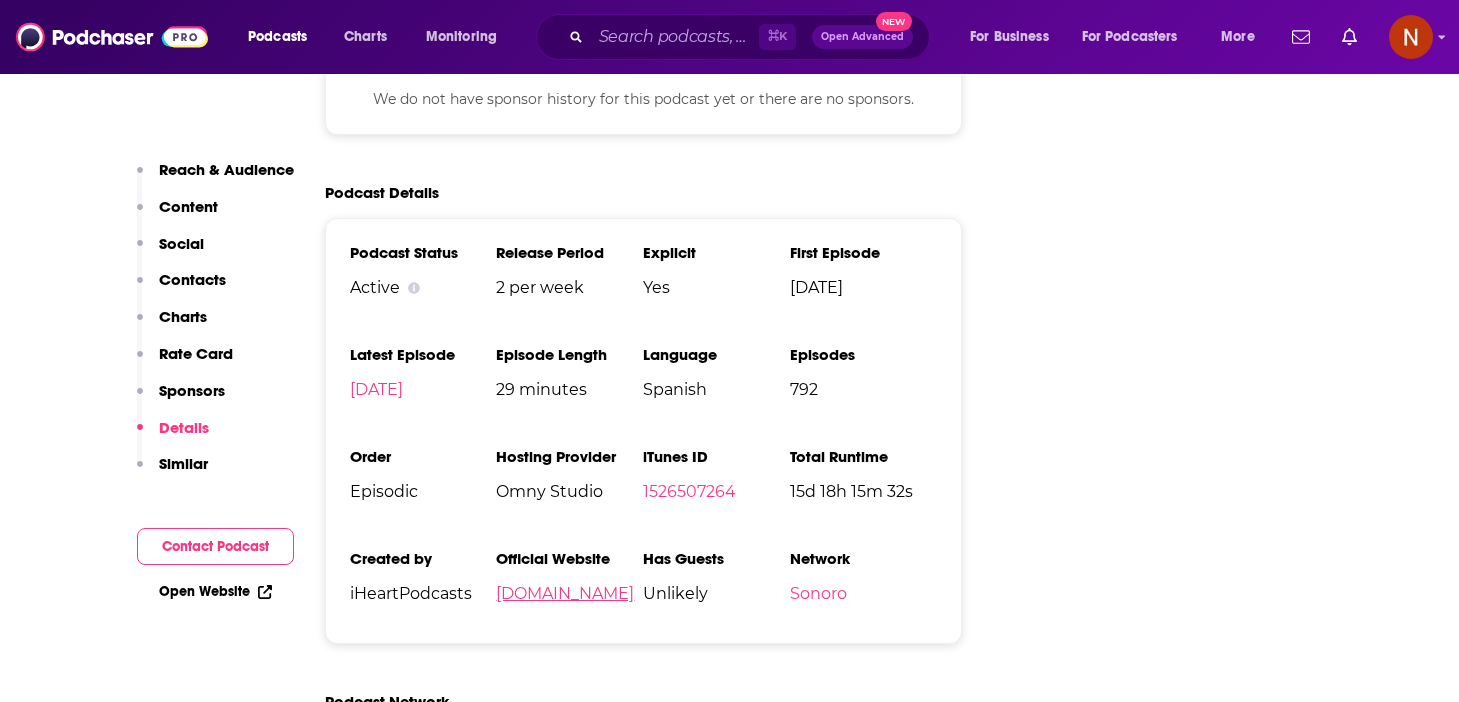 click on "sonoromedia.com" at bounding box center [565, 593] 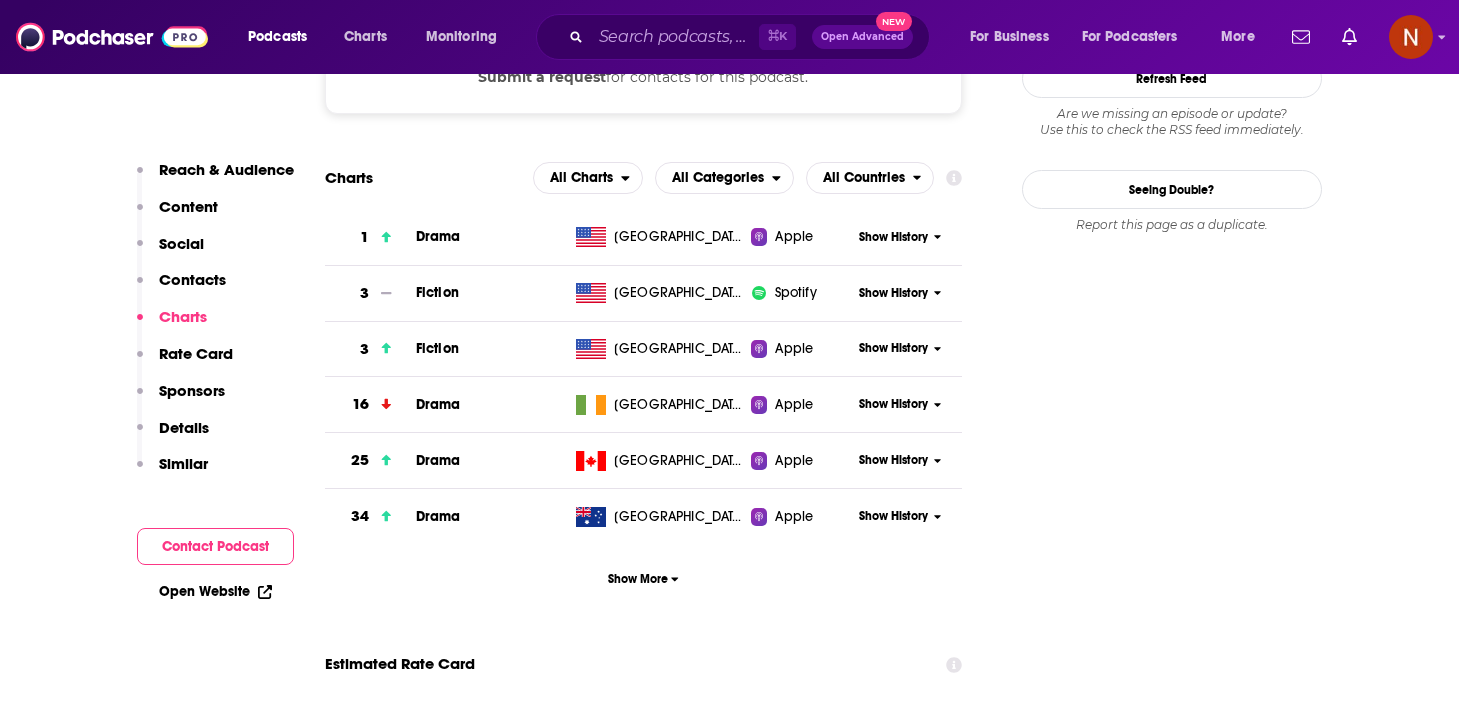 scroll, scrollTop: 1924, scrollLeft: 0, axis: vertical 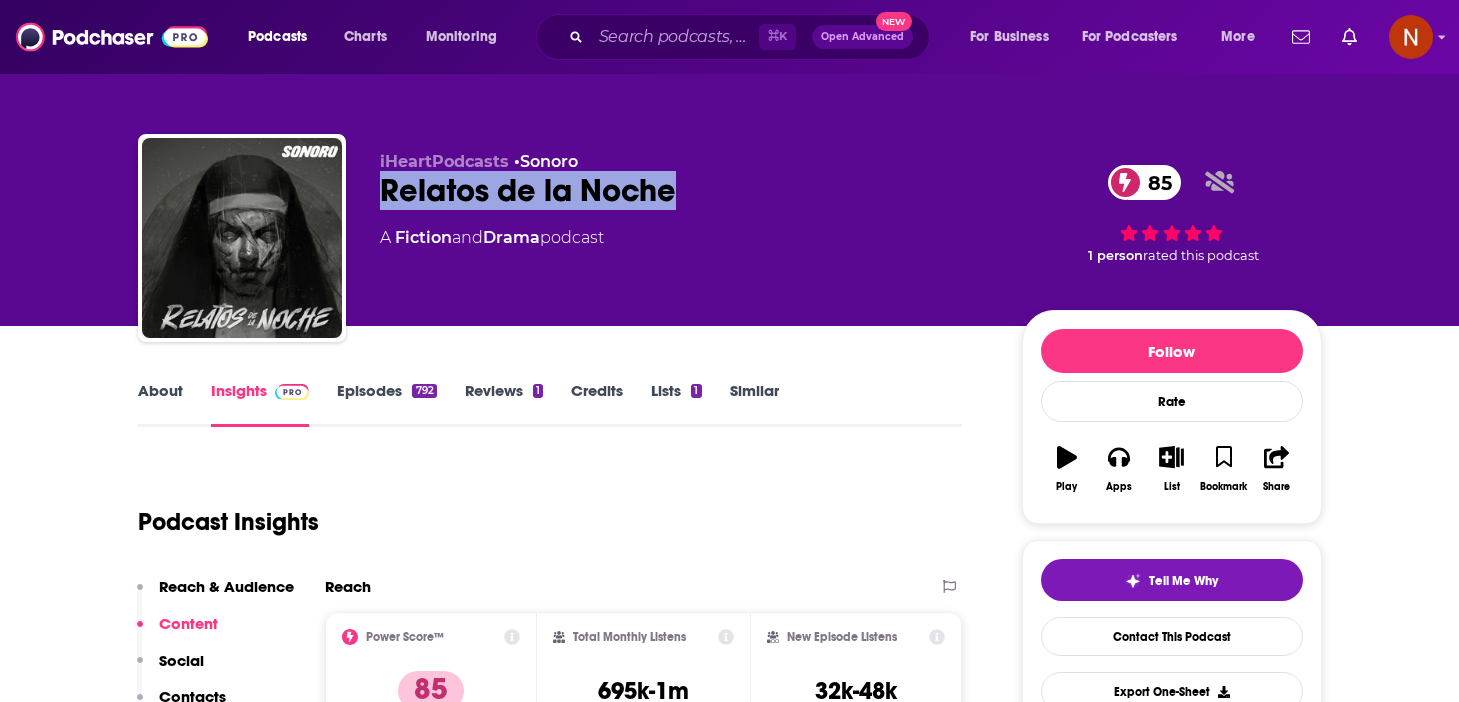 drag, startPoint x: 692, startPoint y: 195, endPoint x: 362, endPoint y: 192, distance: 330.01364 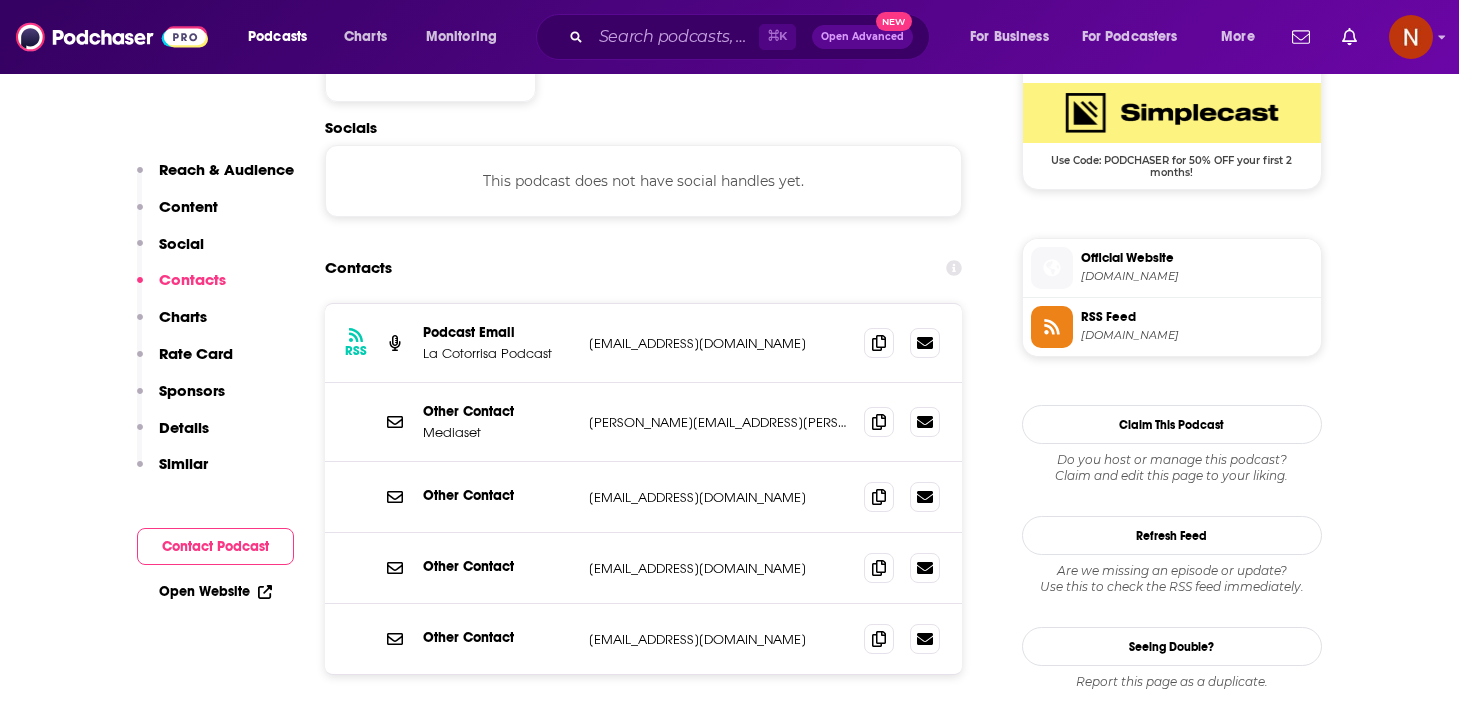 scroll, scrollTop: 1657, scrollLeft: 0, axis: vertical 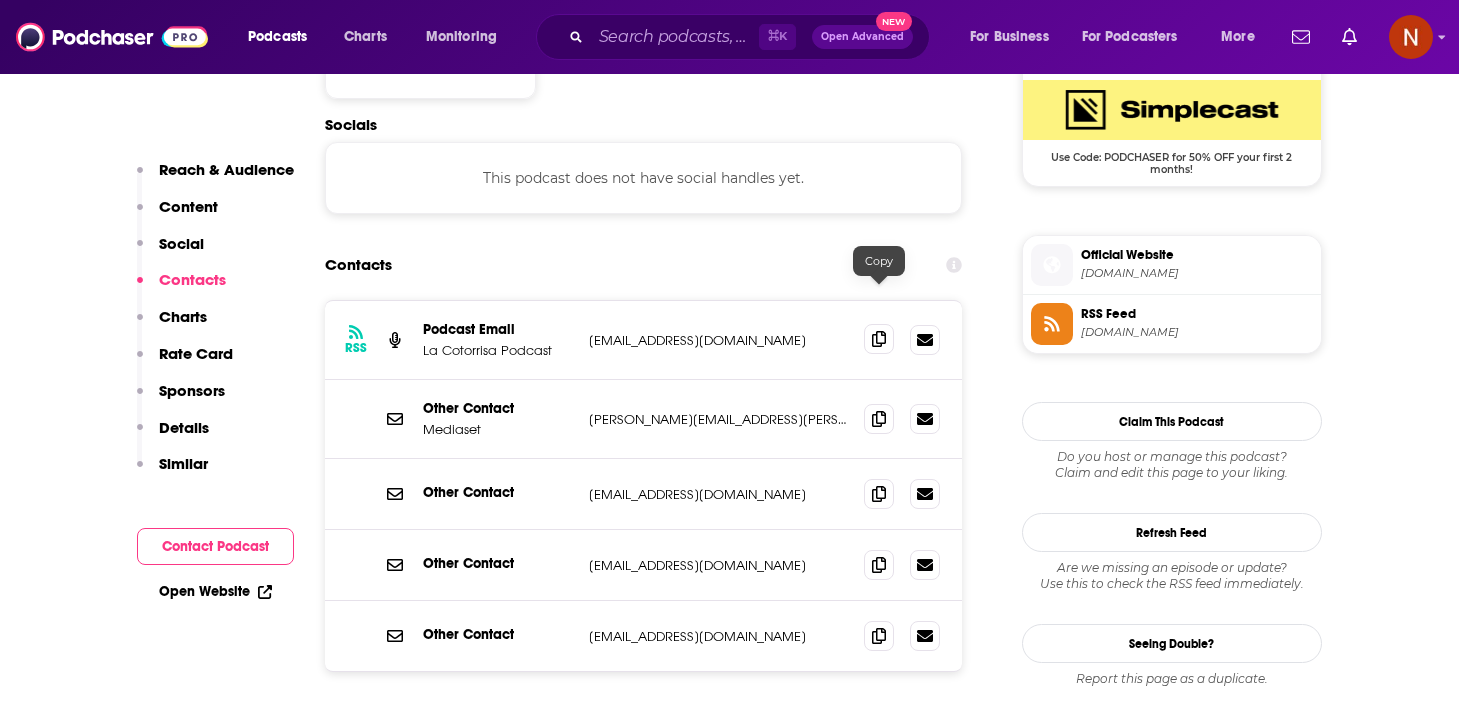 click 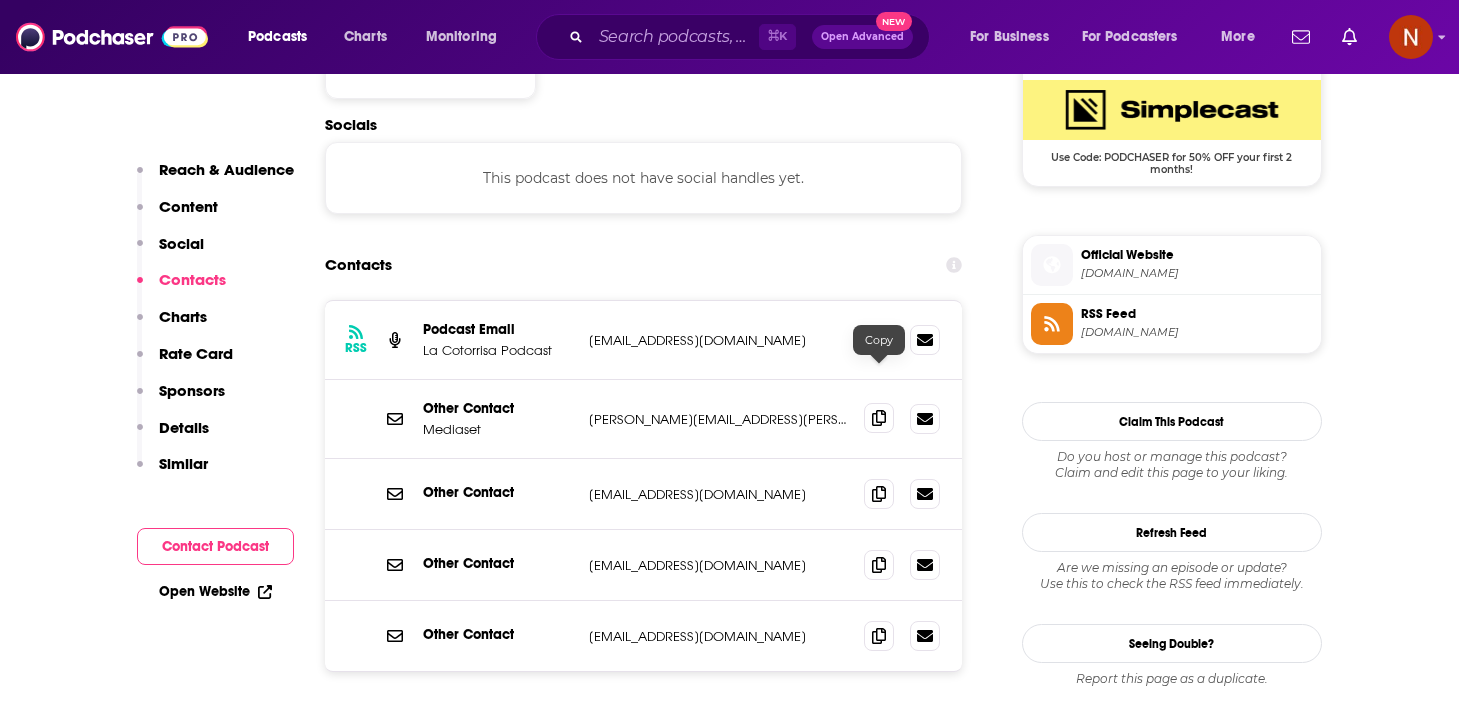 click 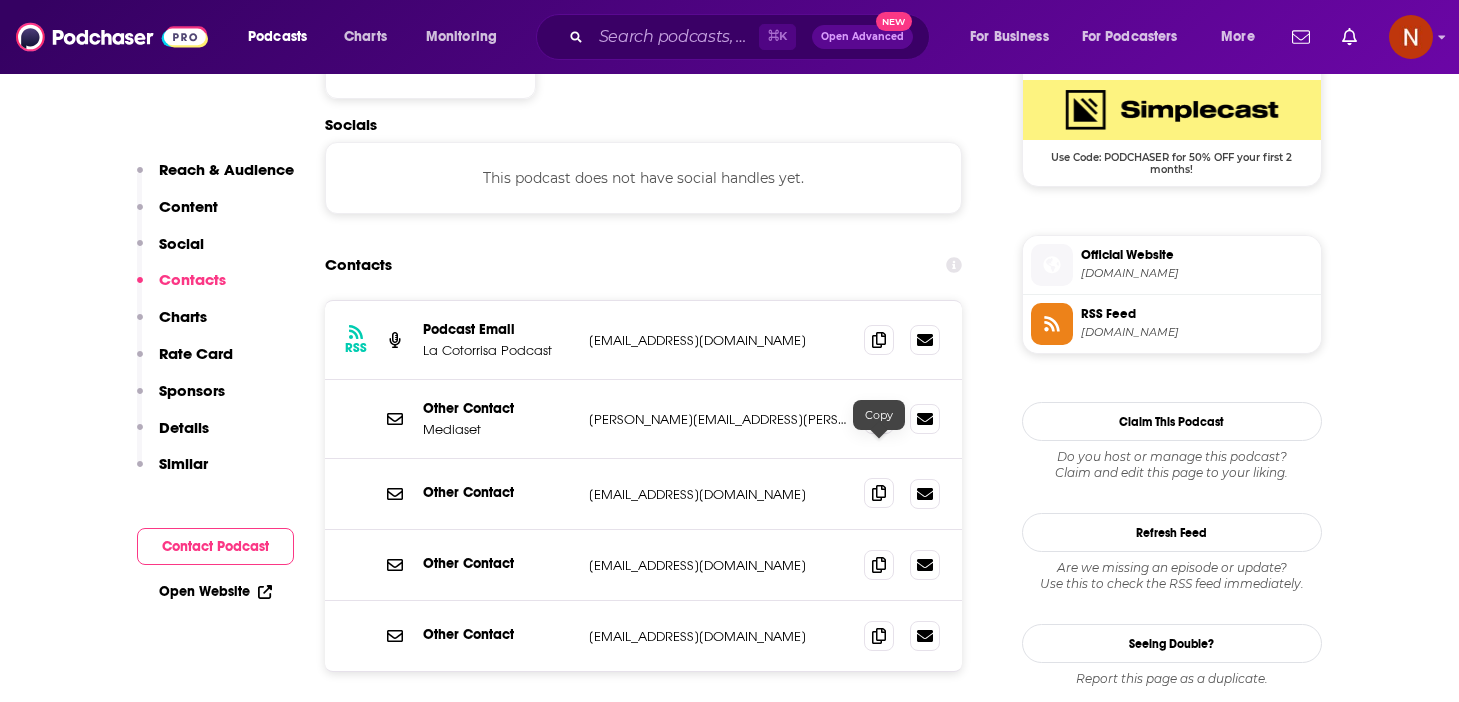 click 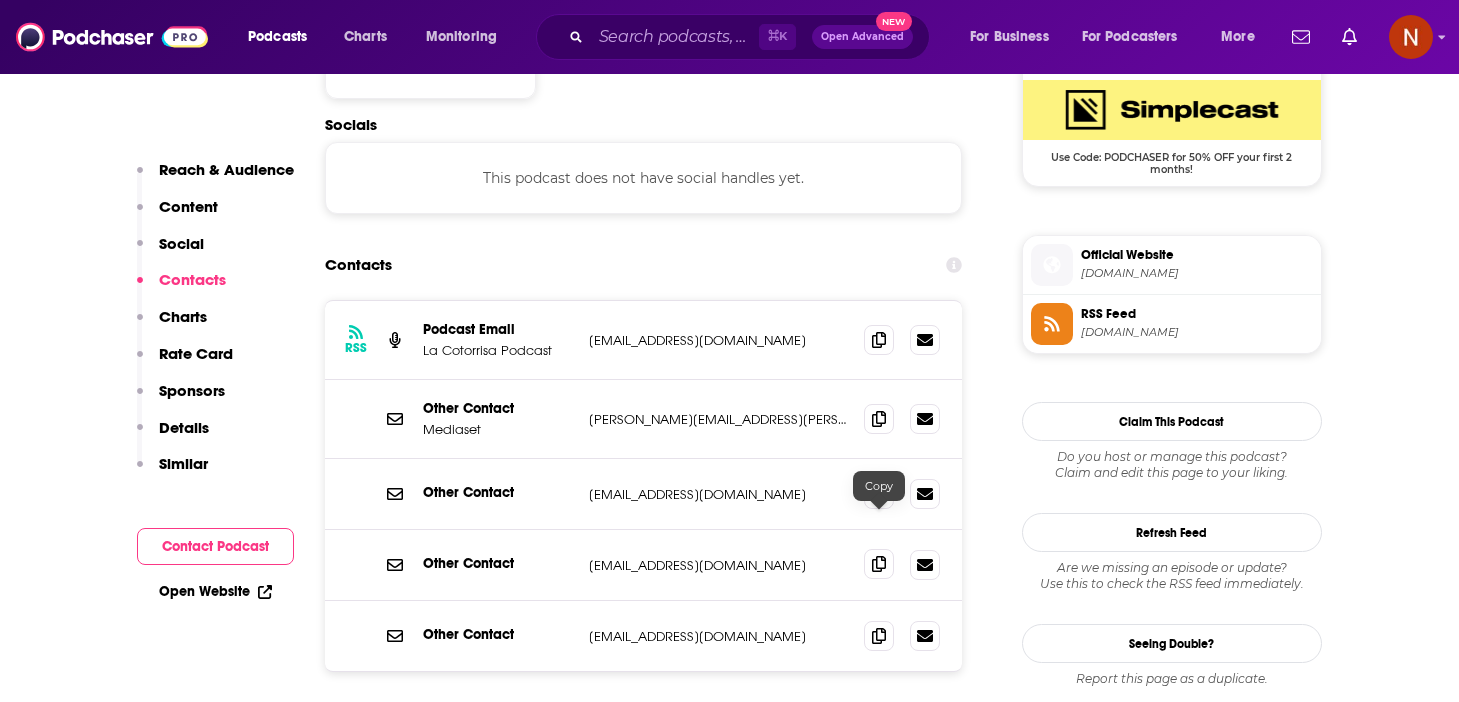 click 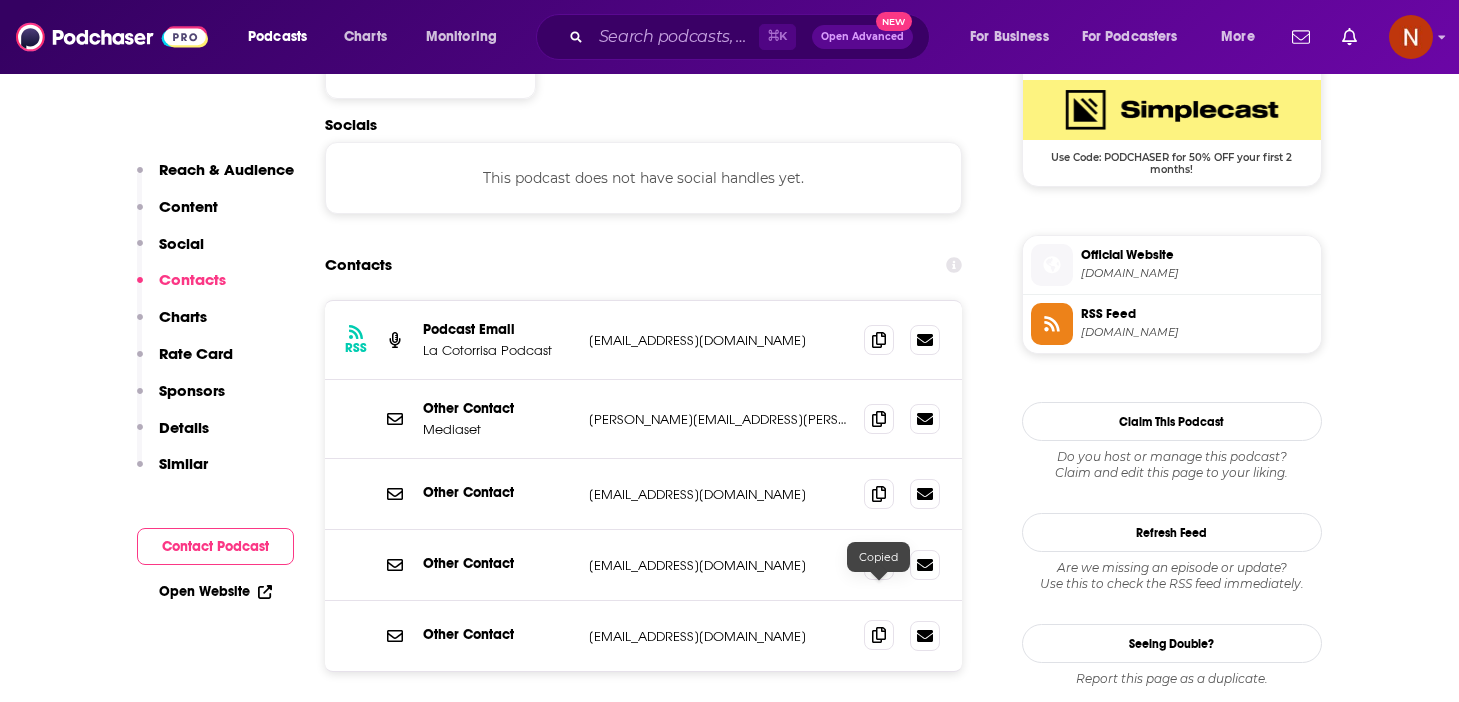 click 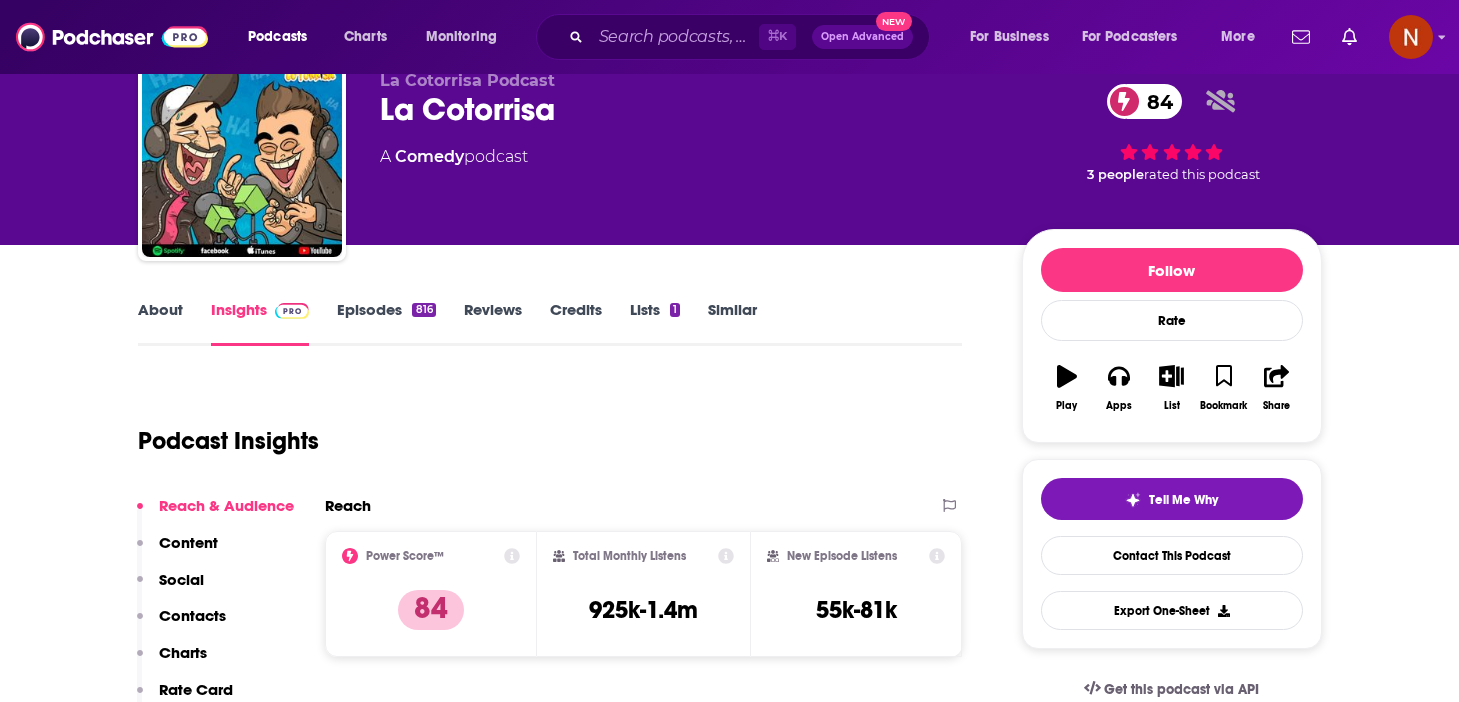 scroll, scrollTop: 0, scrollLeft: 0, axis: both 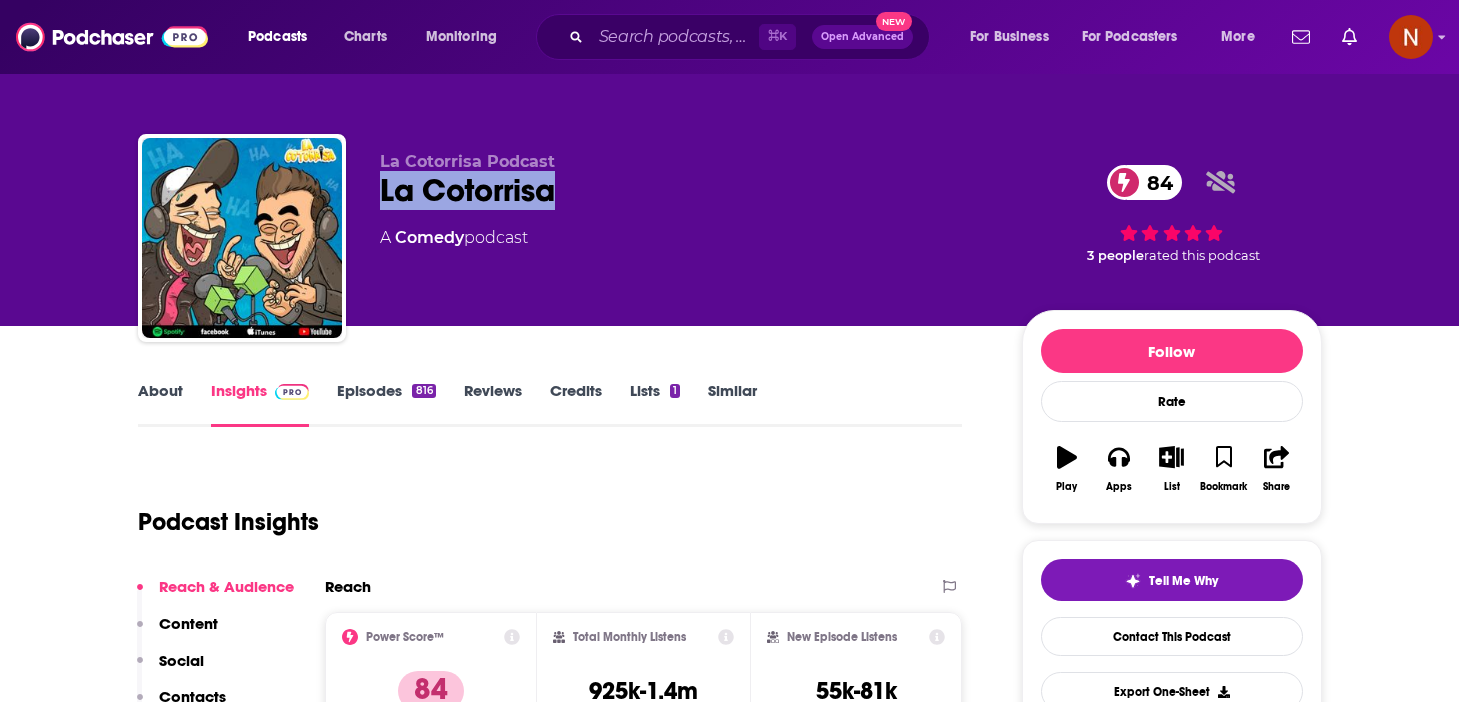drag, startPoint x: 576, startPoint y: 192, endPoint x: 365, endPoint y: 187, distance: 211.05923 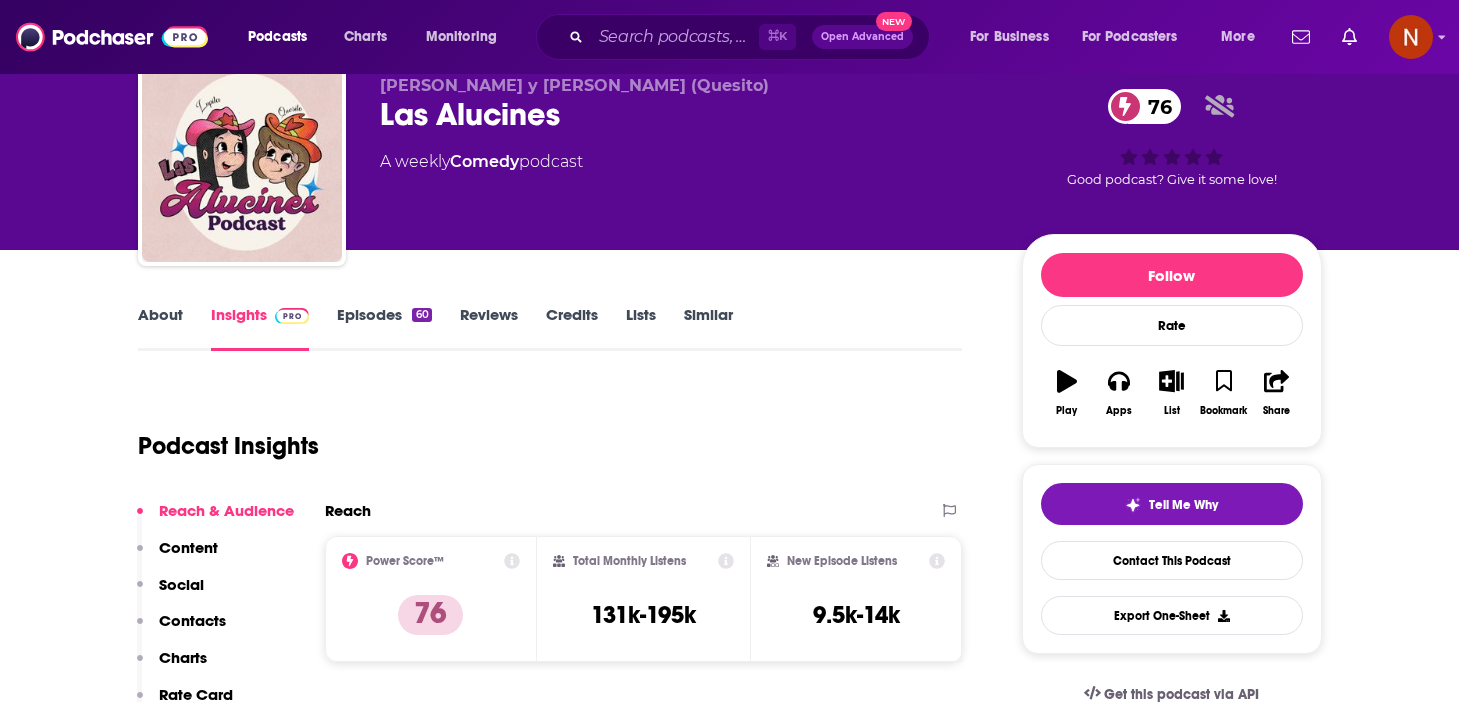 scroll, scrollTop: 35, scrollLeft: 0, axis: vertical 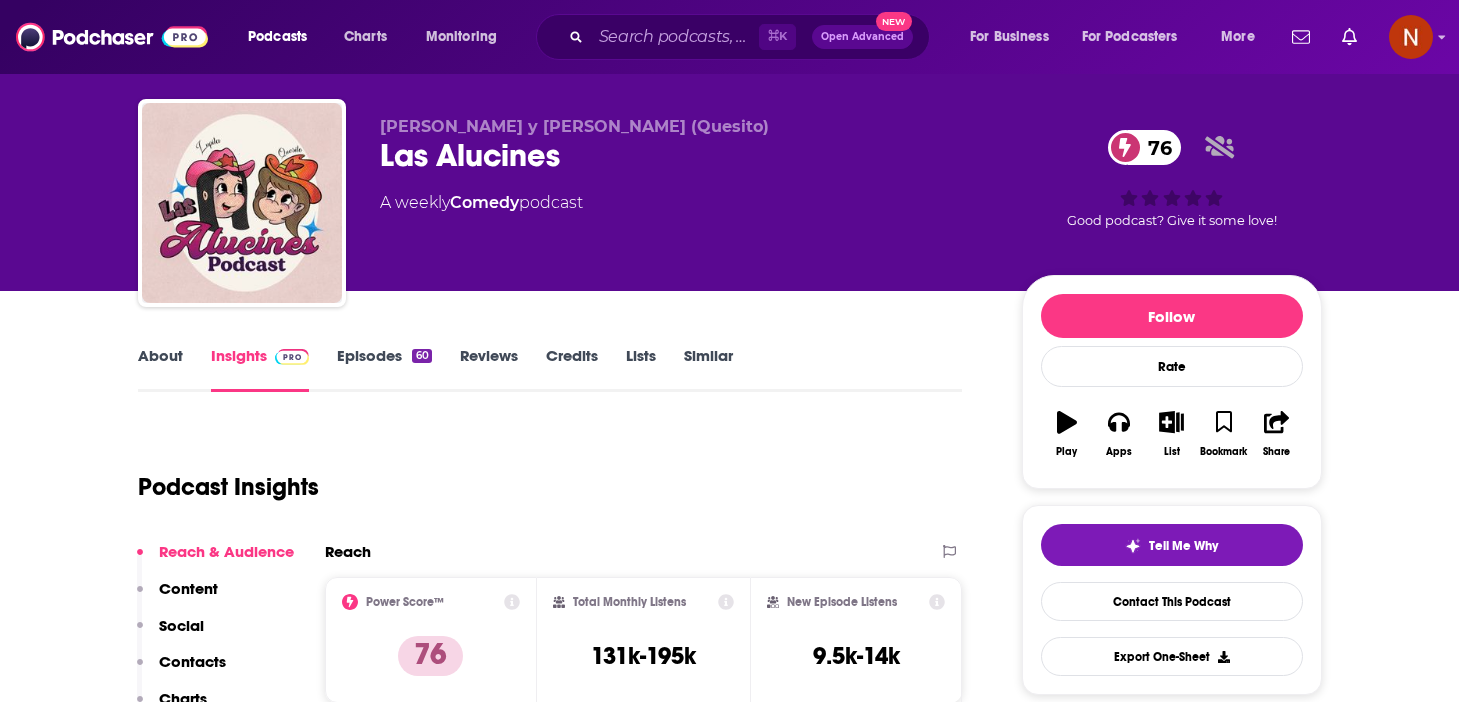 click on "About" at bounding box center [160, 369] 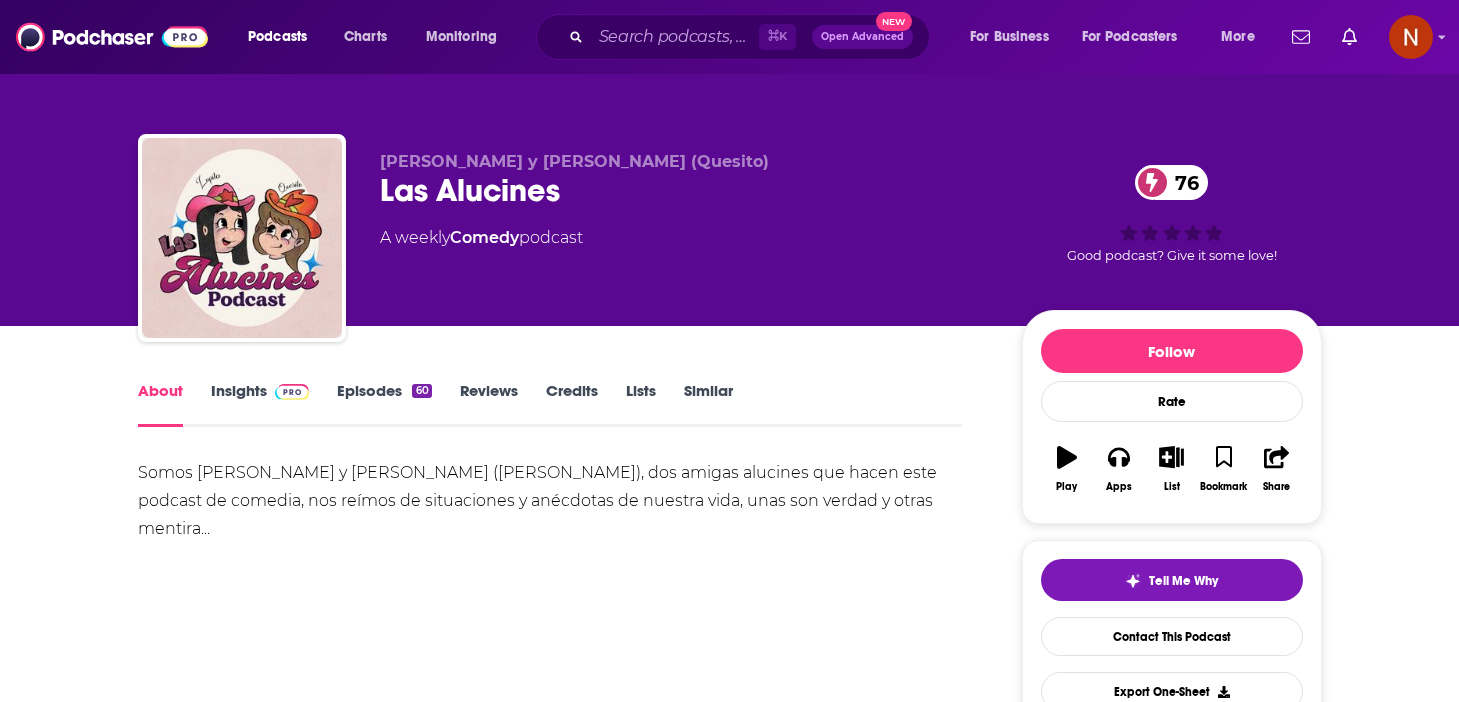 click on "Insights" at bounding box center [260, 404] 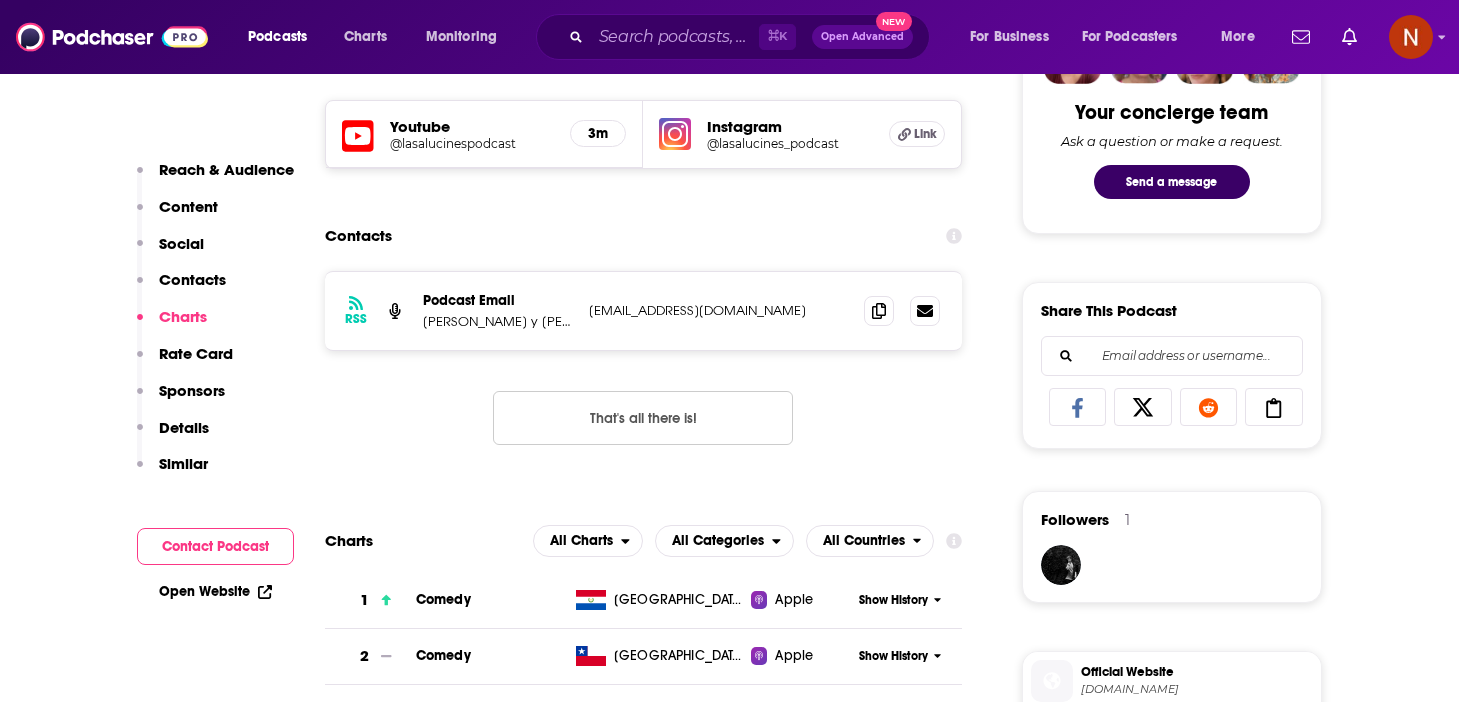 scroll, scrollTop: 1048, scrollLeft: 0, axis: vertical 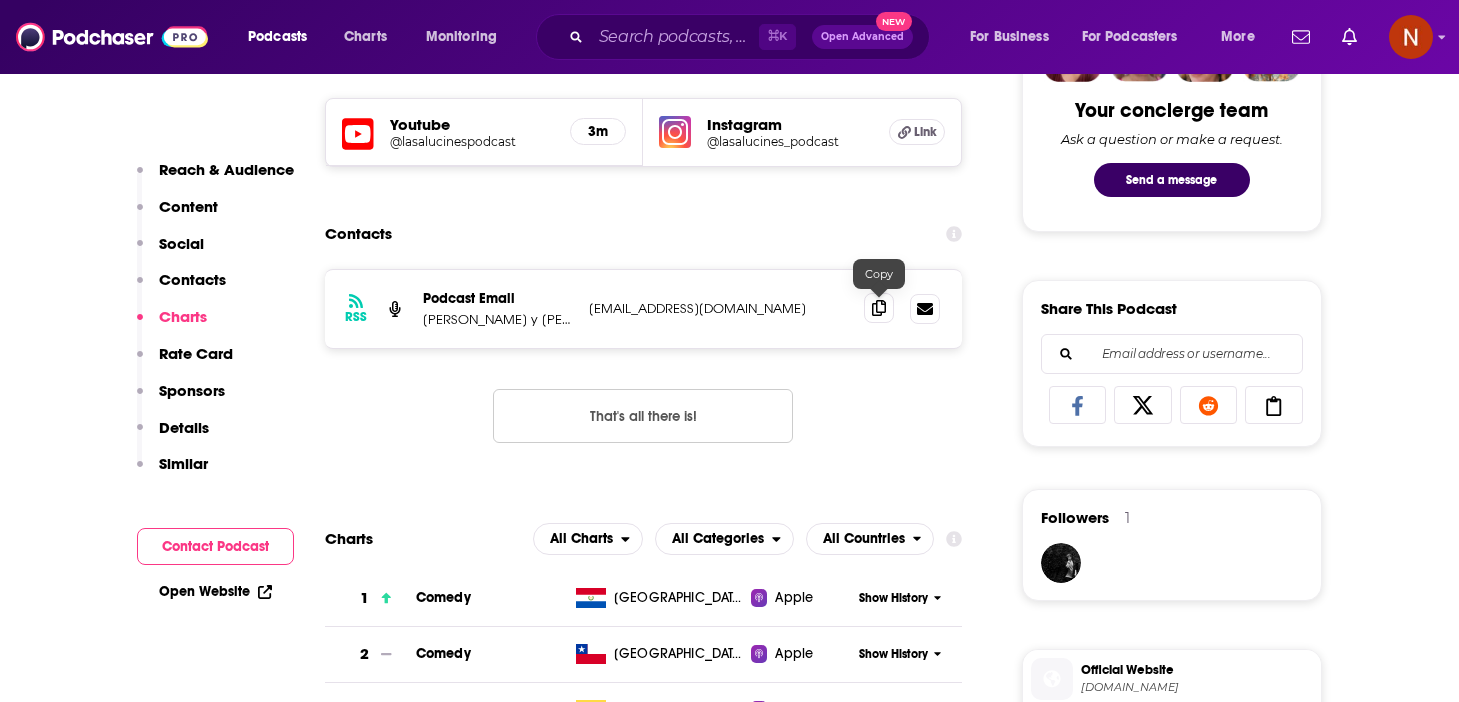 click at bounding box center [879, 308] 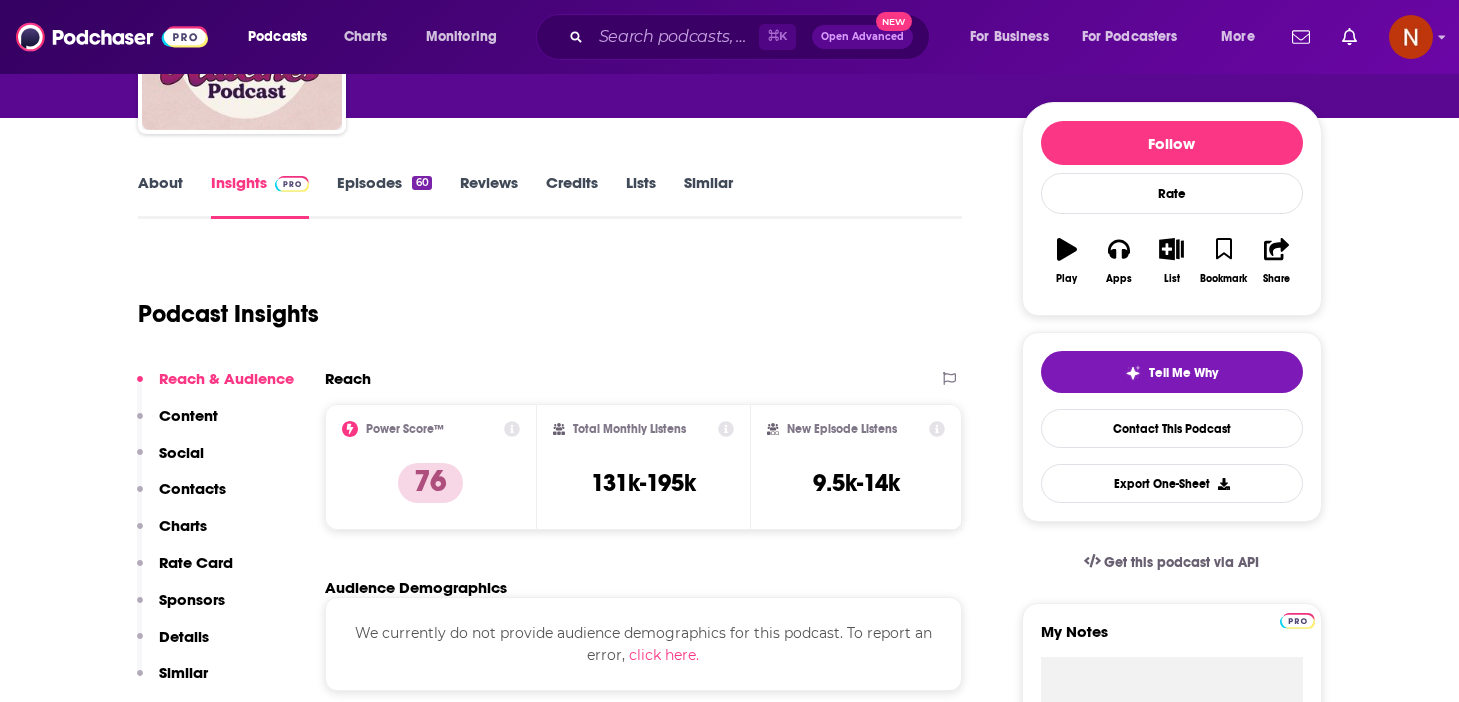 scroll, scrollTop: 0, scrollLeft: 0, axis: both 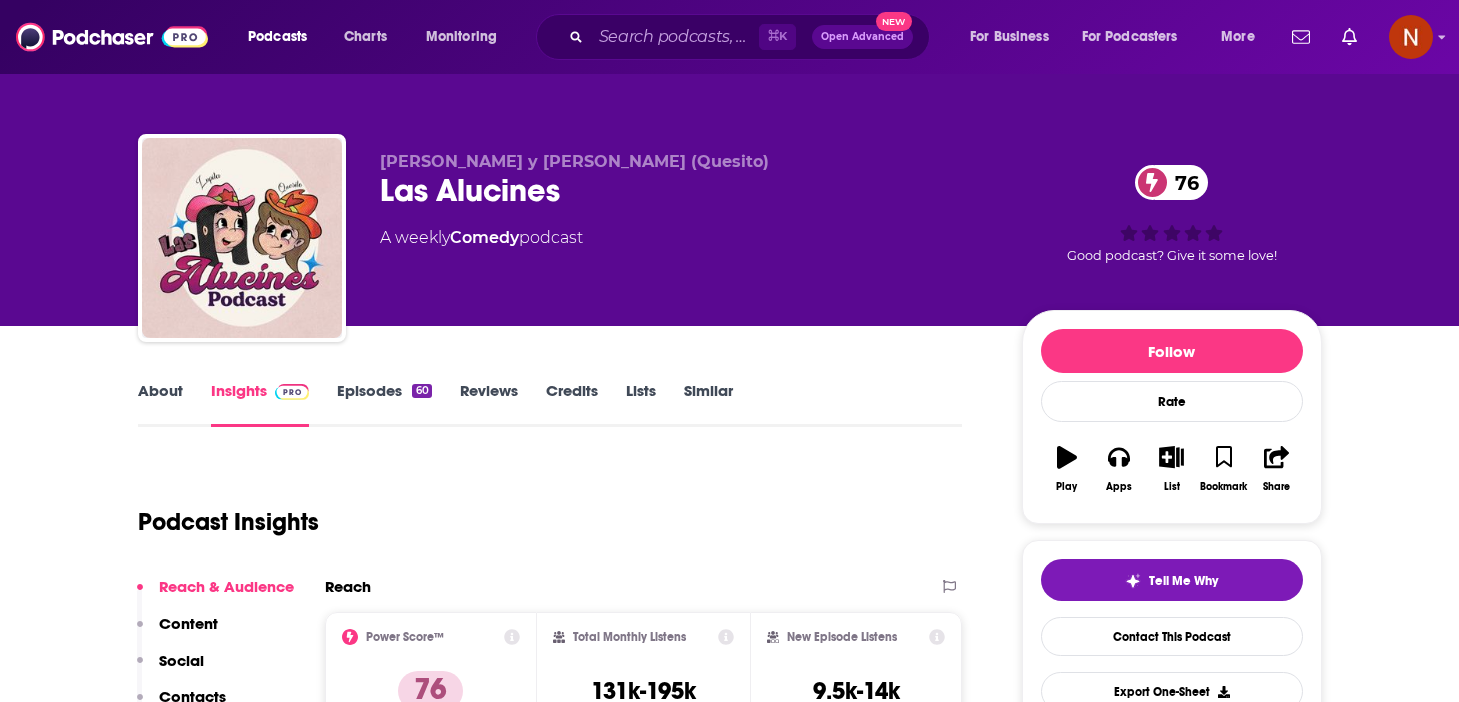 click on "Las Alucines 76" at bounding box center (685, 190) 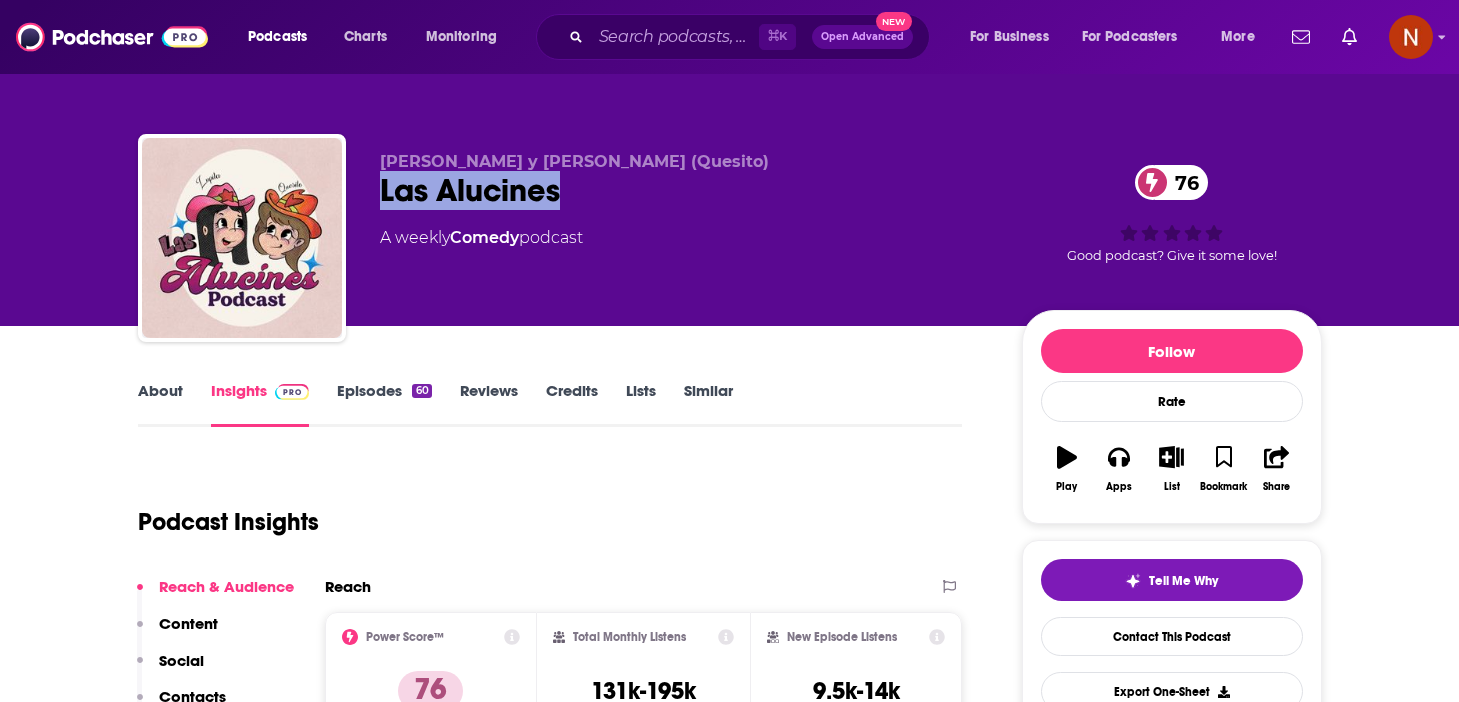 drag, startPoint x: 560, startPoint y: 193, endPoint x: 386, endPoint y: 194, distance: 174.00287 